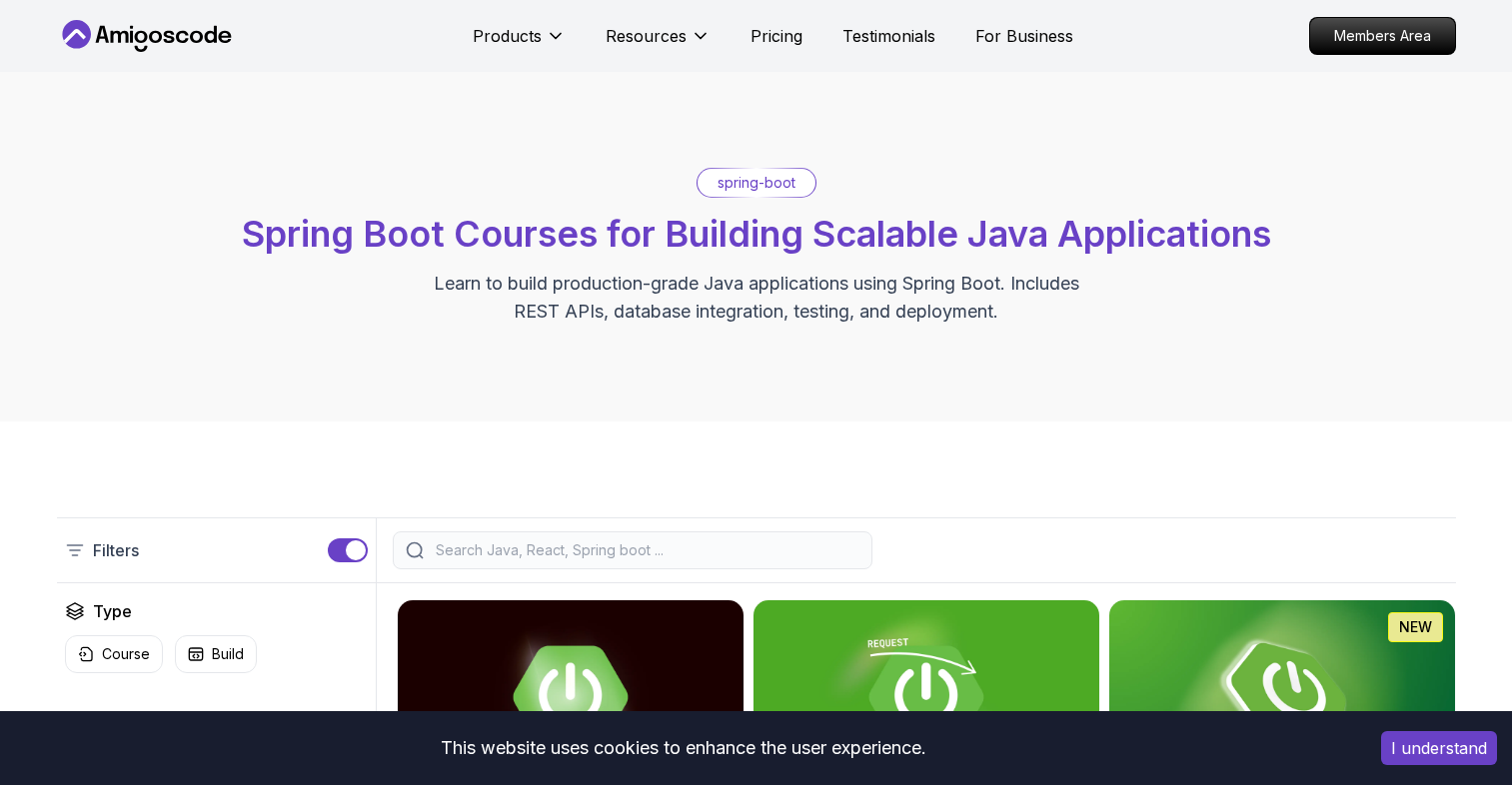 scroll, scrollTop: 0, scrollLeft: 0, axis: both 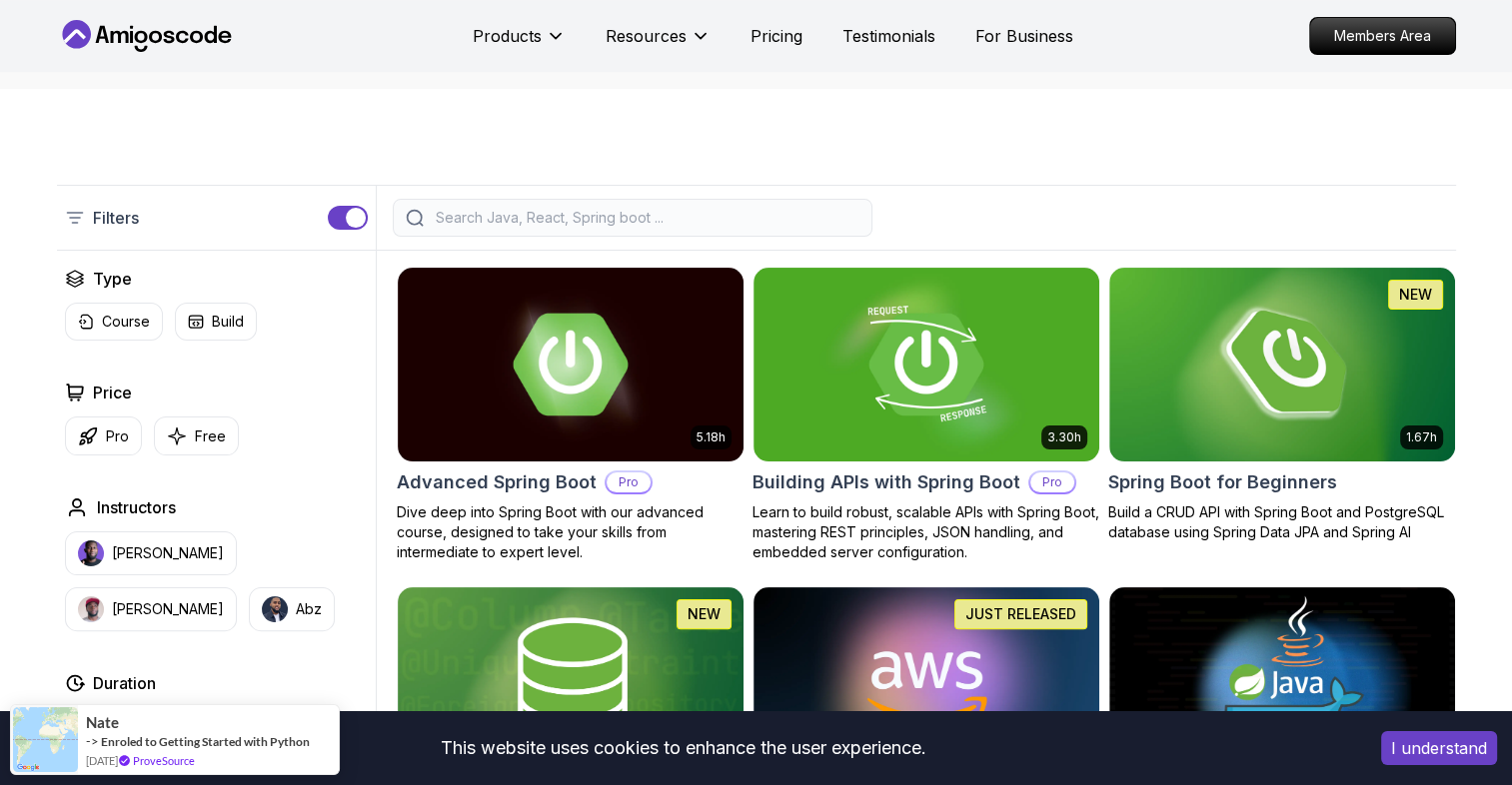 click at bounding box center (646, 218) 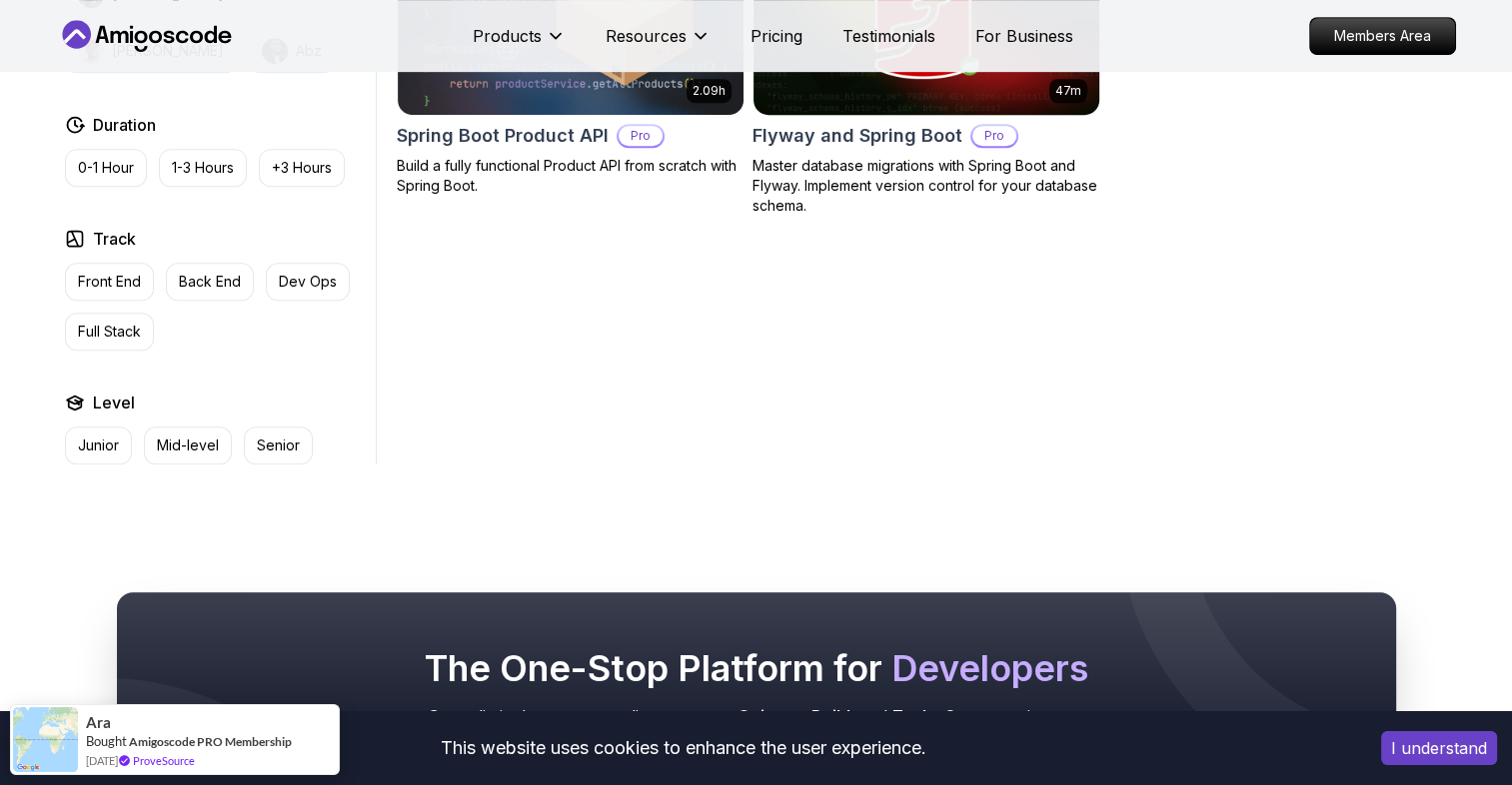 scroll, scrollTop: 499, scrollLeft: 0, axis: vertical 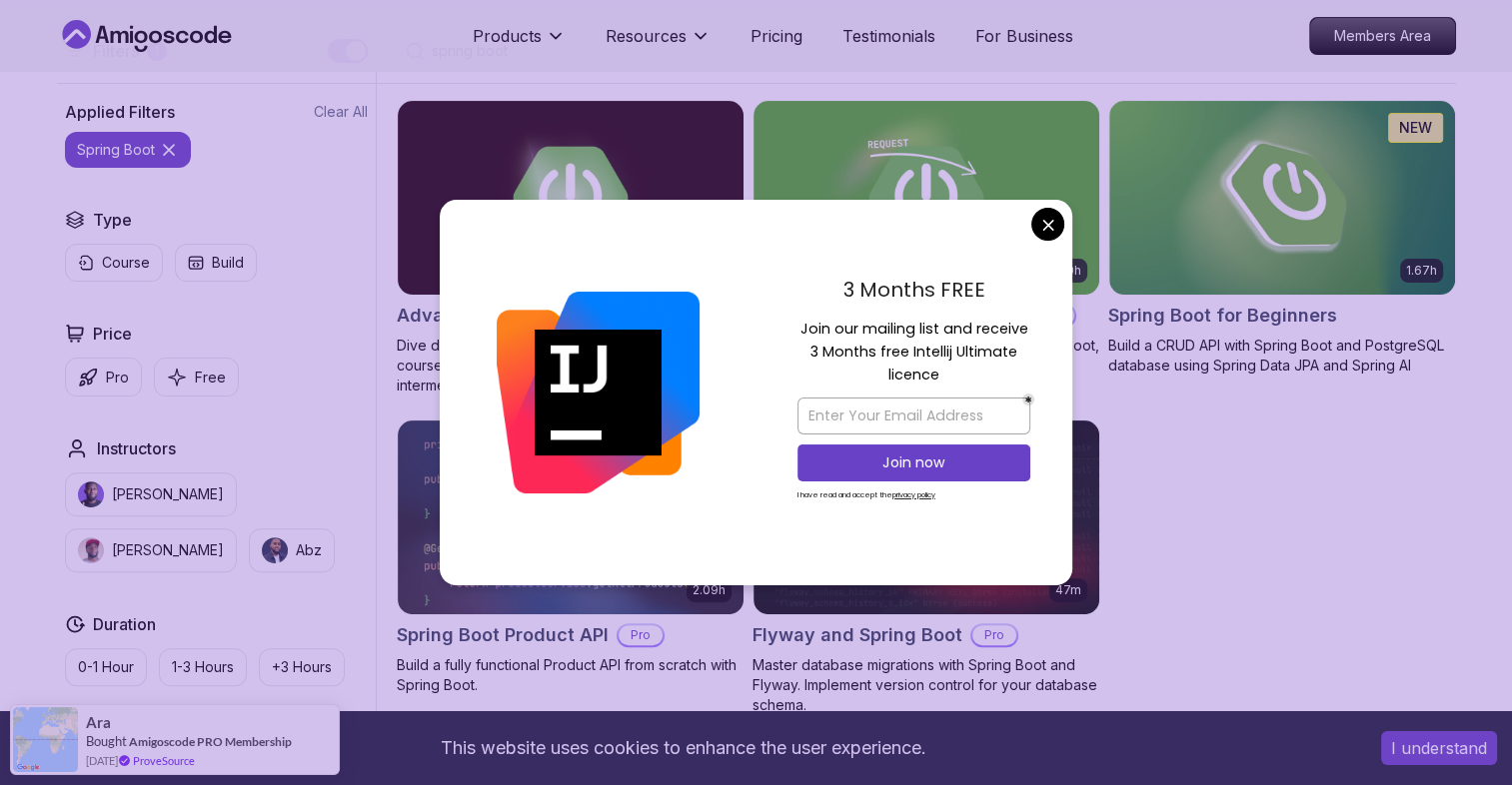 type on "spring boot" 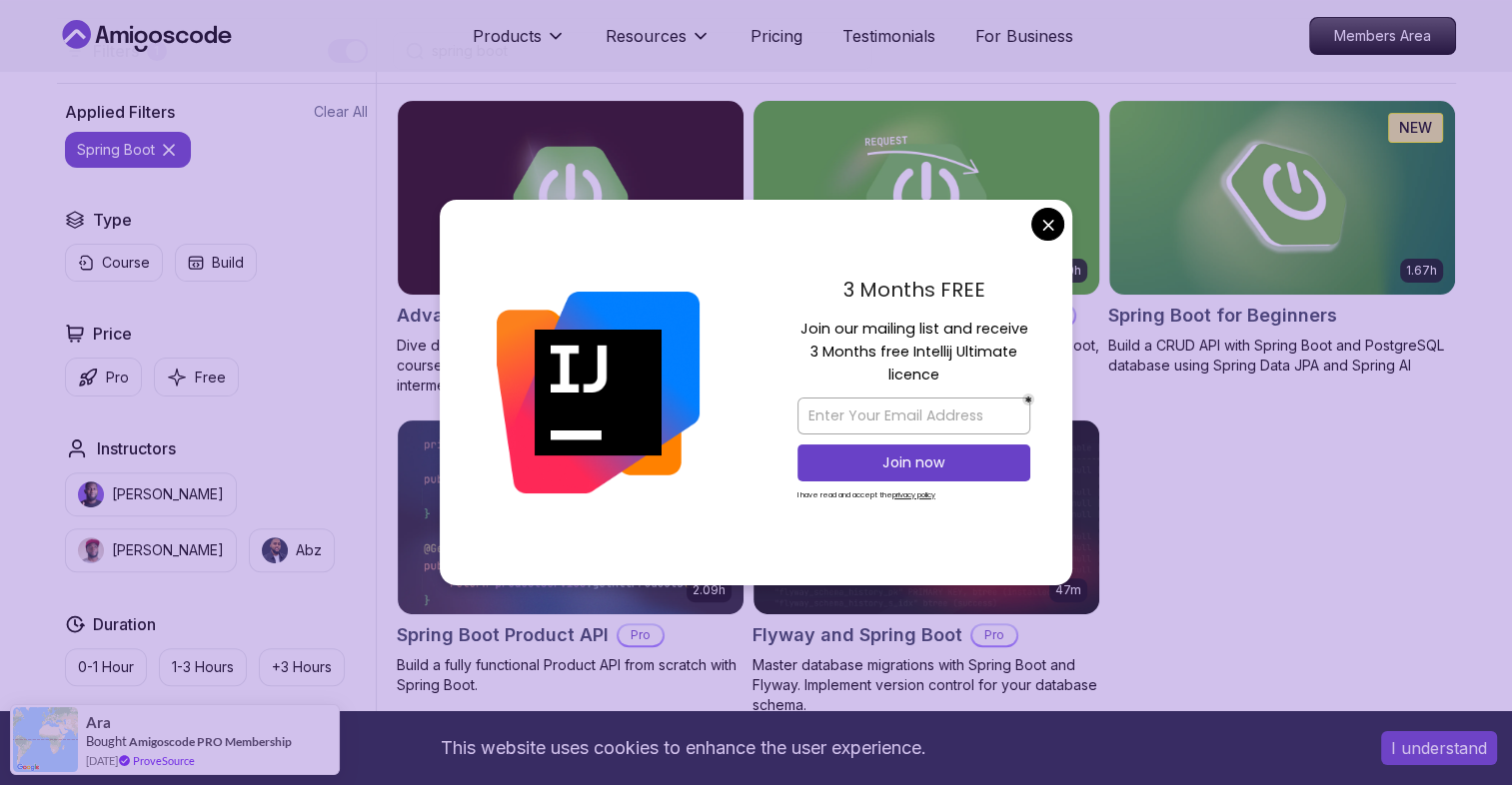 click on "This website uses cookies to enhance the user experience. I understand Products Resources Pricing Testimonials For Business Members Area Products Resources Pricing Testimonials For Business Members Area spring-boot Spring Boot Courses for Building Scalable Java Applications Learn to build production-grade Java applications using Spring Boot. Includes REST APIs, database integration, testing, and deployment. Filters 1 spring boot Filters 1 Applied Filters Clear All spring boot Type Course Build Price Pro Free Instructors Nelson Djalo Richard Abz Duration 0-1 Hour 1-3 Hours +3 Hours Track Front End Back End Dev Ops Full Stack Level Junior Mid-level Senior 5.18h Advanced Spring Boot Pro Dive deep into Spring Boot with our advanced course, designed to take your skills from intermediate to expert level. 3.30h Building APIs with Spring Boot Pro Learn to build robust, scalable APIs with Spring Boot, mastering REST principles, JSON handling, and embedded server configuration. 1.67h NEW Spring Boot for Beginners 2.09h" at bounding box center (756, 767) 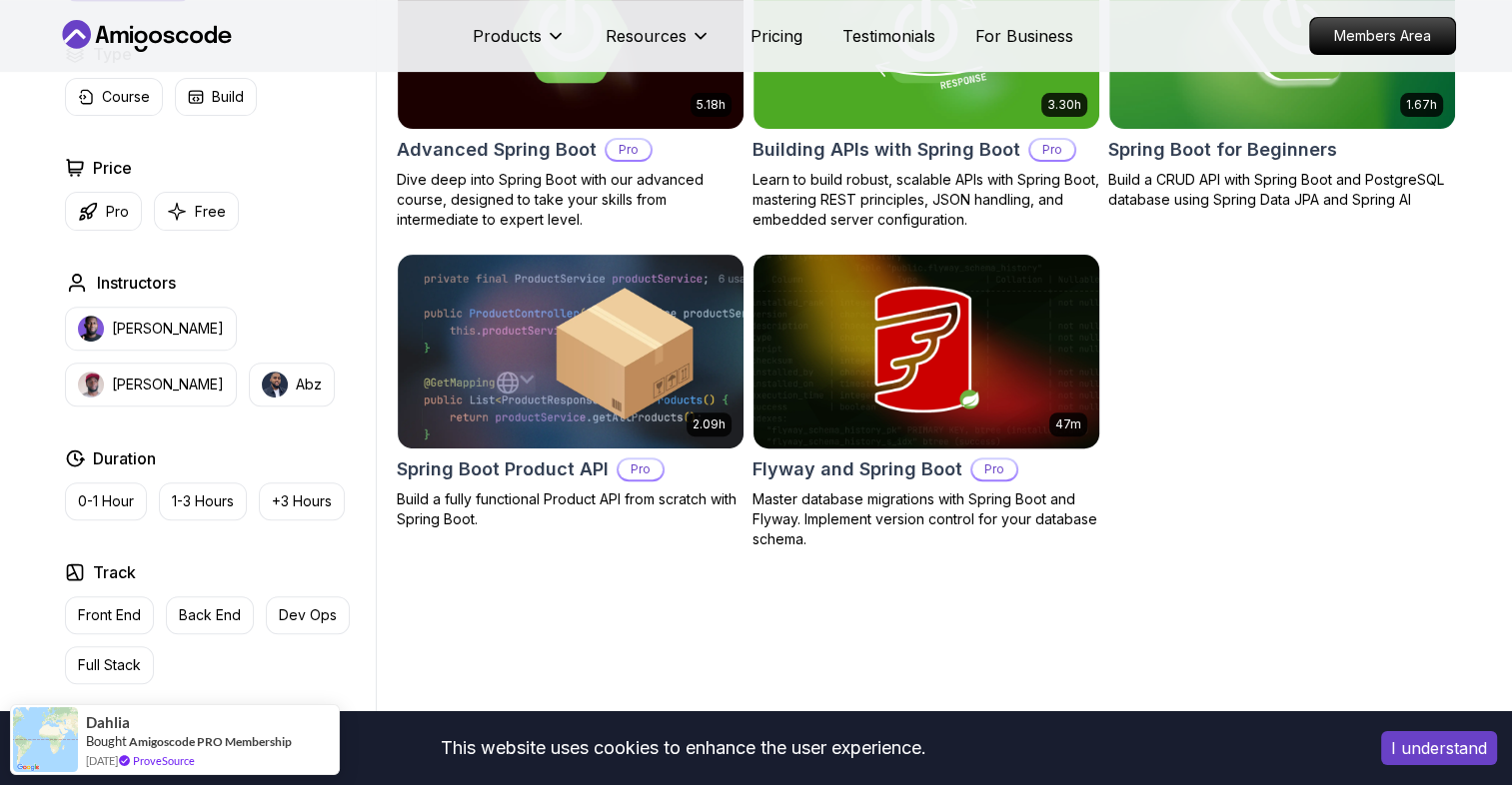 scroll, scrollTop: 499, scrollLeft: 0, axis: vertical 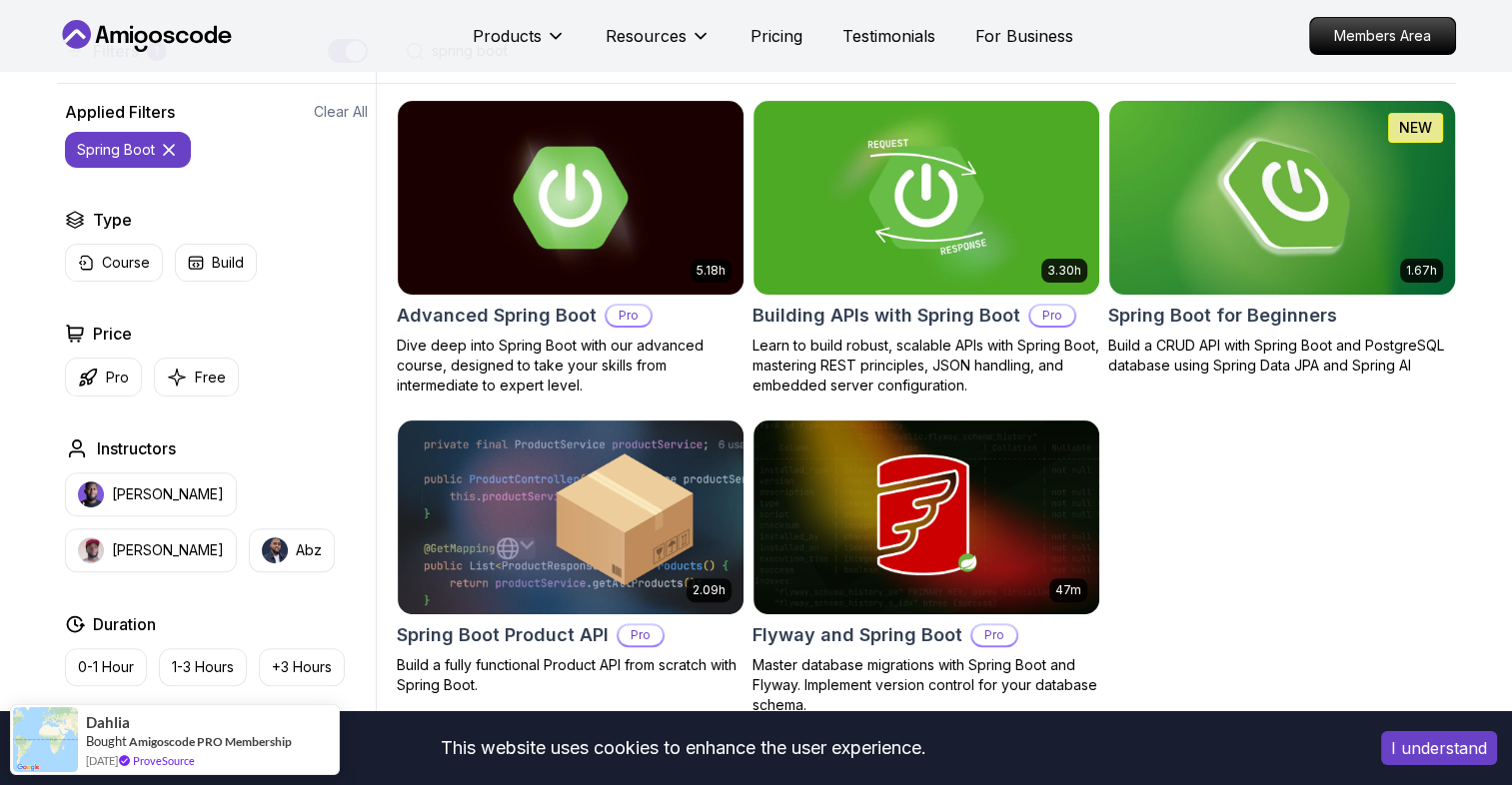 click at bounding box center [1281, 197] 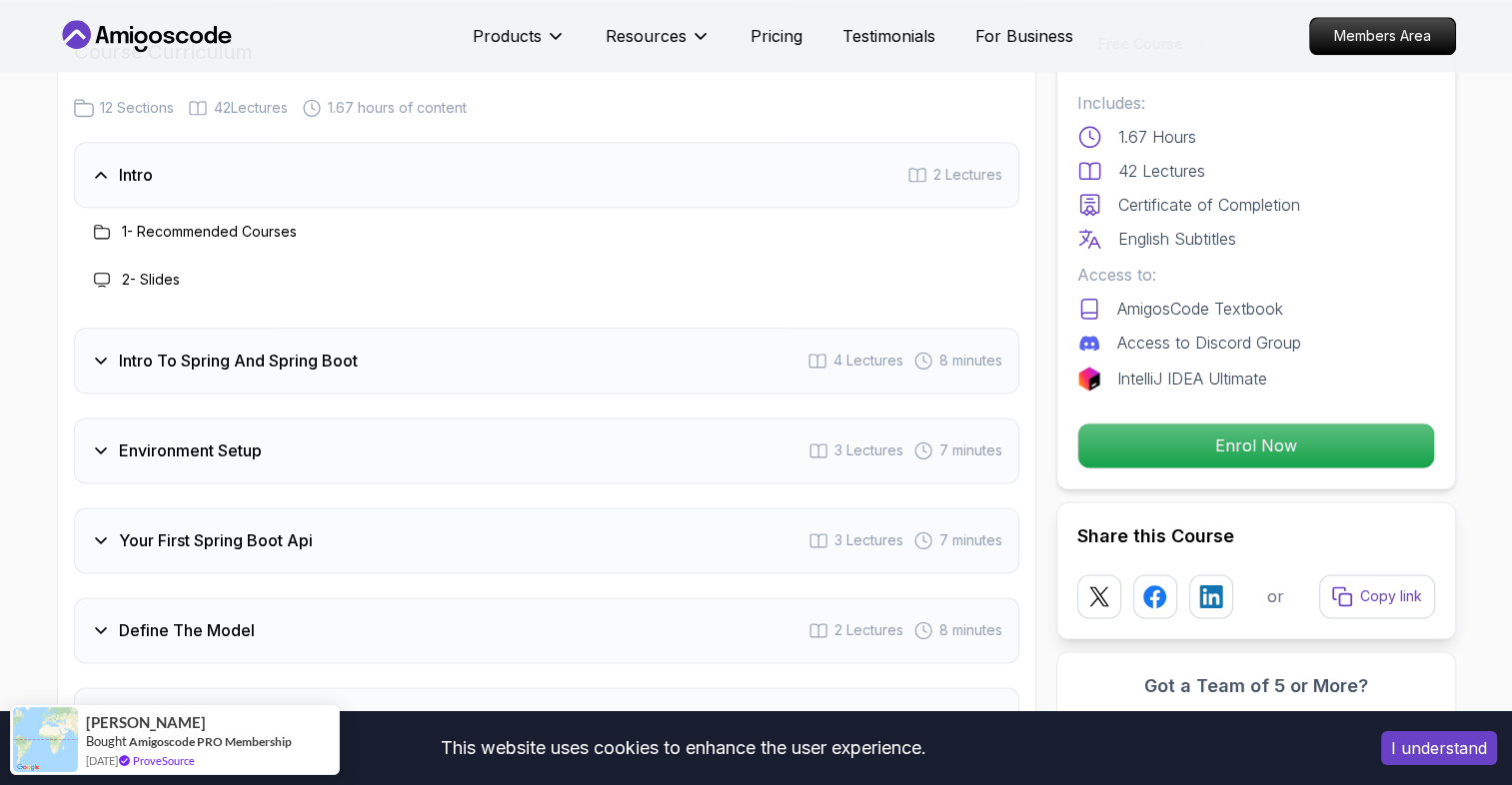 scroll, scrollTop: 2663, scrollLeft: 0, axis: vertical 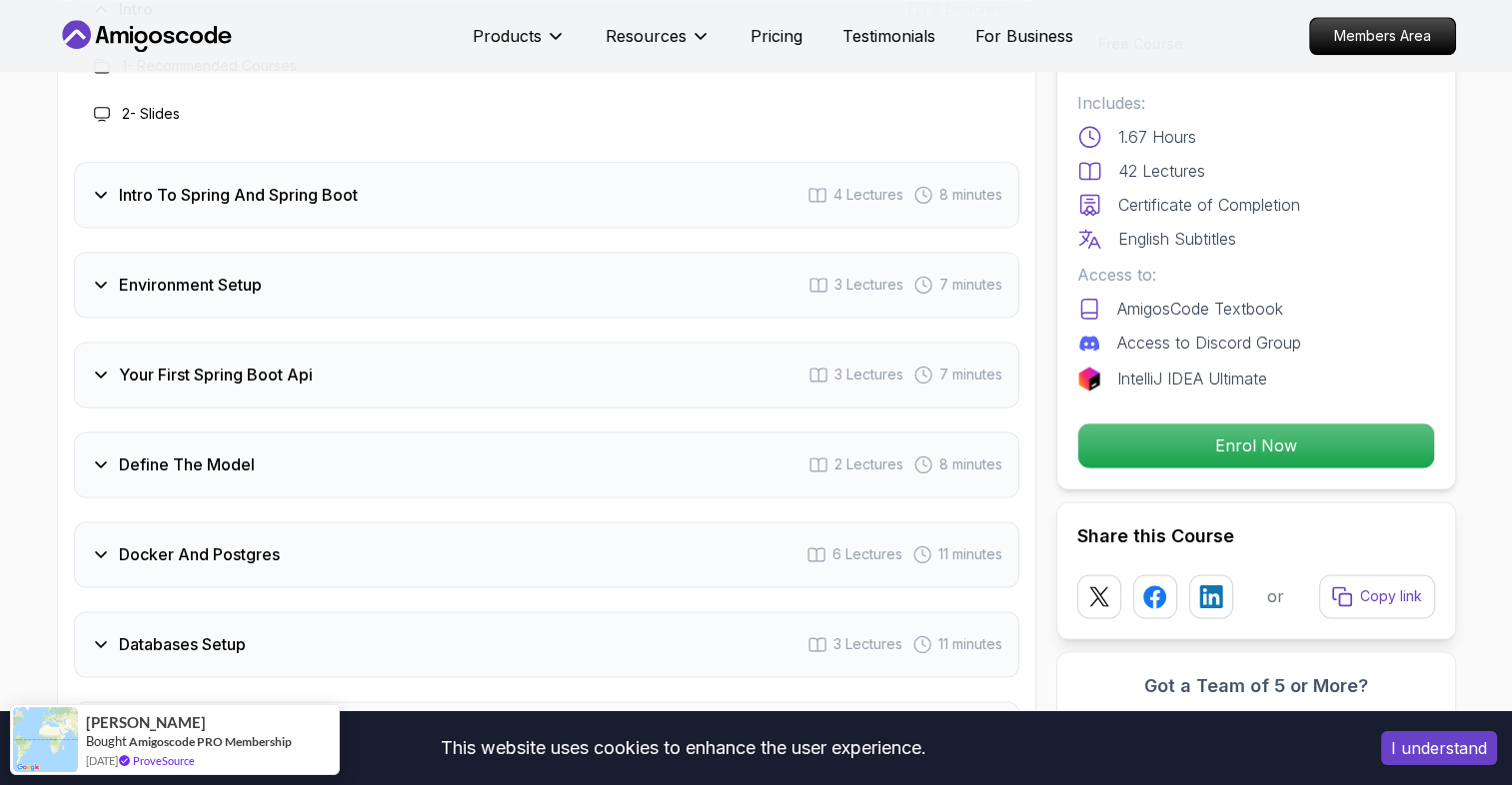 click on "Your First Spring Boot Api" at bounding box center (216, 375) 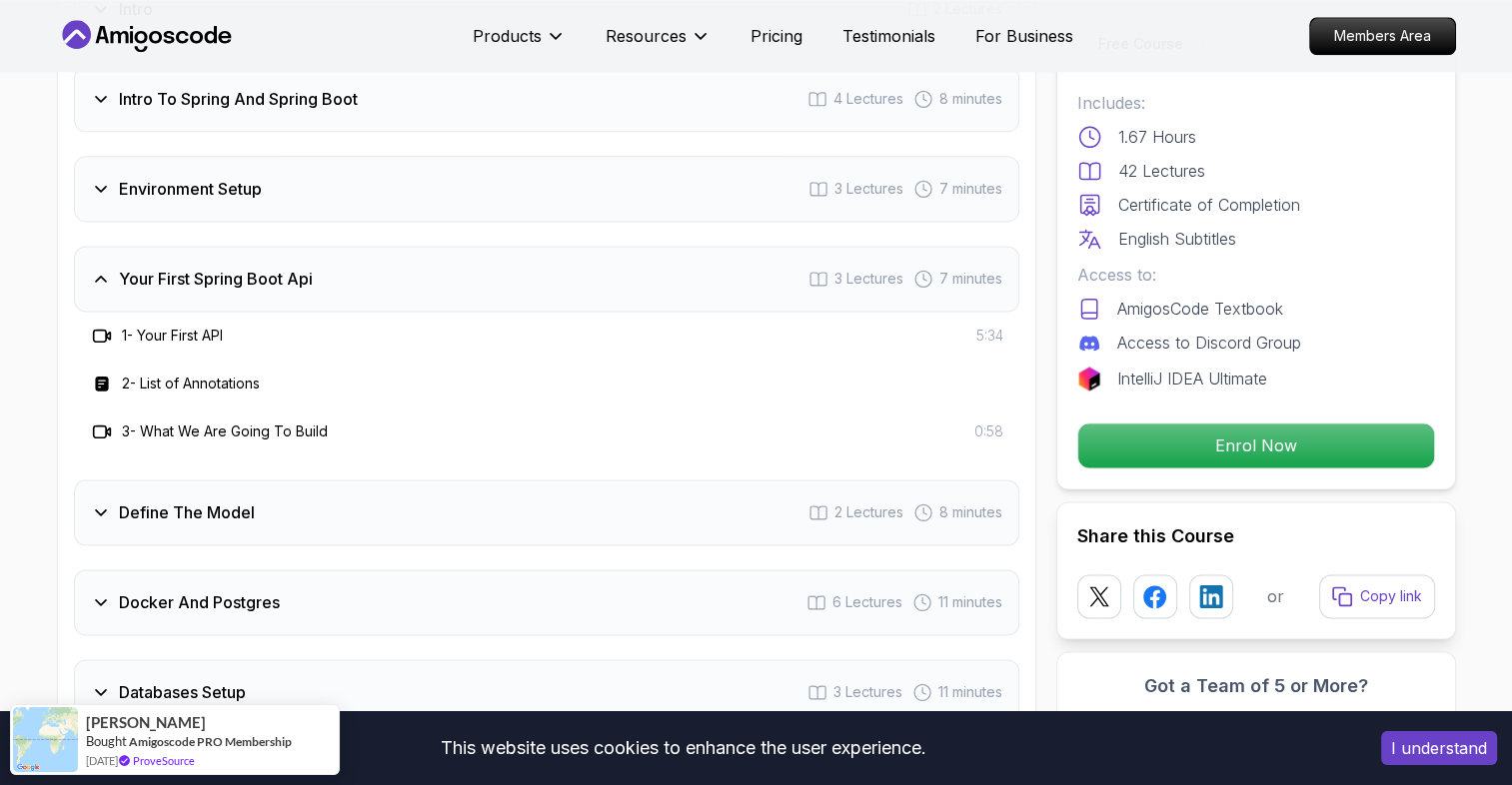 click on "Free Course Includes: 1.67 Hours 42 Lectures Certificate of Completion English Subtitles Access to: AmigosCode Textbook Access to Discord Group IntelliJ IDEA Ultimate Enrol Now" at bounding box center [1256, 249] 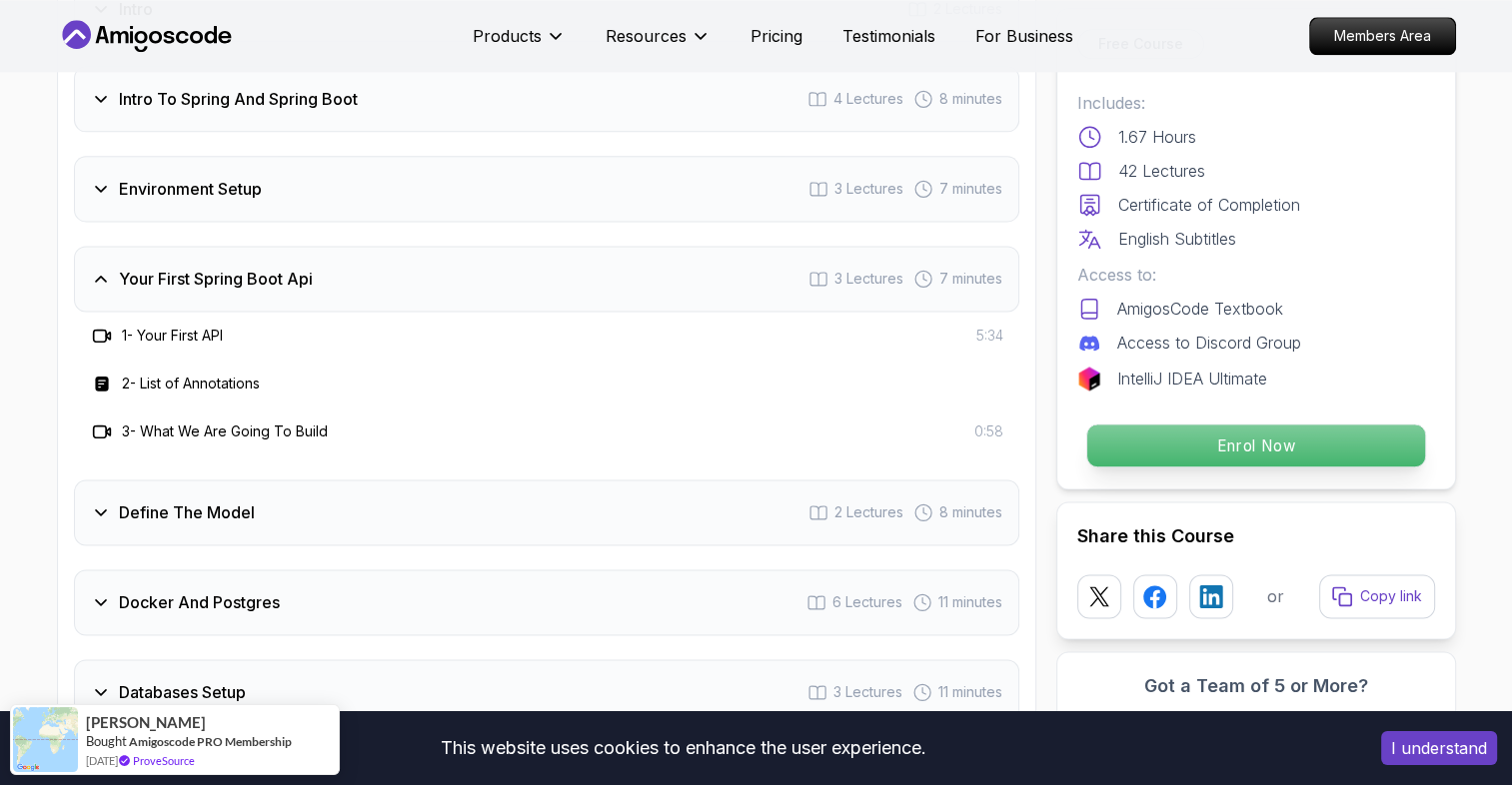 click on "Enrol Now" at bounding box center [1255, 445] 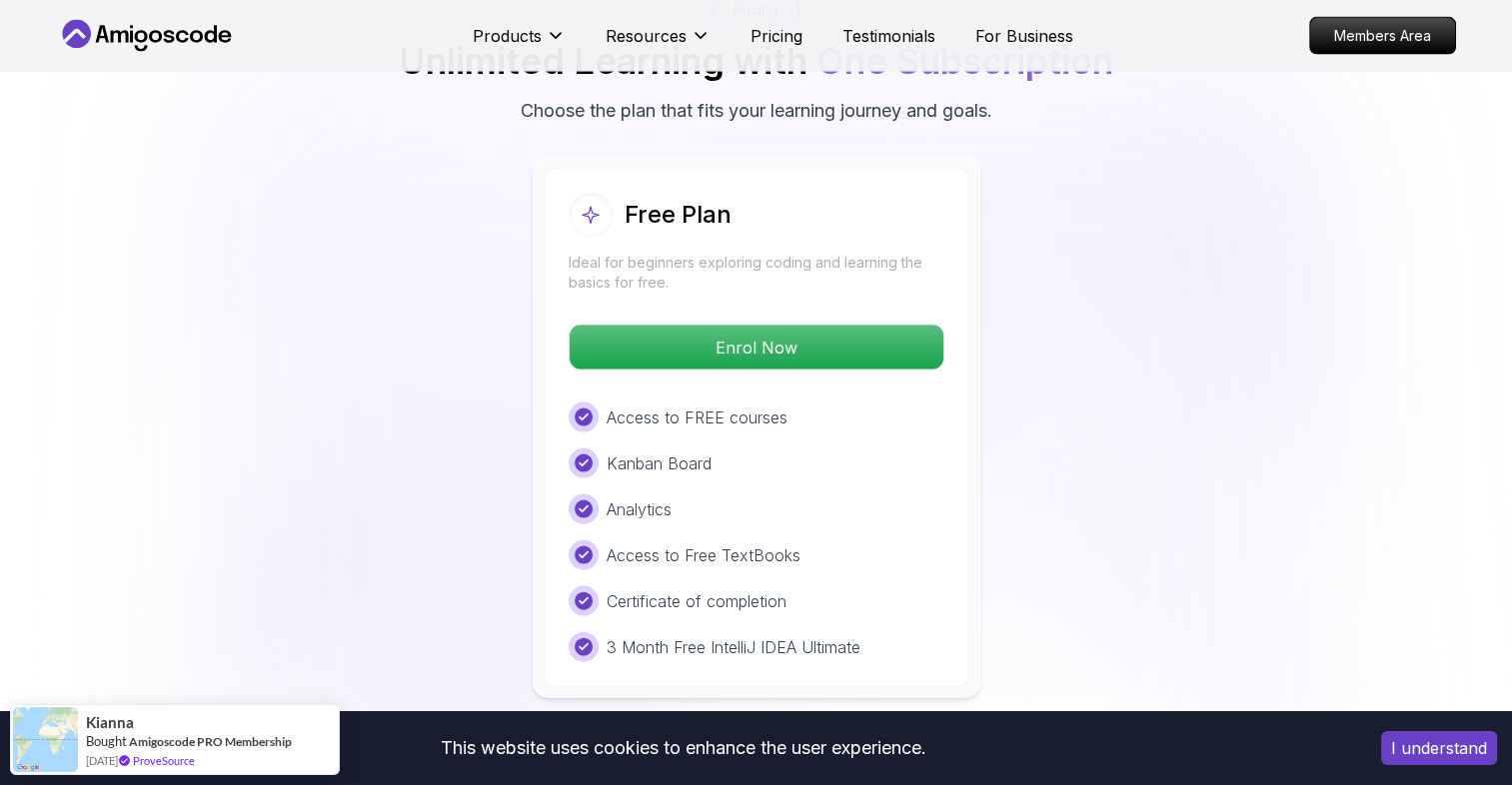 scroll, scrollTop: 3963, scrollLeft: 0, axis: vertical 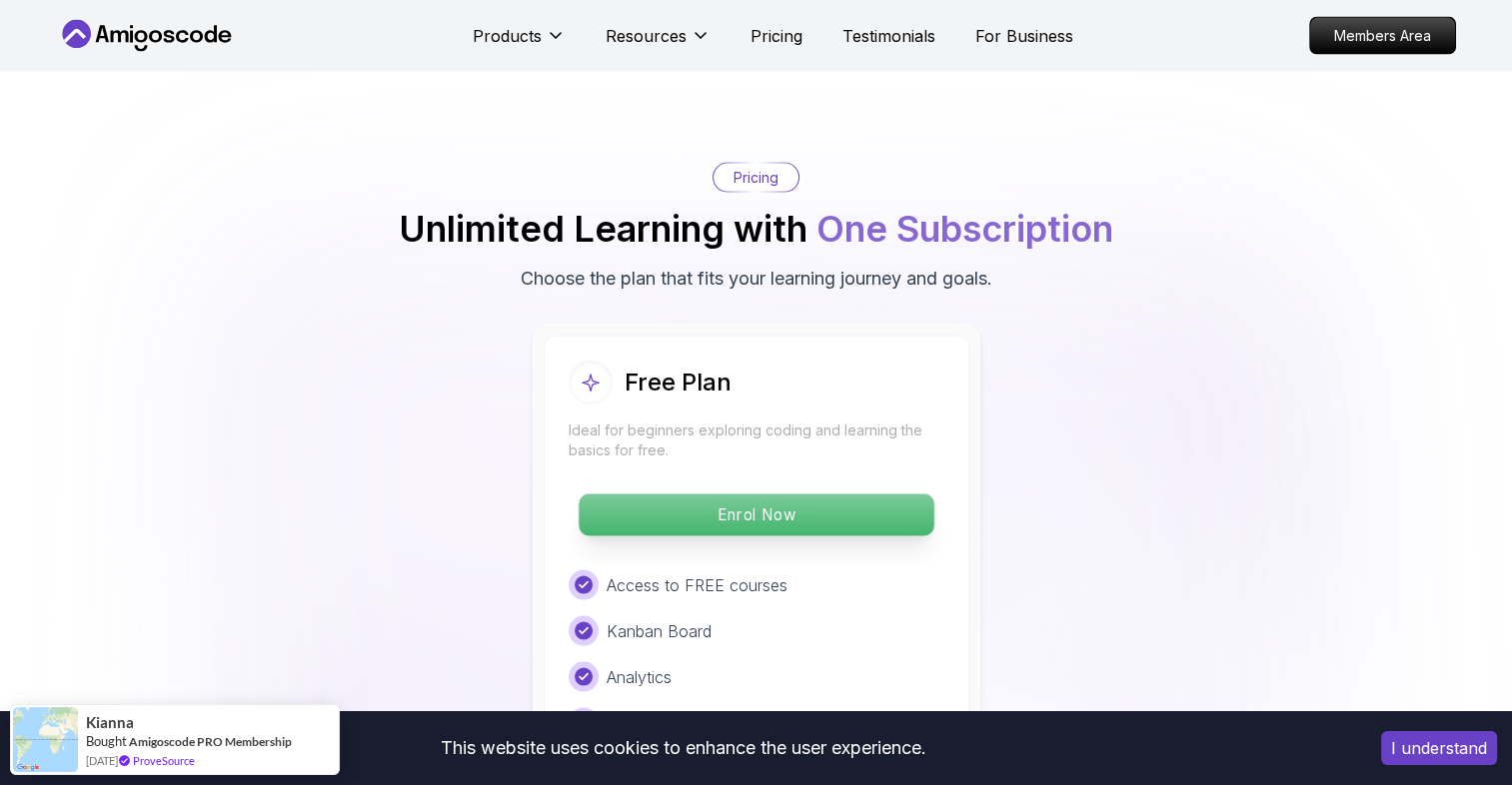click on "Enrol Now" at bounding box center (756, 515) 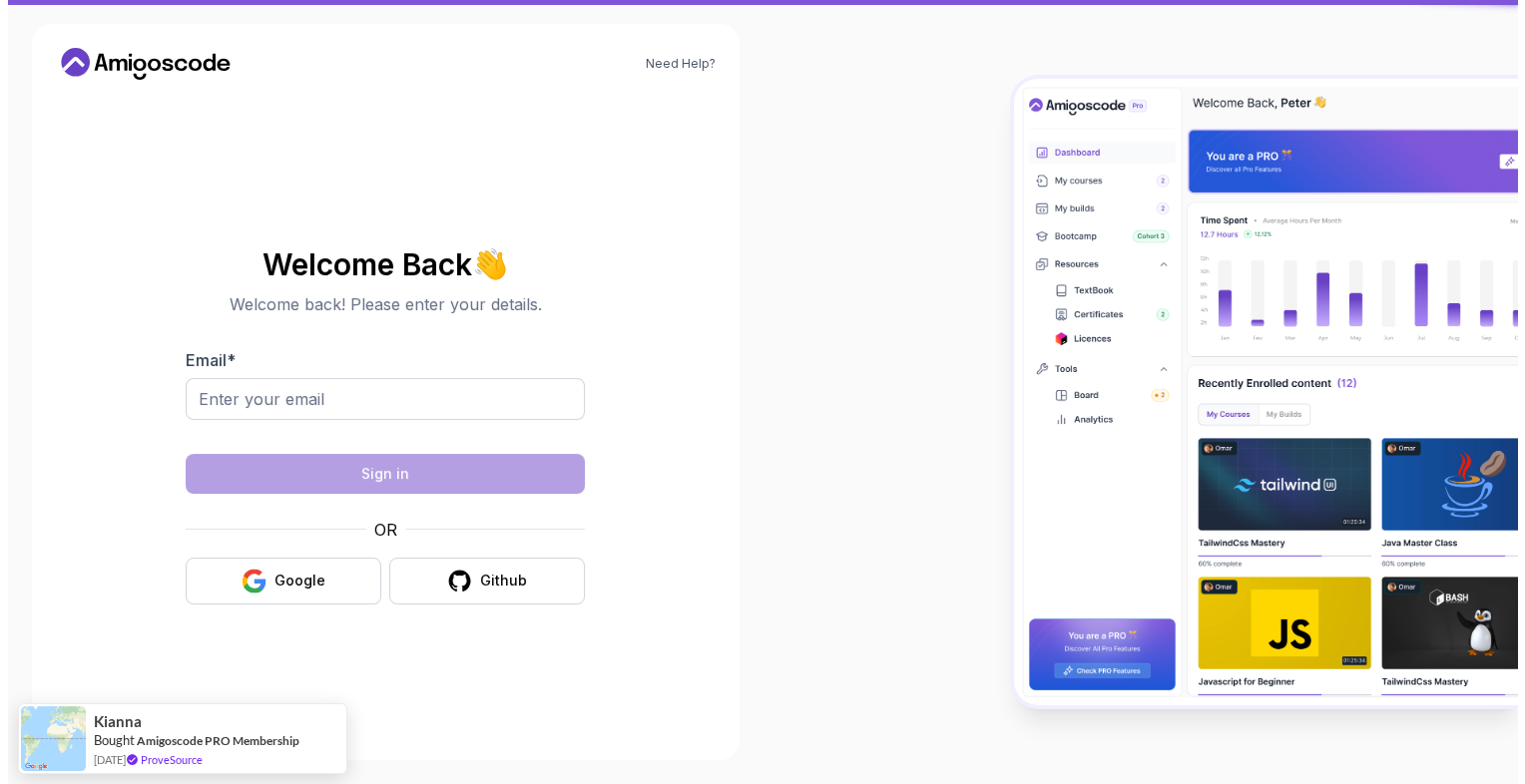 scroll, scrollTop: 0, scrollLeft: 0, axis: both 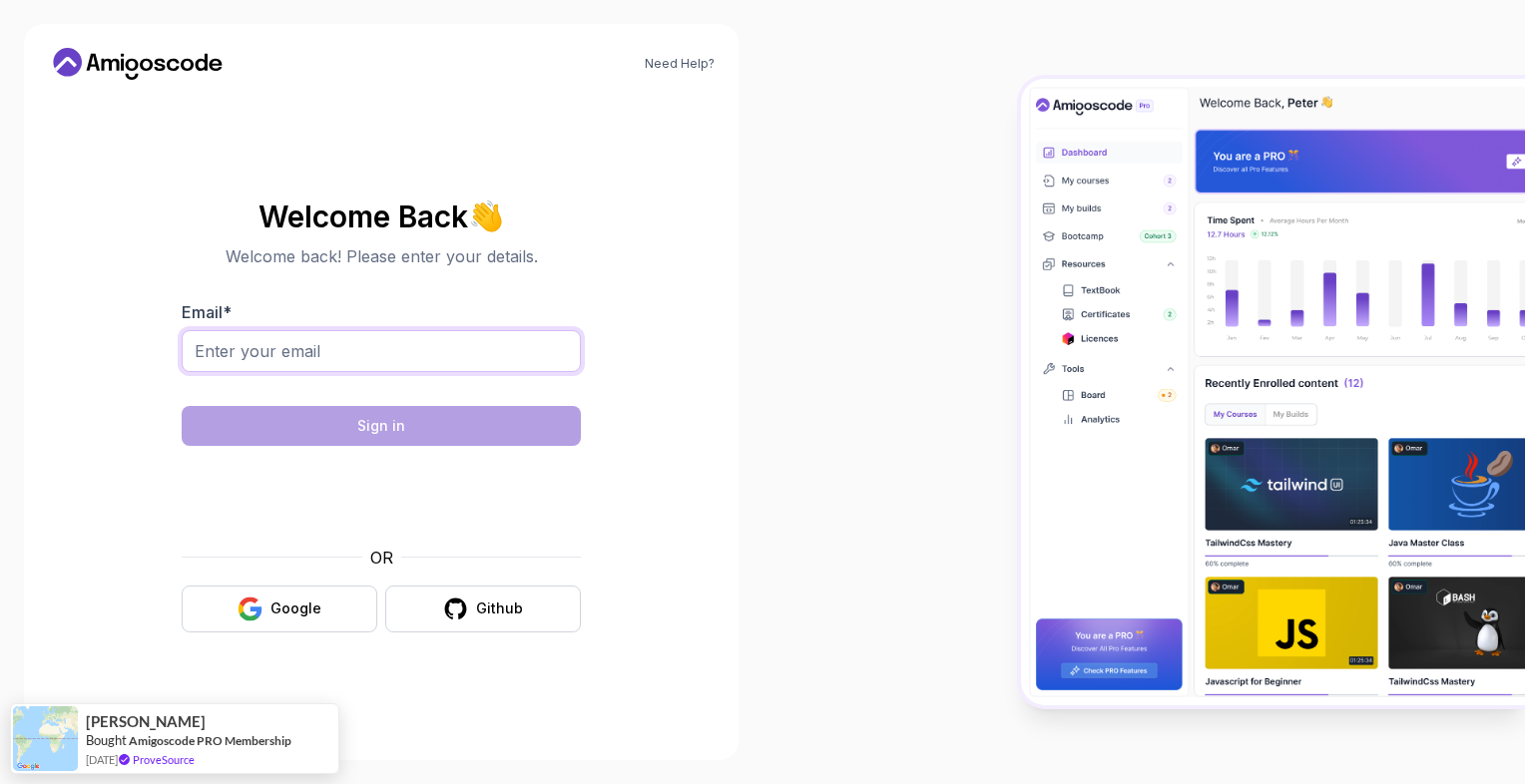 click on "Email *" at bounding box center [381, 351] 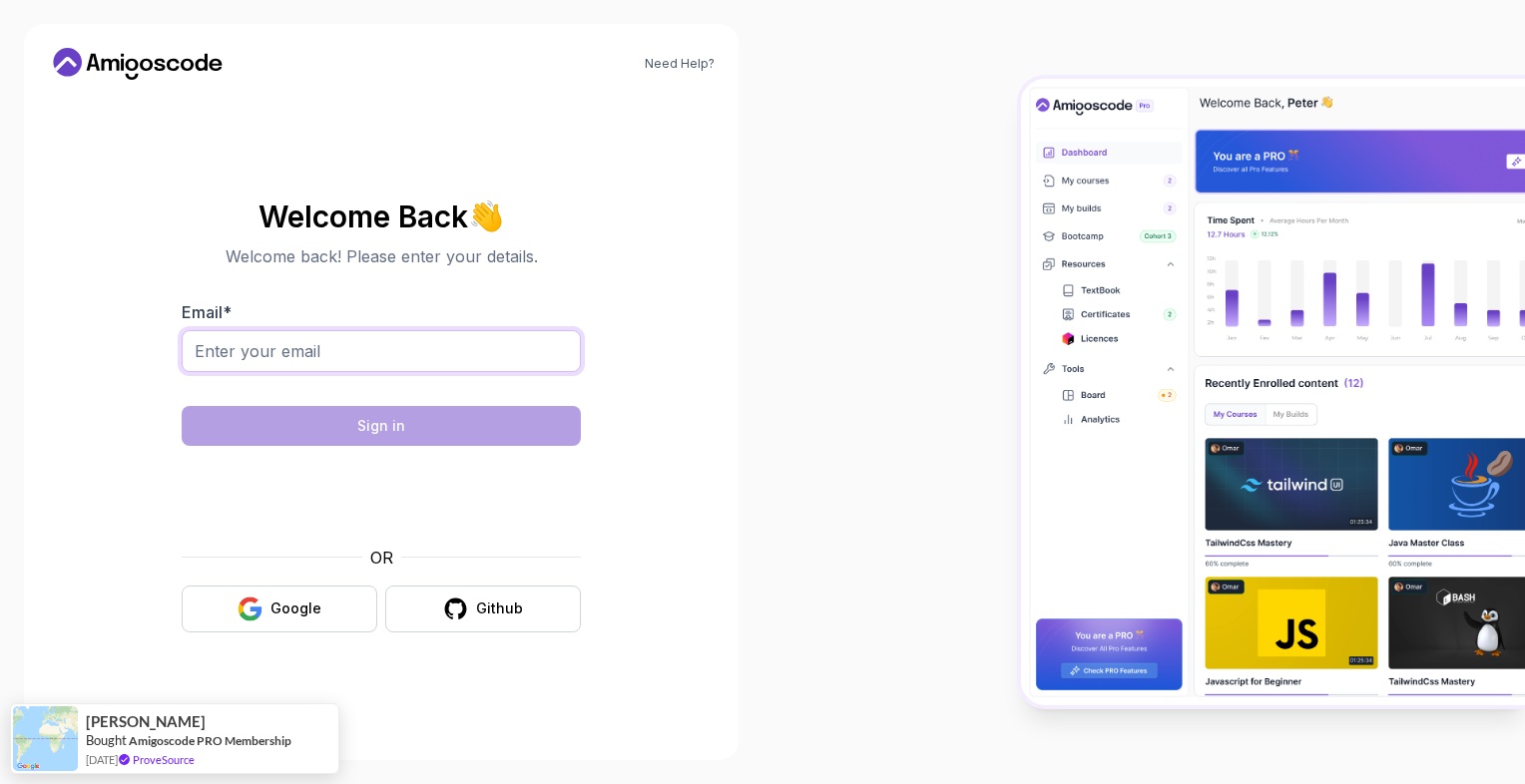 type on "alokjha20305@gmail.com" 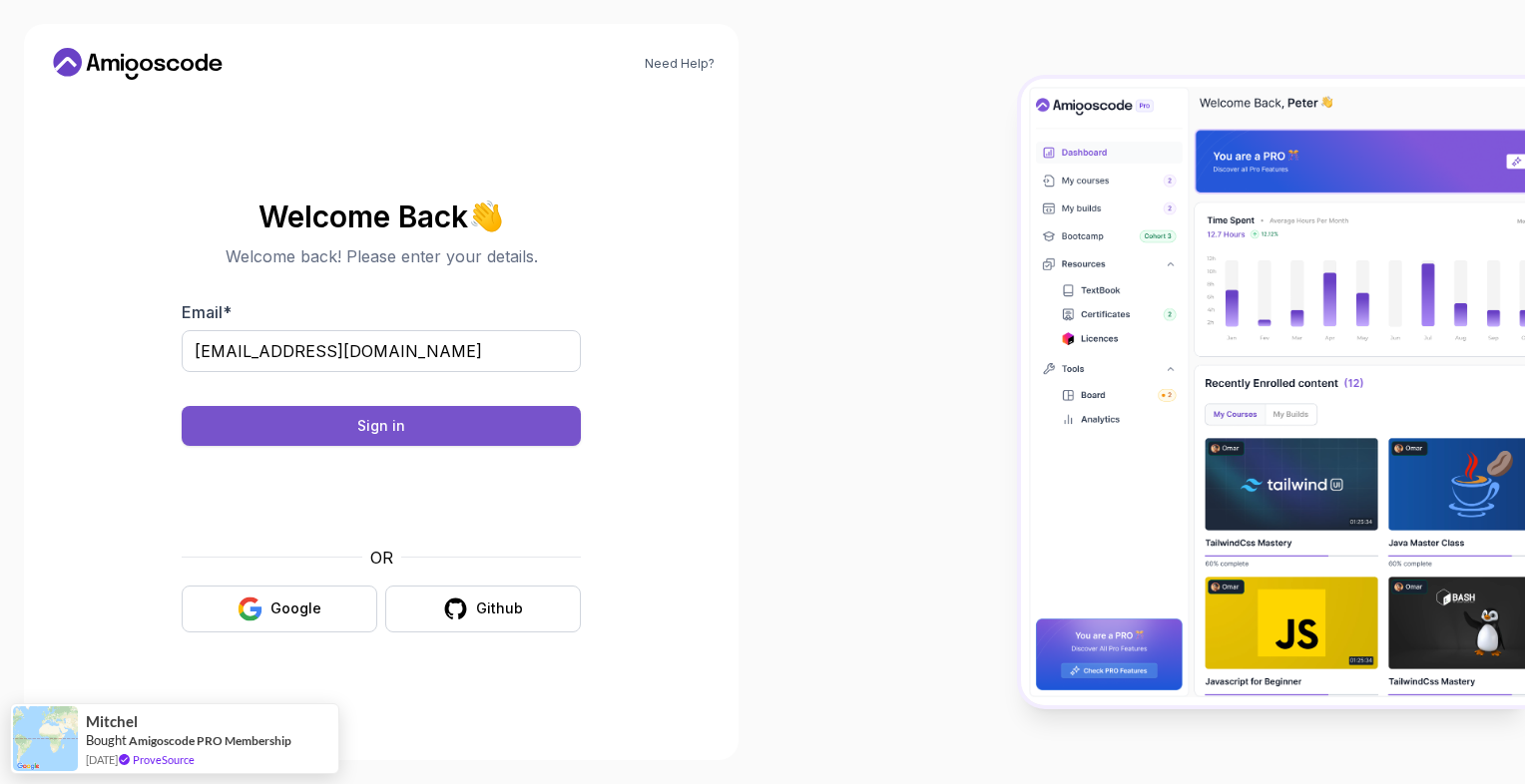 click on "Sign in" at bounding box center (381, 426) 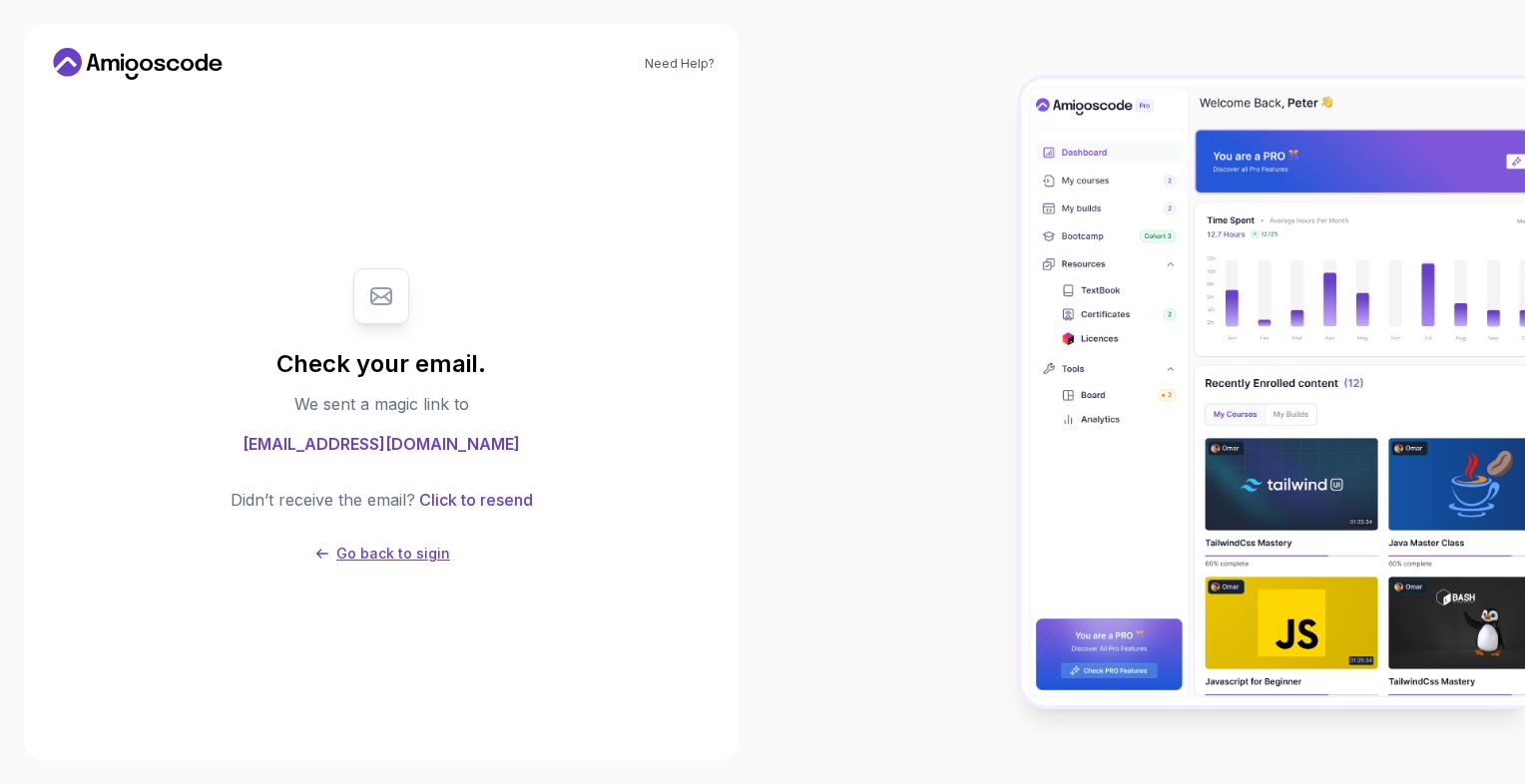 click on "Go back to sigin" at bounding box center (393, 554) 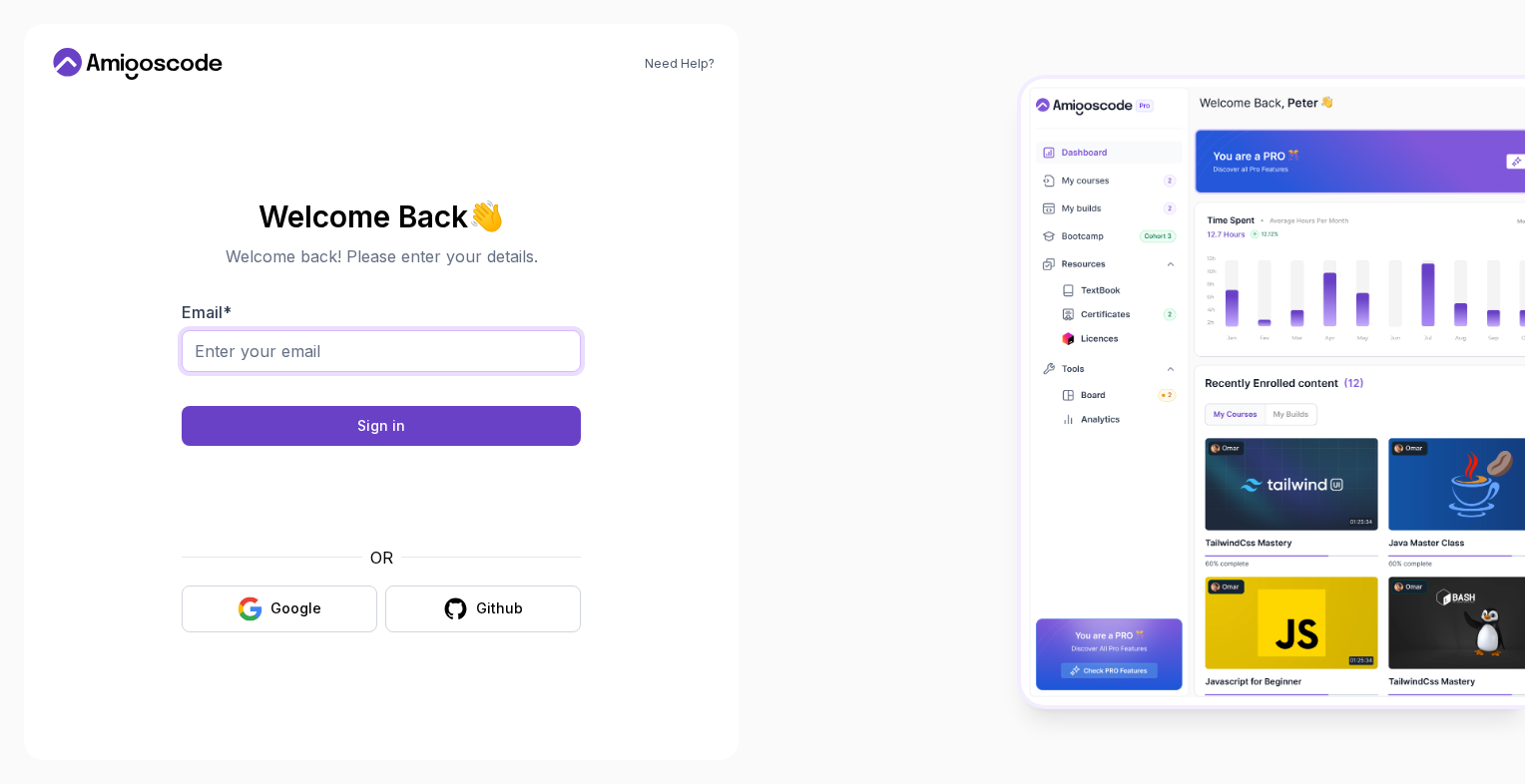 click on "Email *" at bounding box center [381, 351] 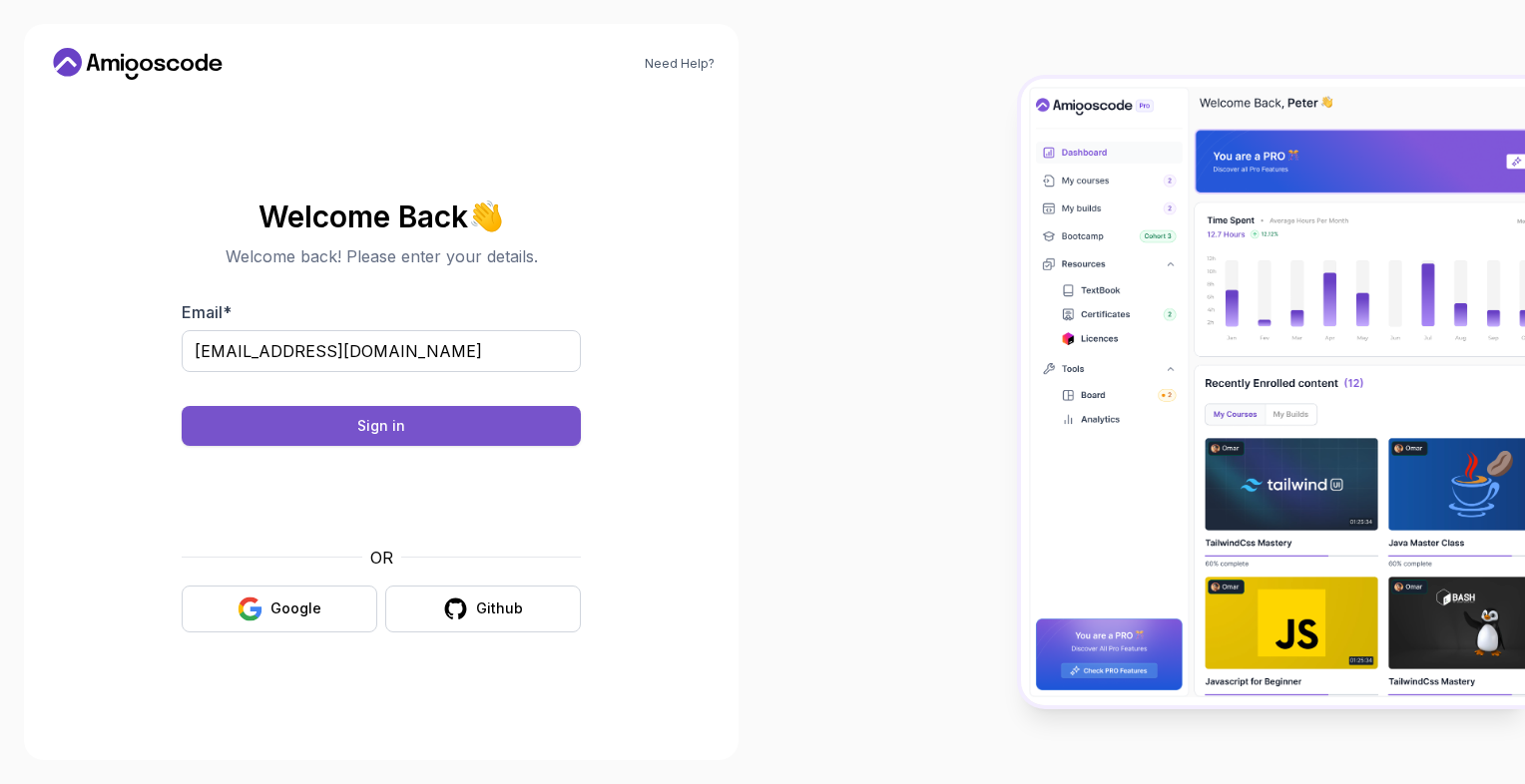 click on "Sign in" at bounding box center [381, 426] 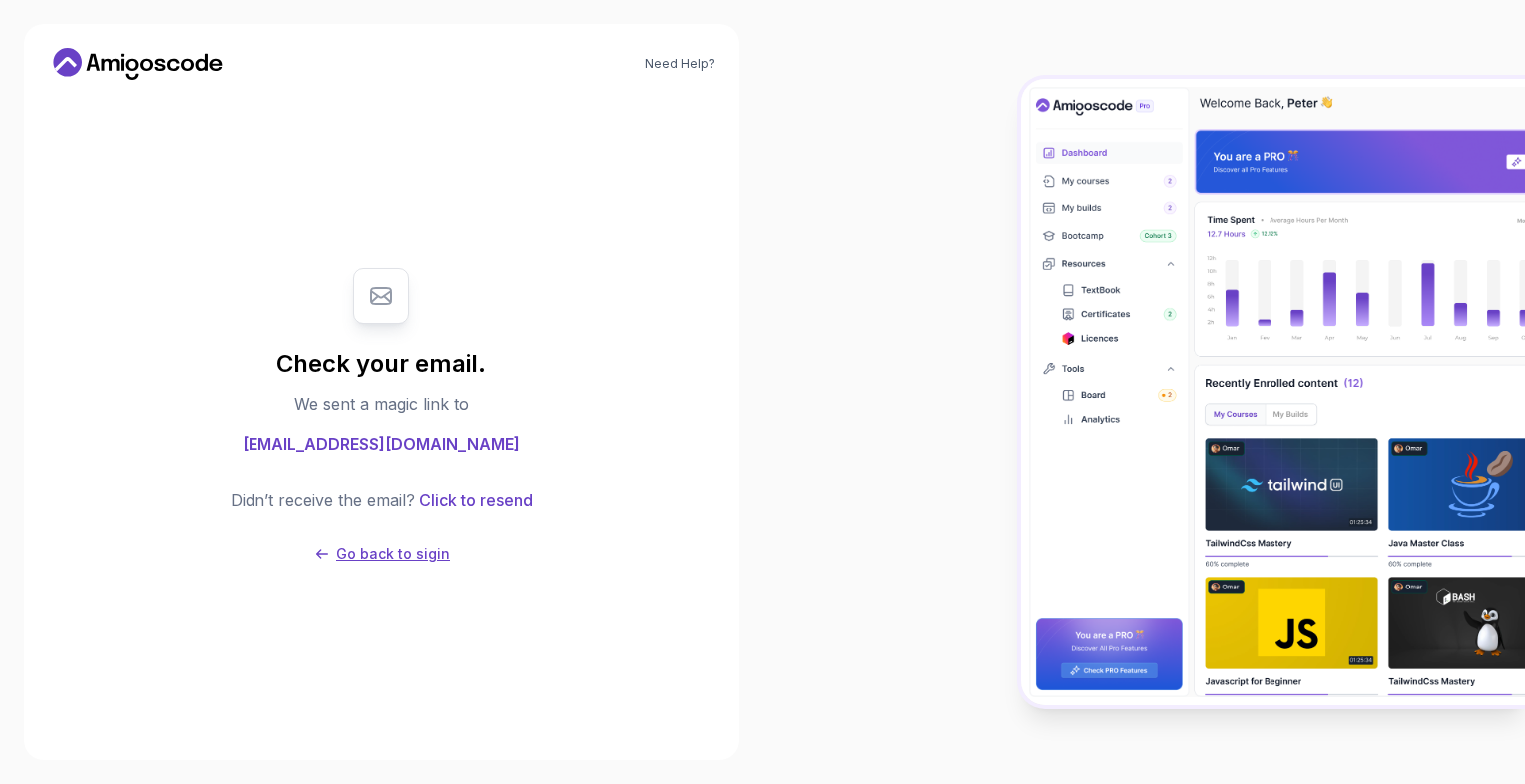 click on "Go back to sigin" at bounding box center (393, 554) 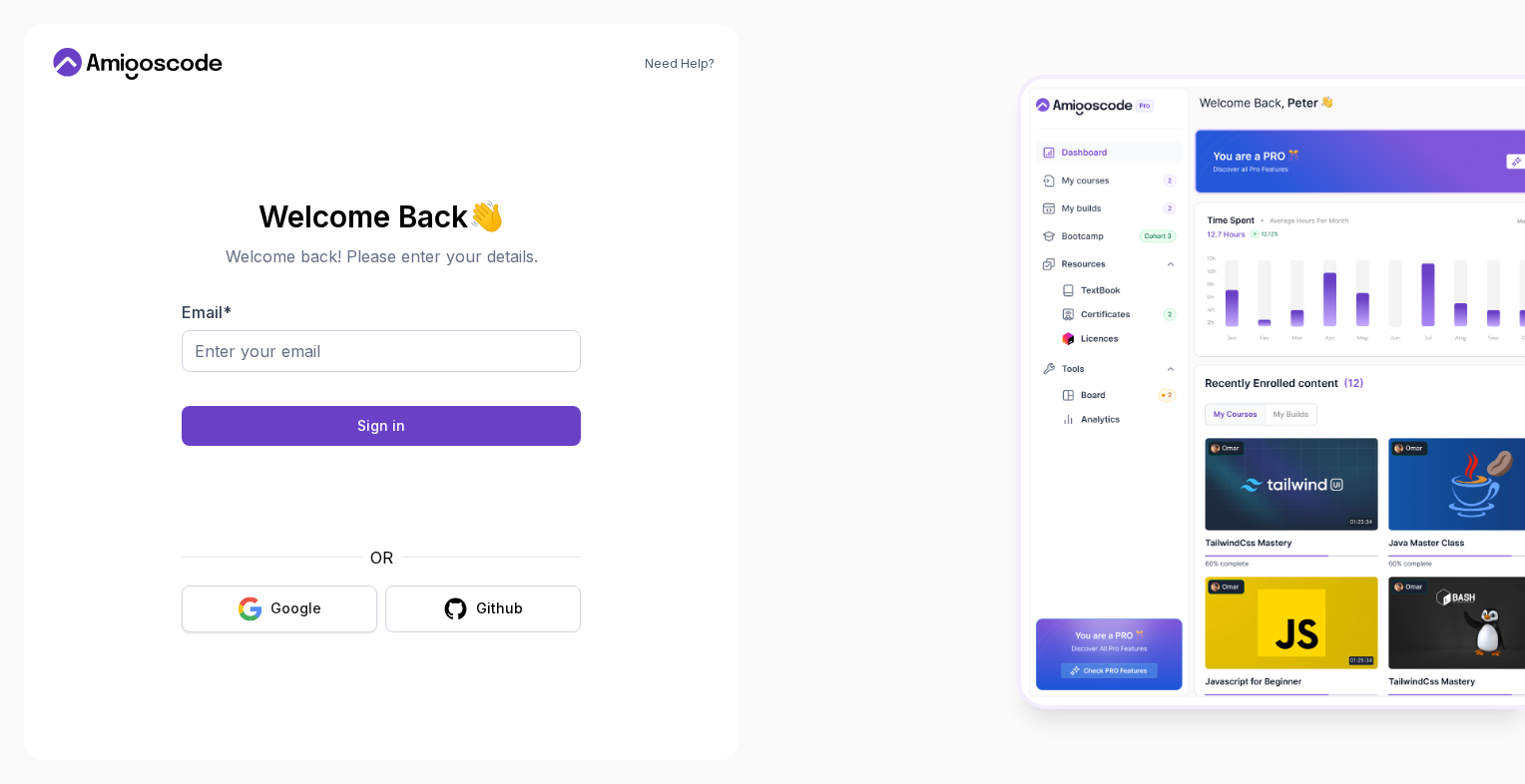 click on "Google" at bounding box center (295, 608) 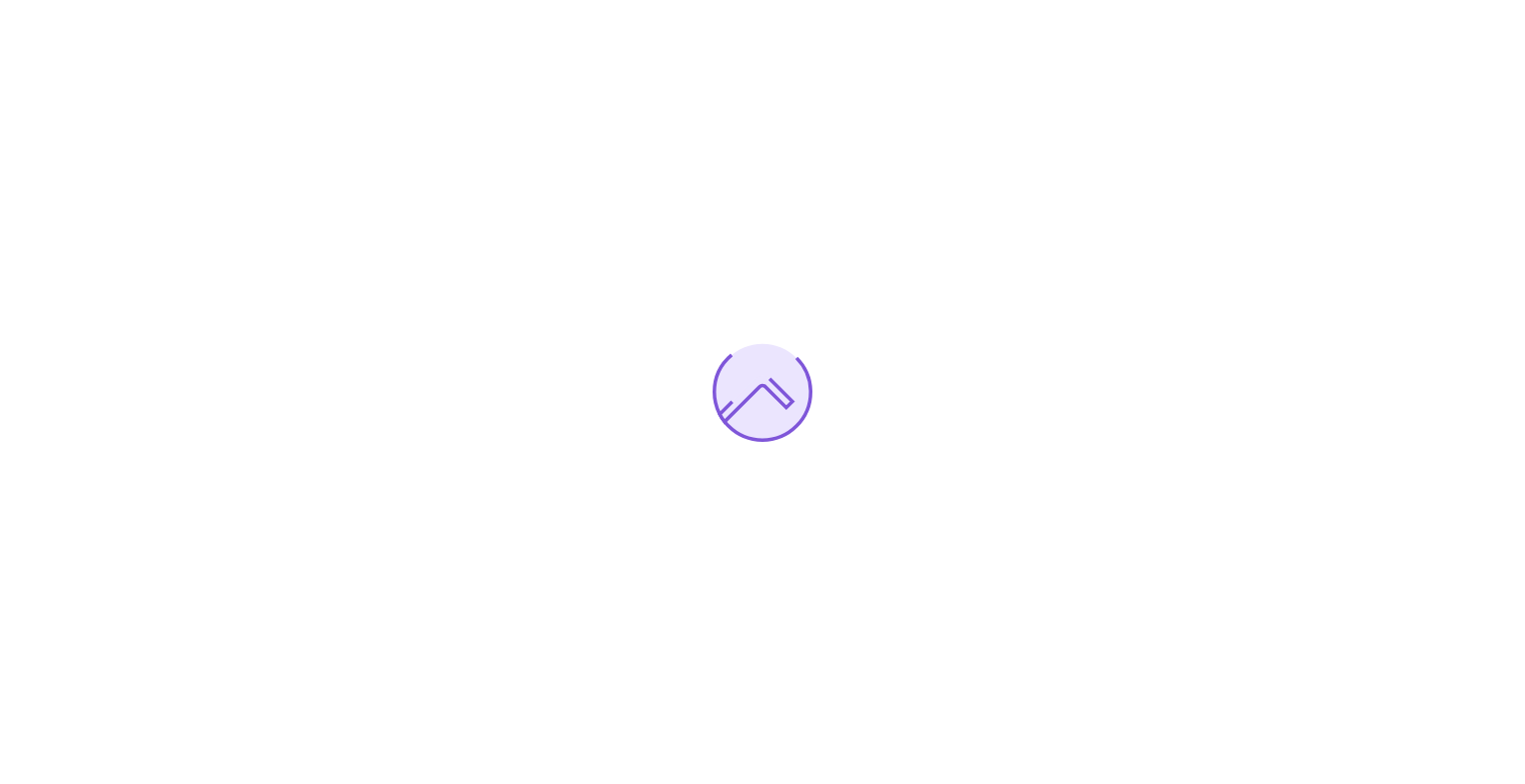 scroll, scrollTop: 0, scrollLeft: 0, axis: both 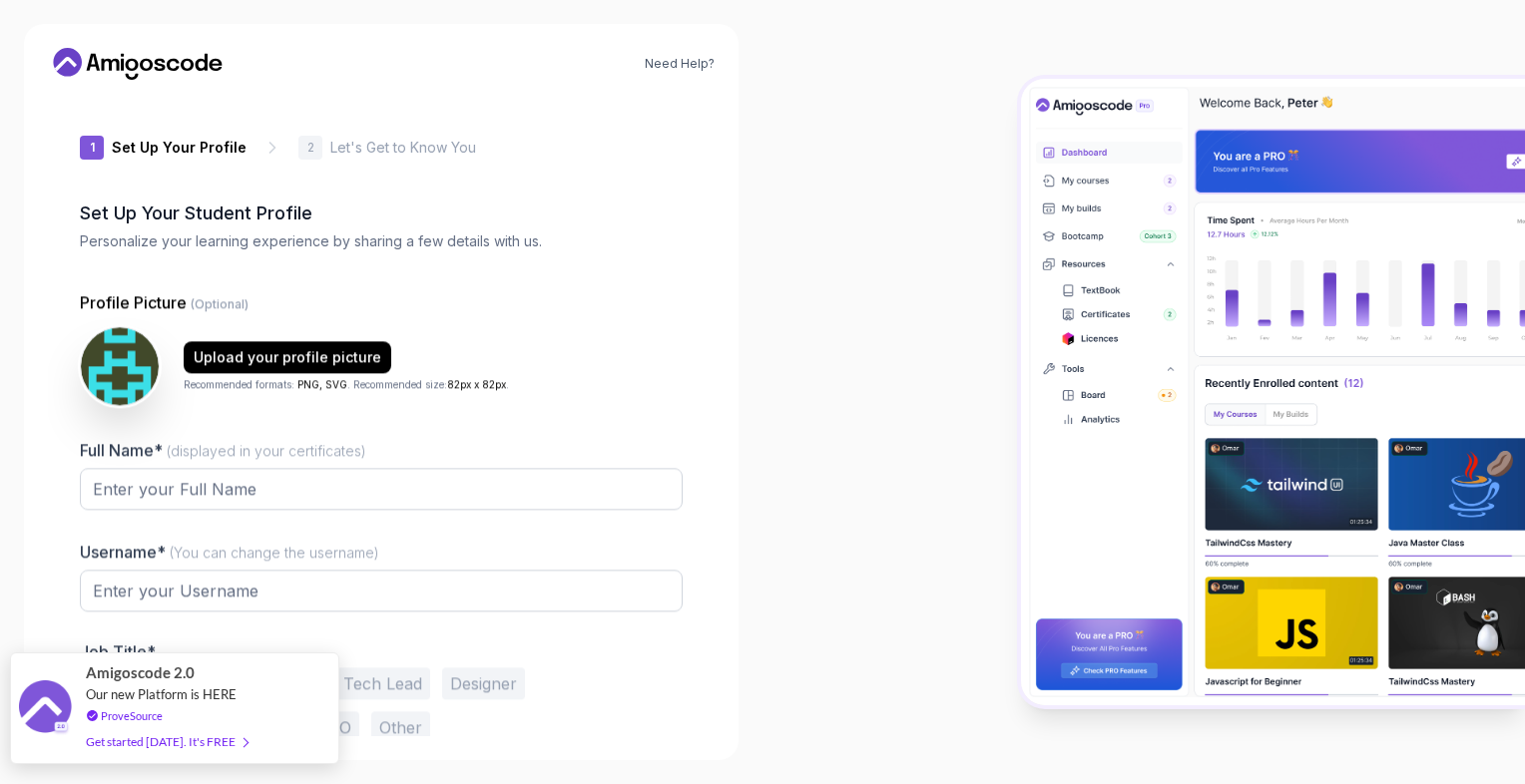 type on "noblelynx8aeda" 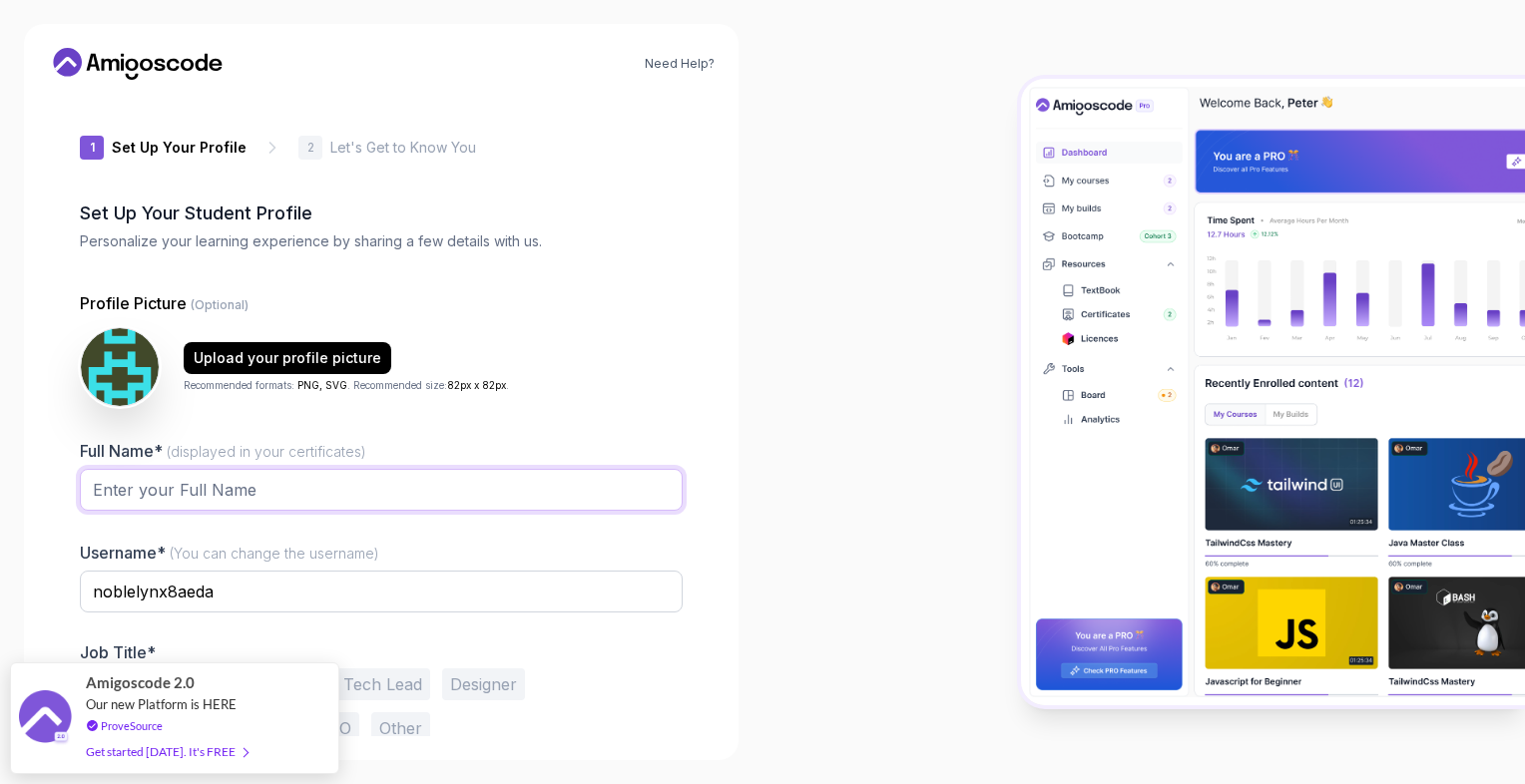 click on "Full Name*   (displayed in your certificates)" at bounding box center [381, 490] 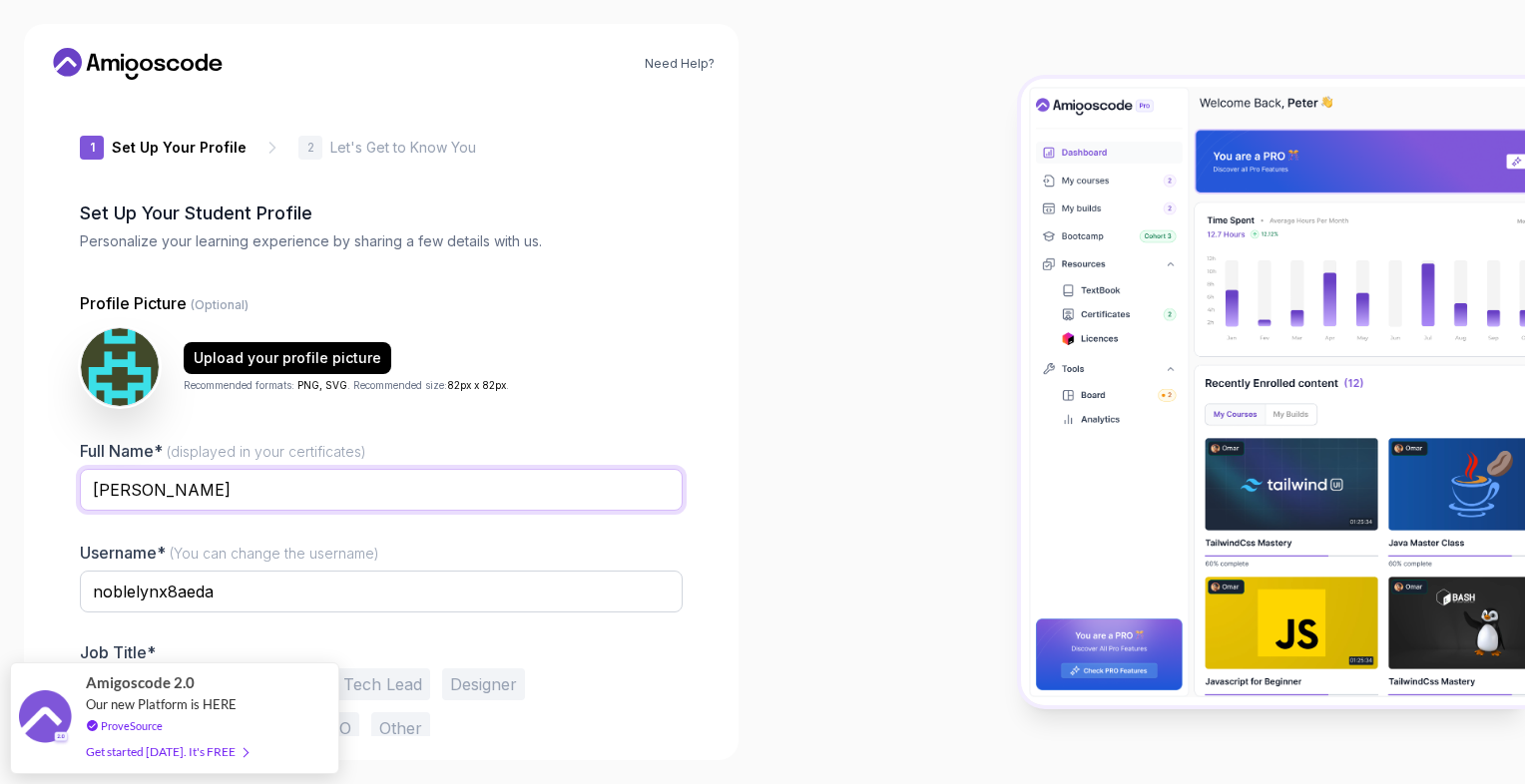 type on "Alok Jha" 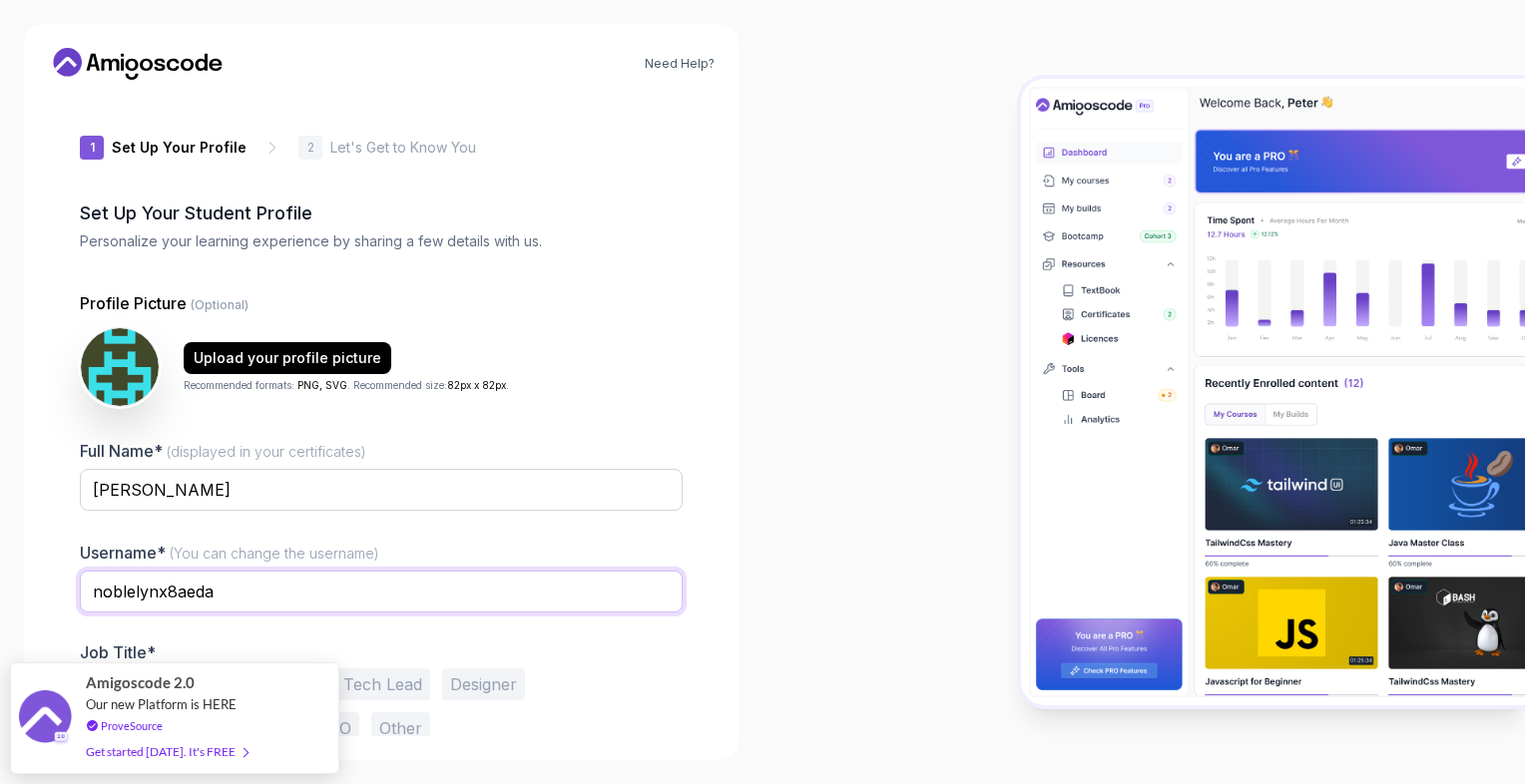 click on "noblelynx8aeda" at bounding box center (381, 591) 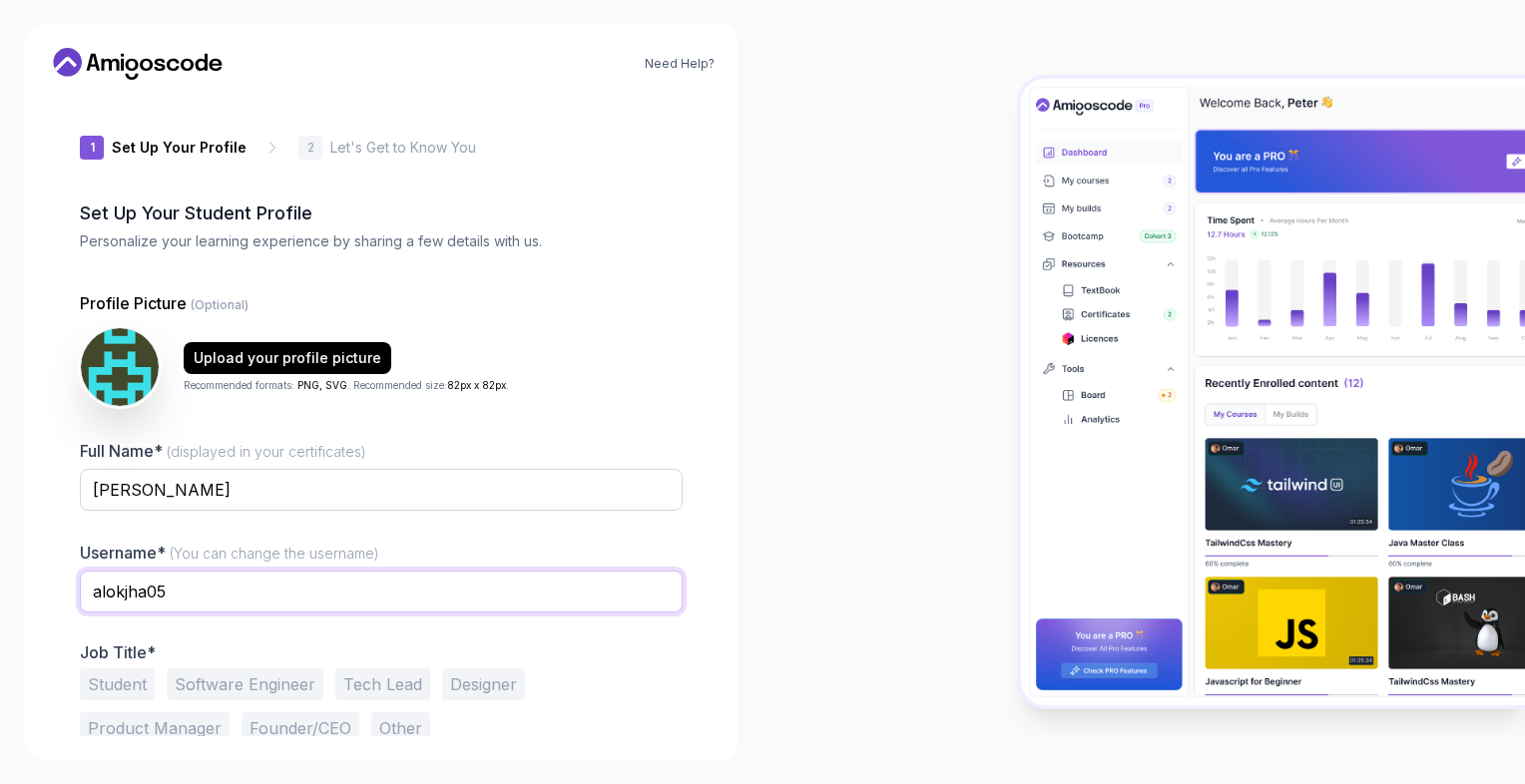 scroll, scrollTop: 48, scrollLeft: 0, axis: vertical 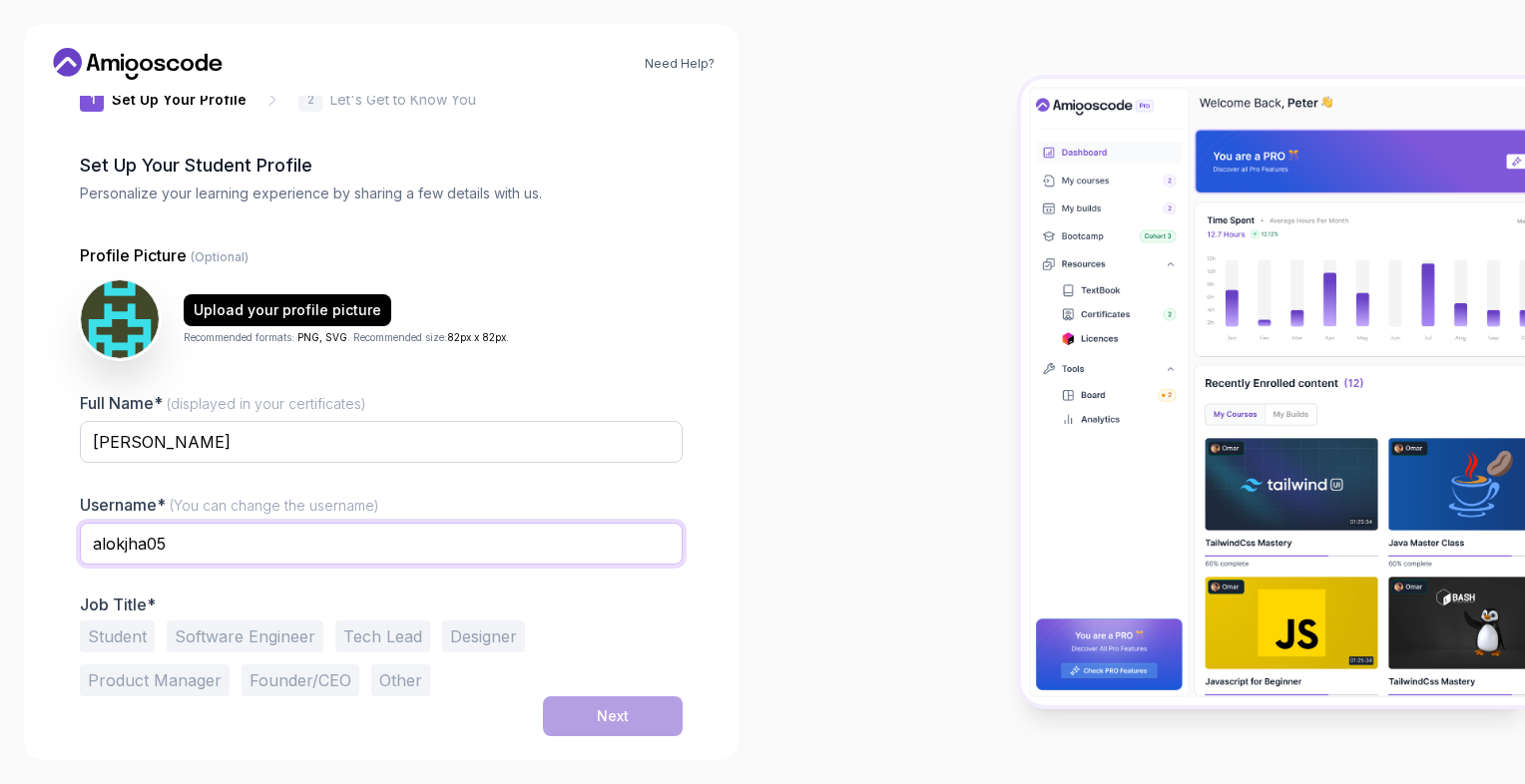type on "alokjha05" 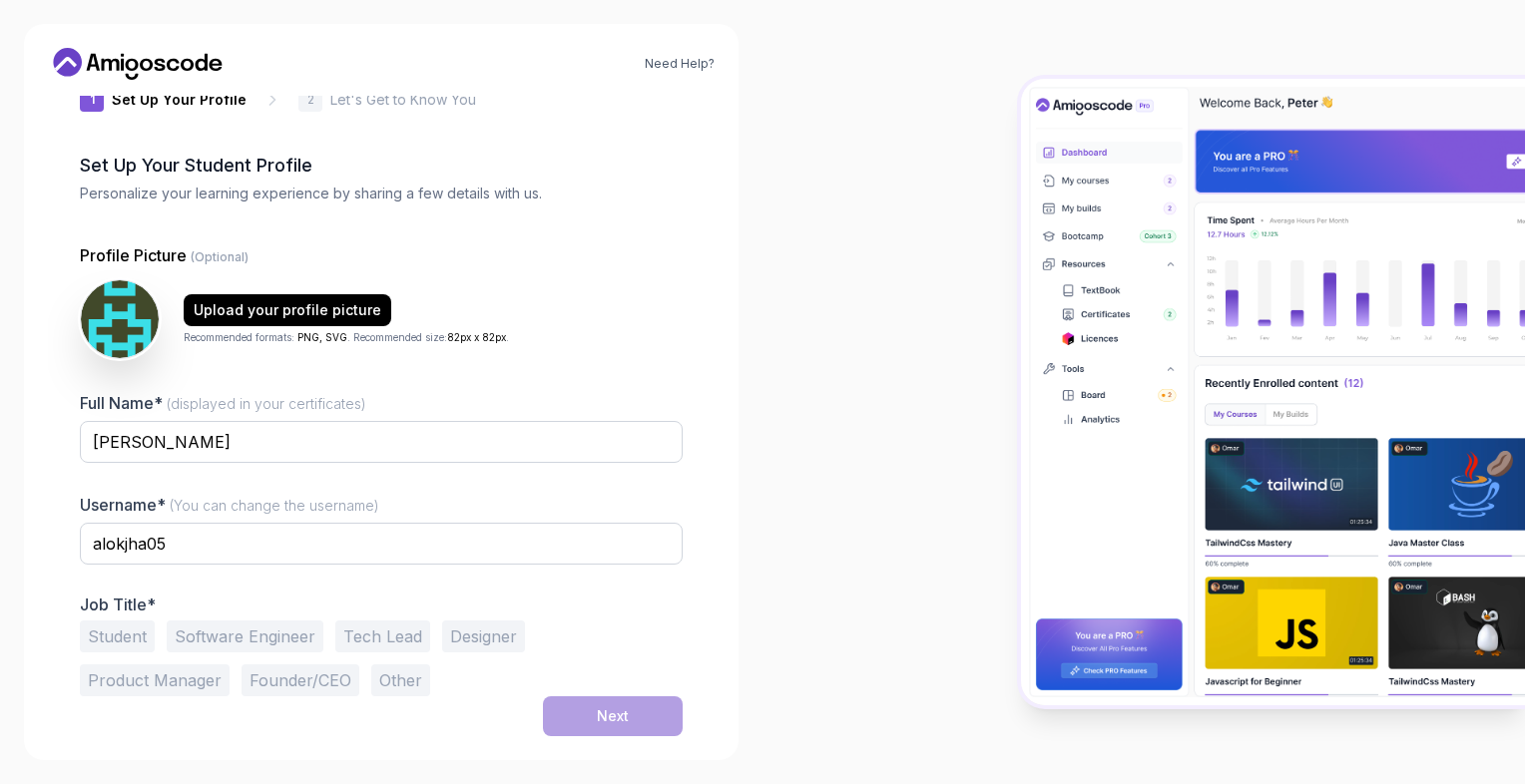 click on "Student" at bounding box center (117, 636) 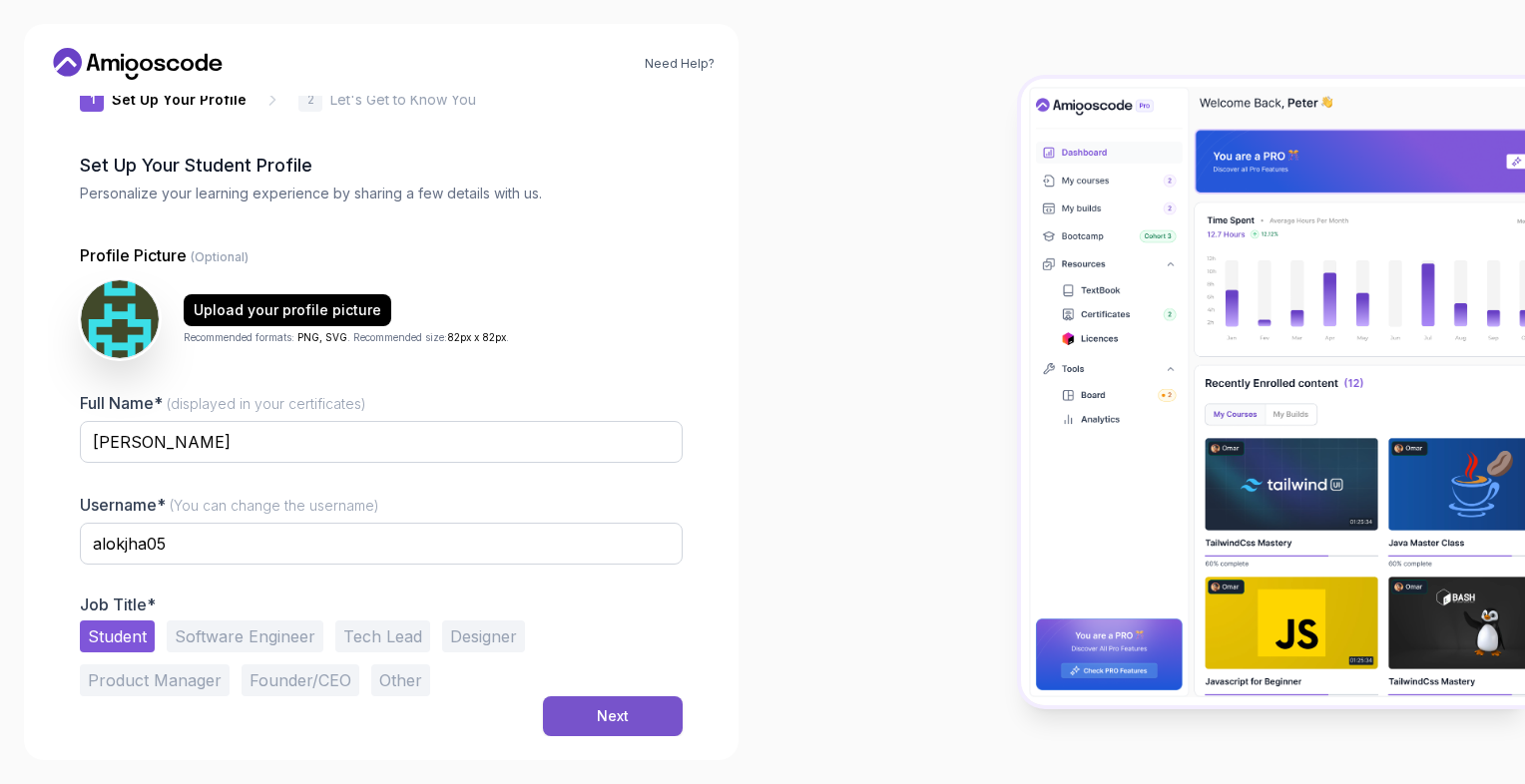 click on "Next" at bounding box center (613, 716) 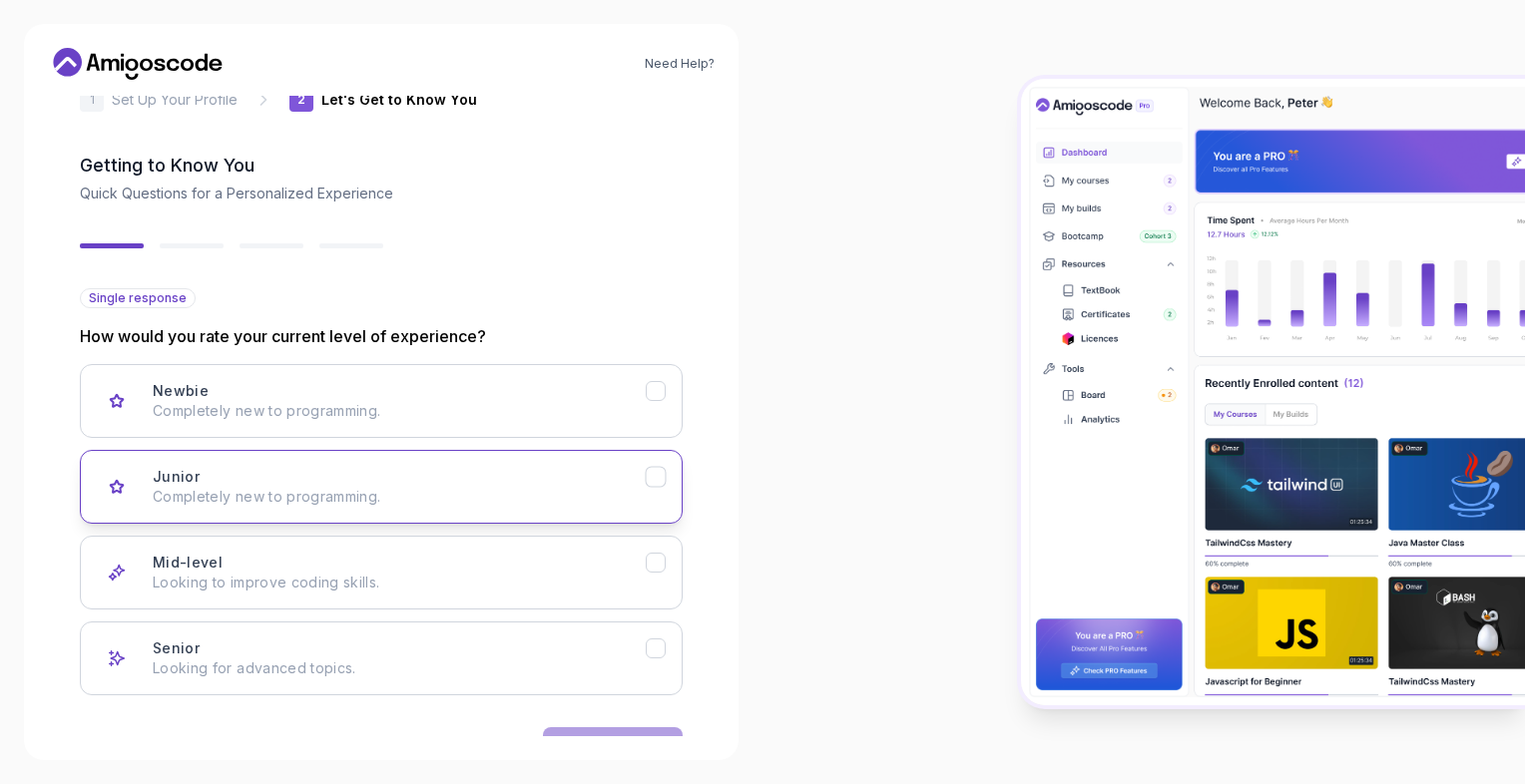 click on "Junior Completely new to programming." at bounding box center (399, 487) 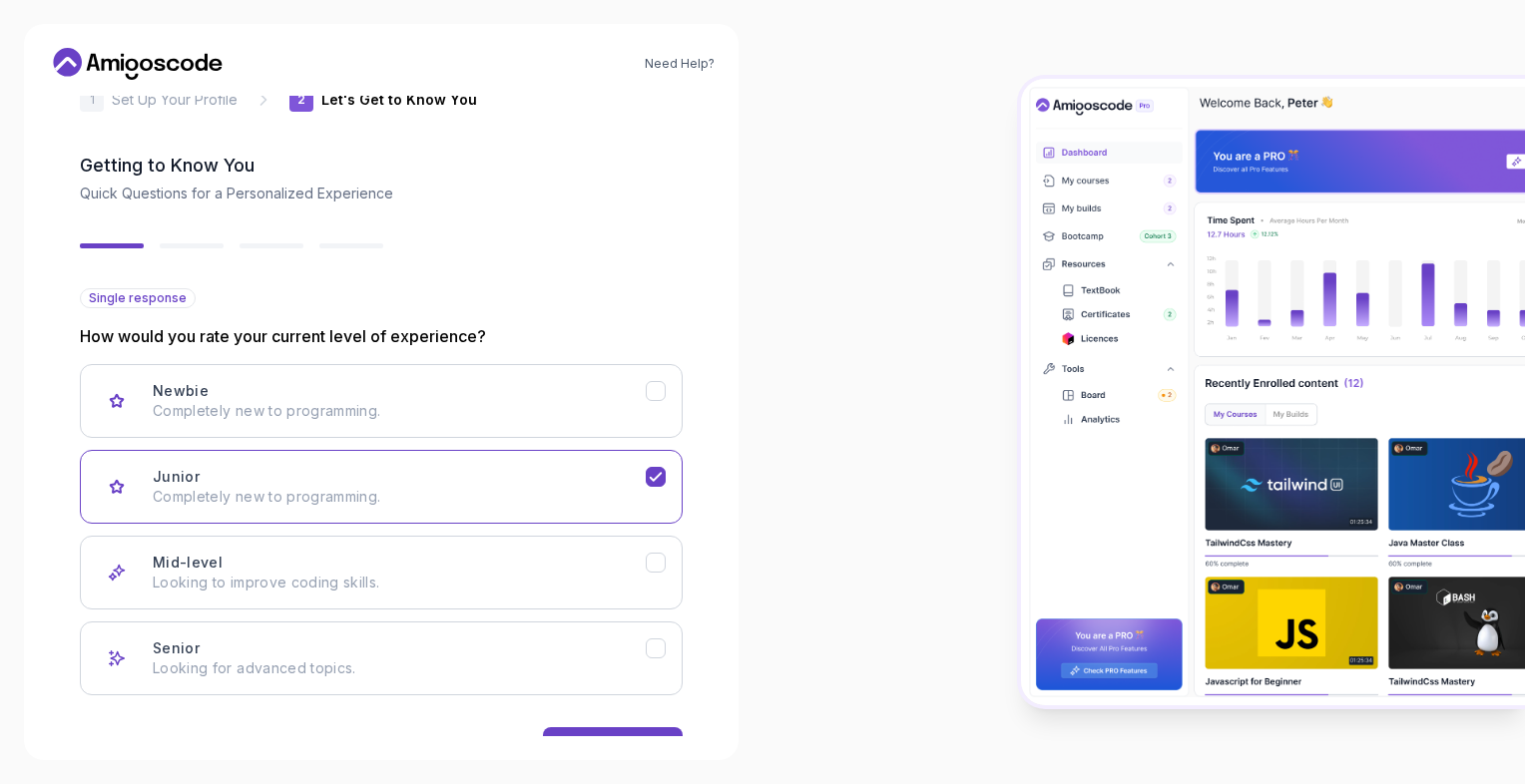 scroll, scrollTop: 109, scrollLeft: 0, axis: vertical 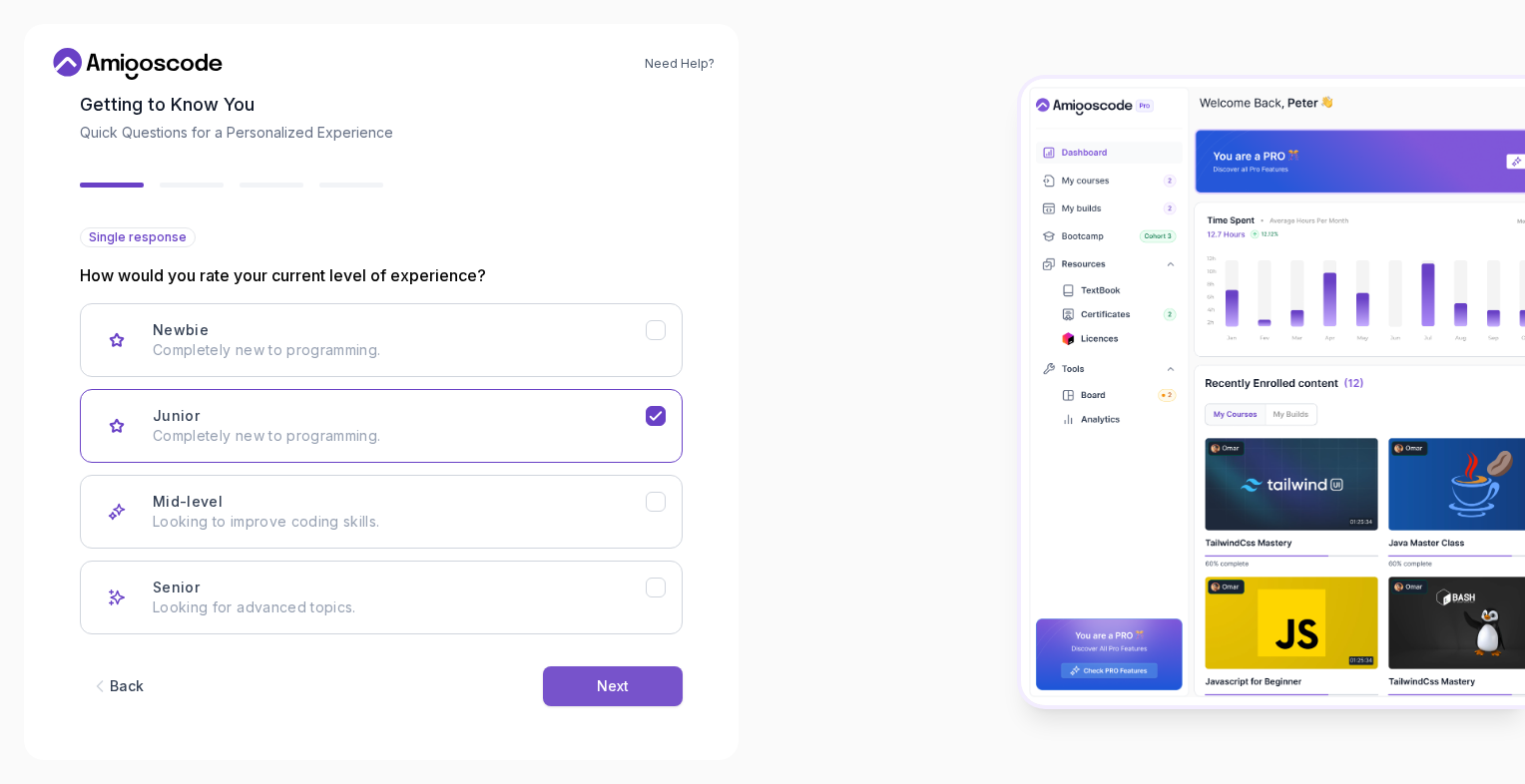 click on "Next" at bounding box center [613, 686] 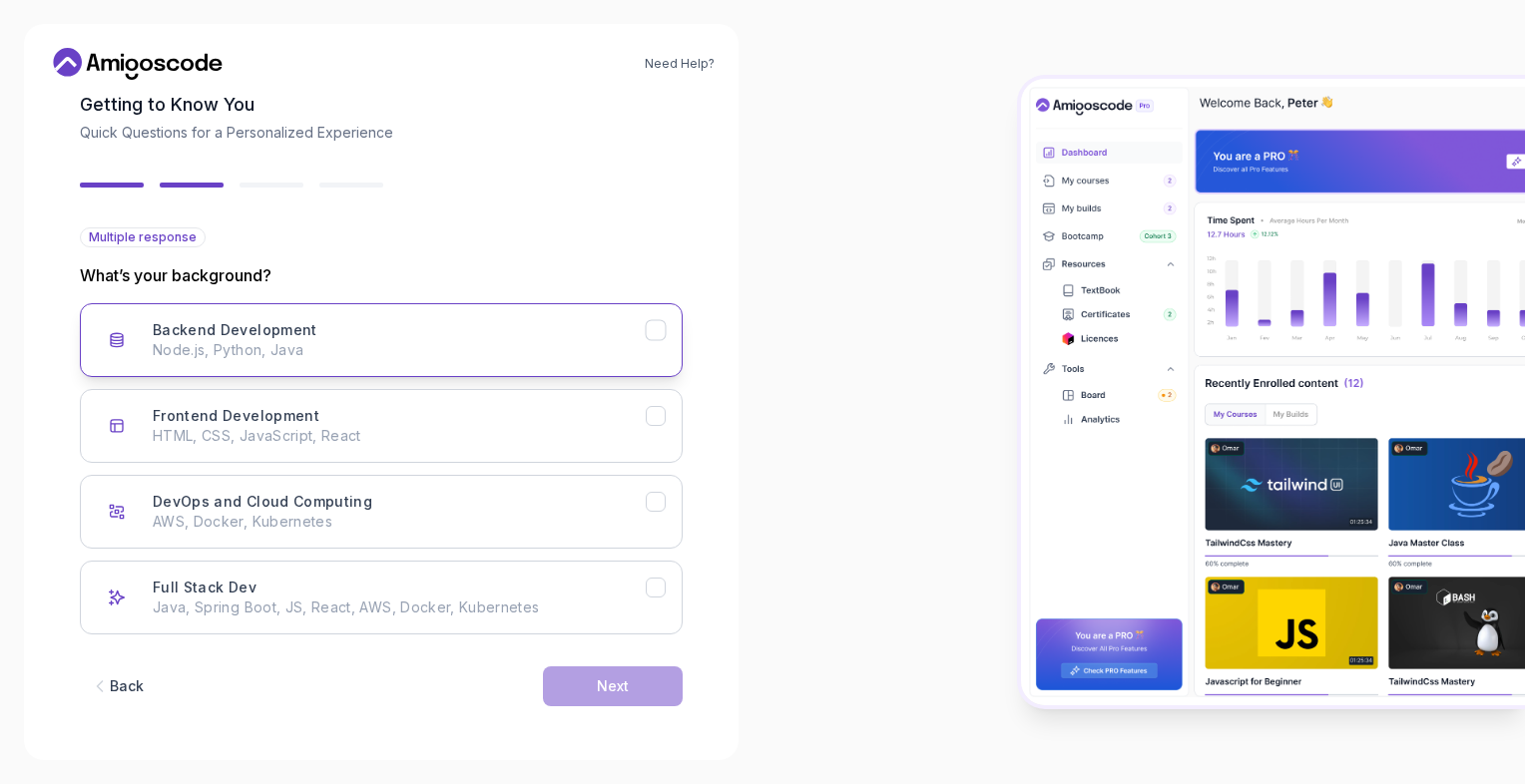 click on "Backend Development Node.js, Python, Java" at bounding box center (399, 340) 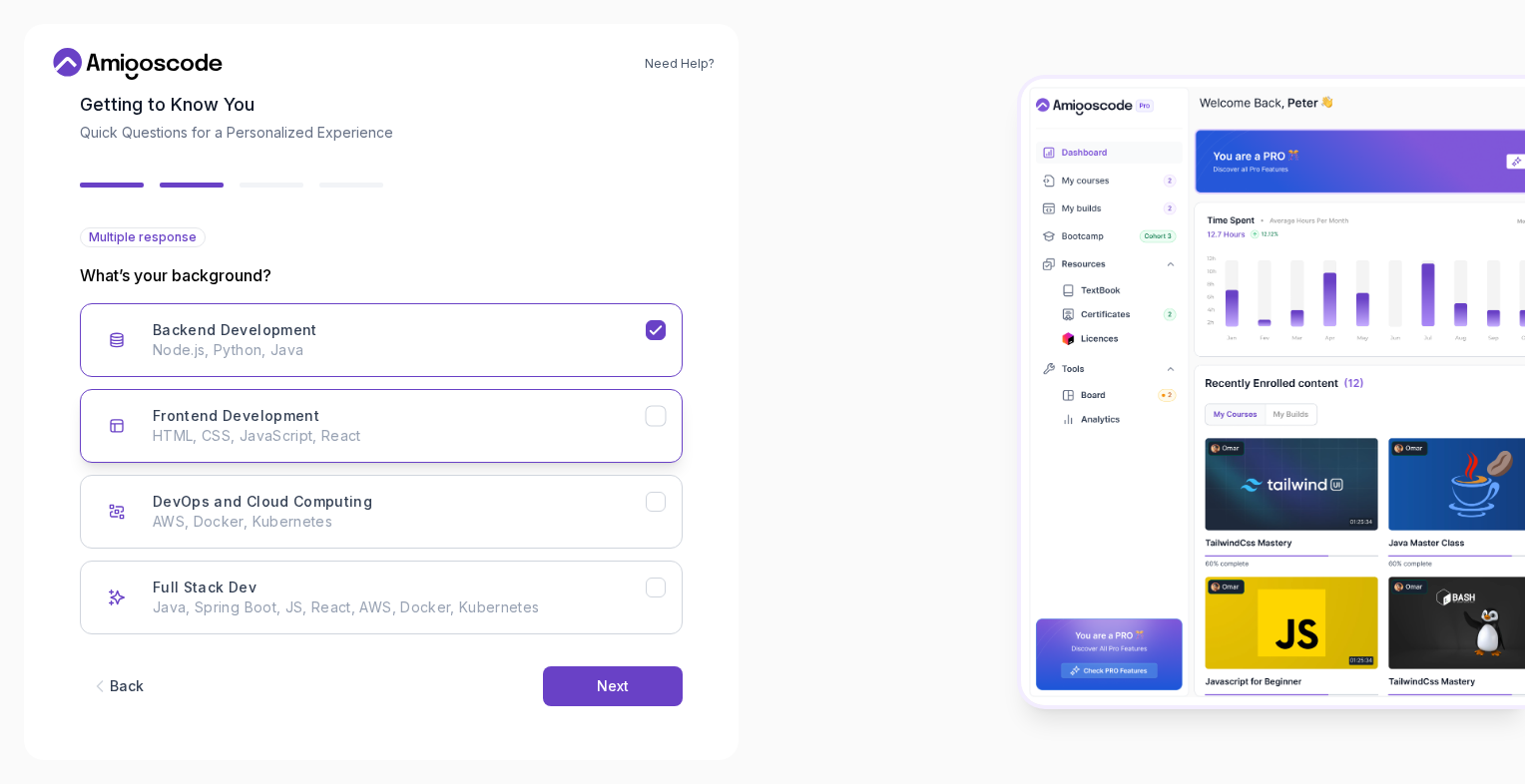 click on "Frontend Development HTML, CSS, JavaScript, React" at bounding box center (399, 426) 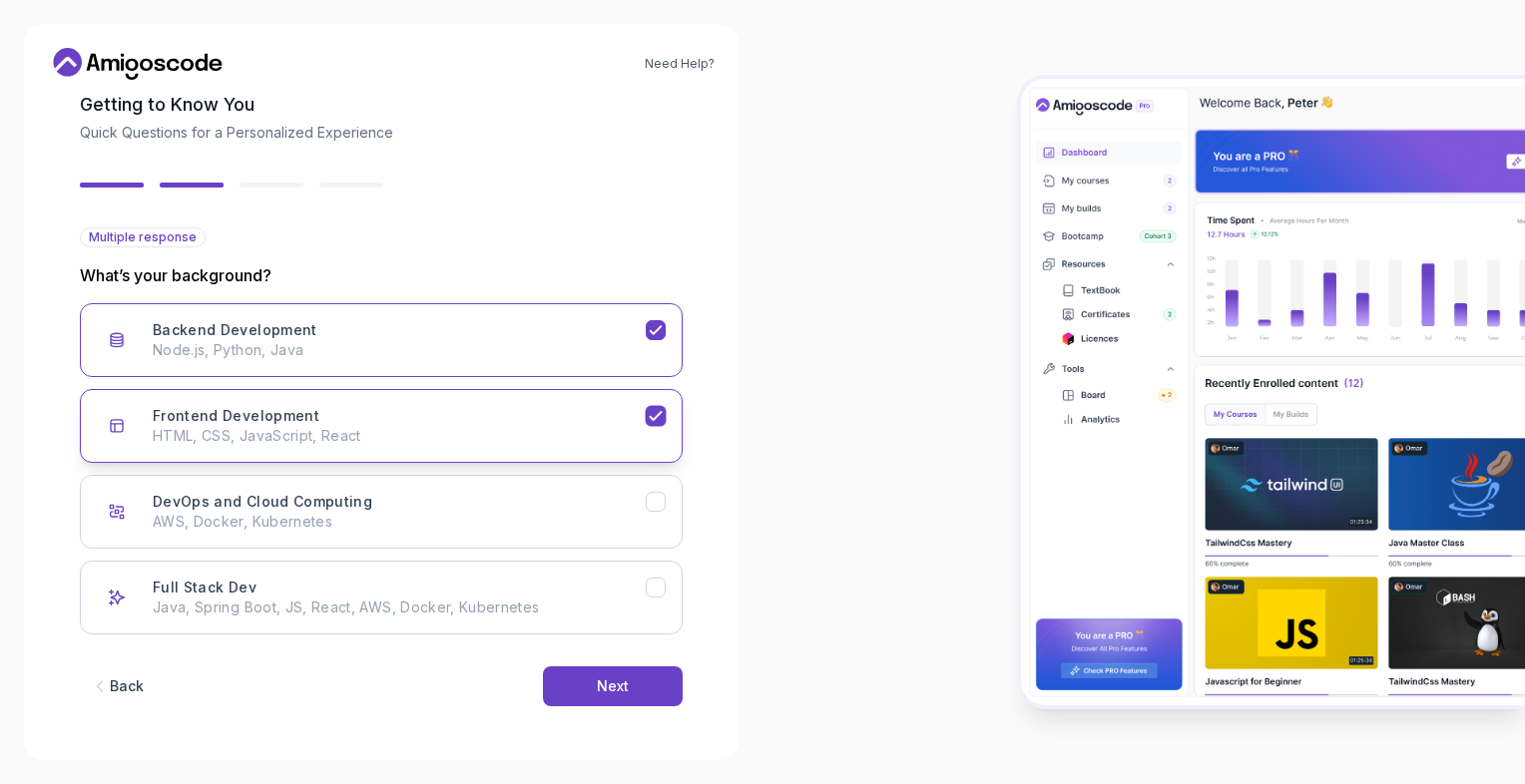 click on "Frontend Development HTML, CSS, JavaScript, React" at bounding box center [399, 426] 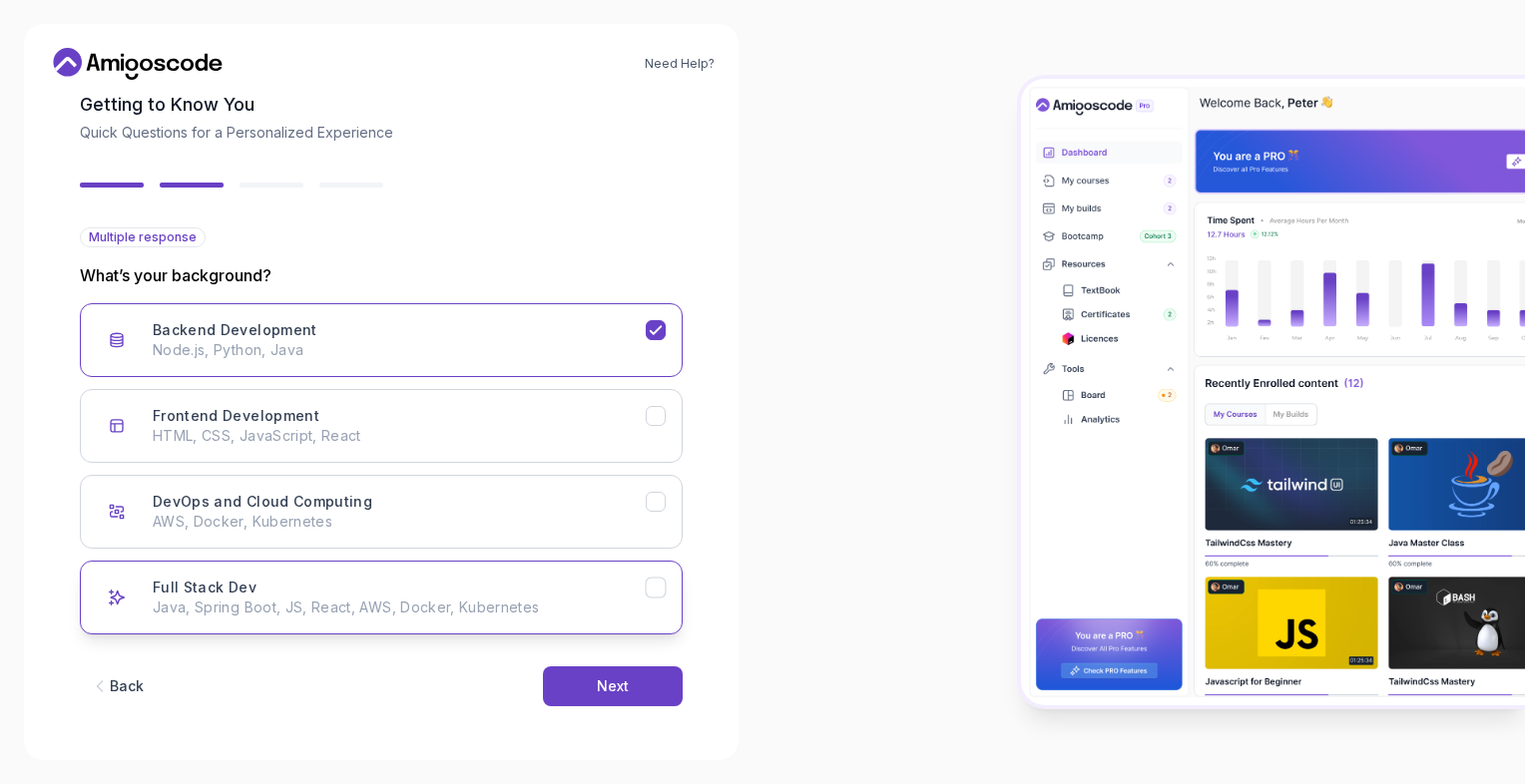 click on "Full Stack Dev Java, Spring Boot, JS, React, AWS, Docker, Kubernetes" at bounding box center [399, 597] 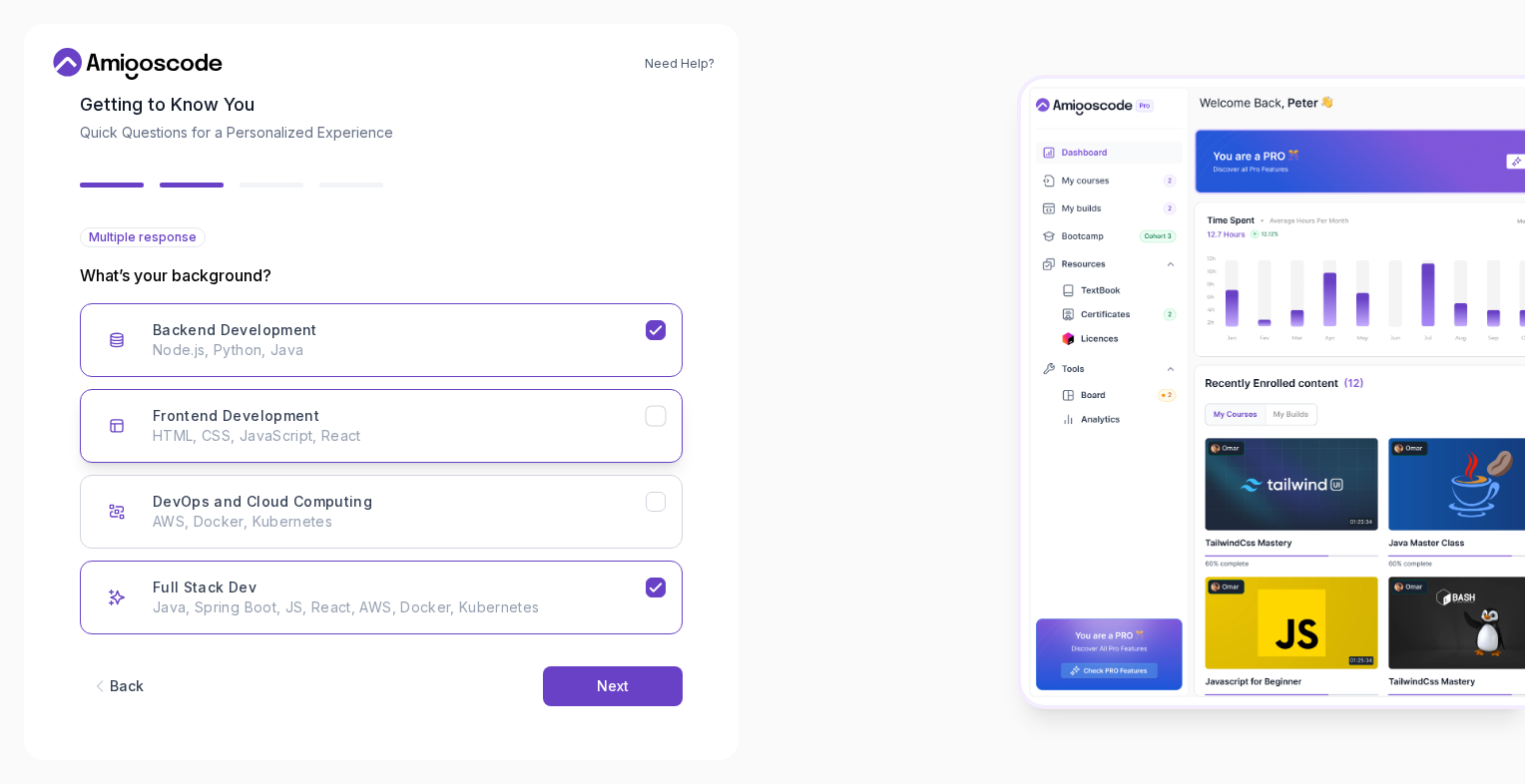 click on "Frontend Development HTML, CSS, JavaScript, React" at bounding box center (399, 426) 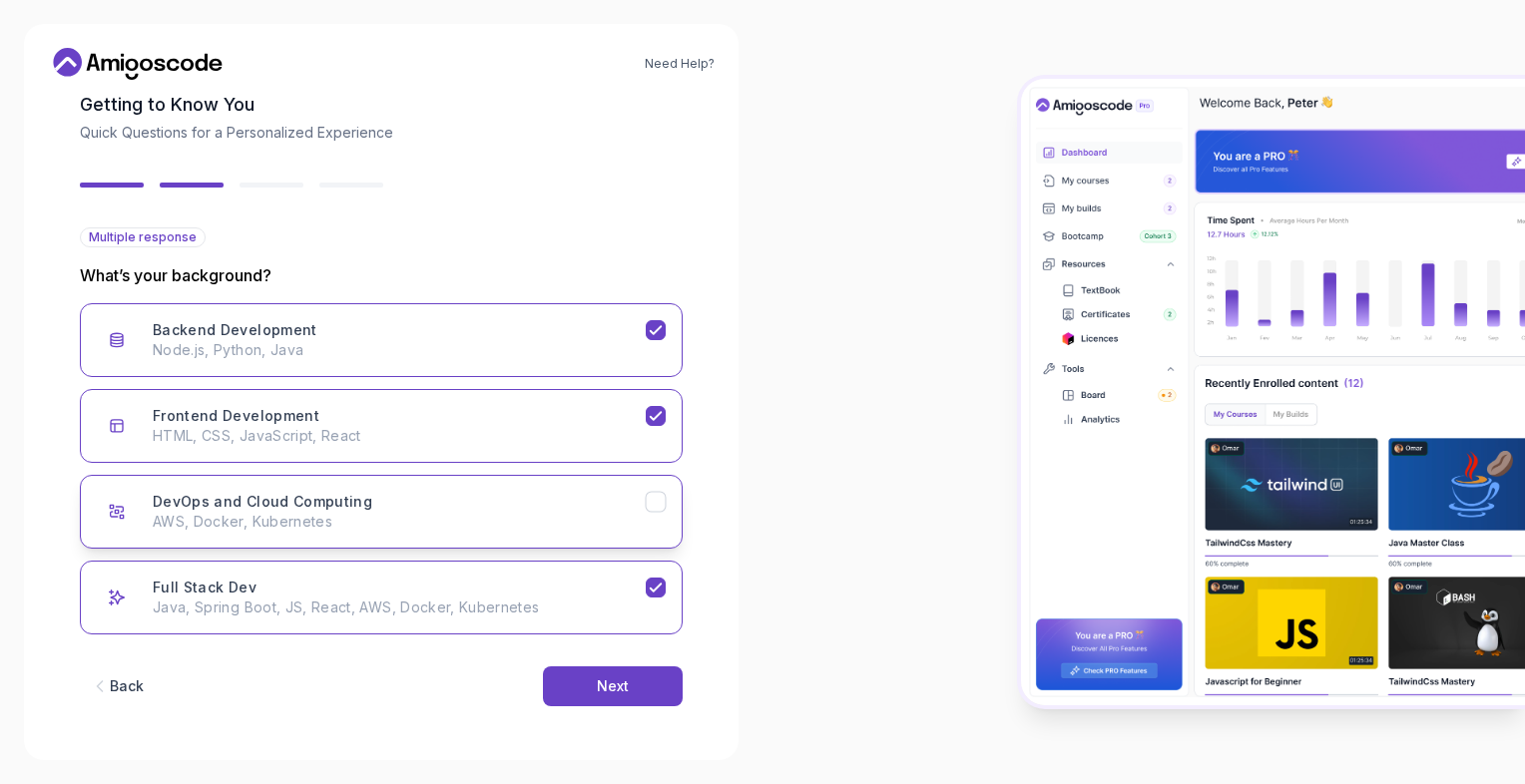 click on "AWS, Docker, Kubernetes" at bounding box center (399, 522) 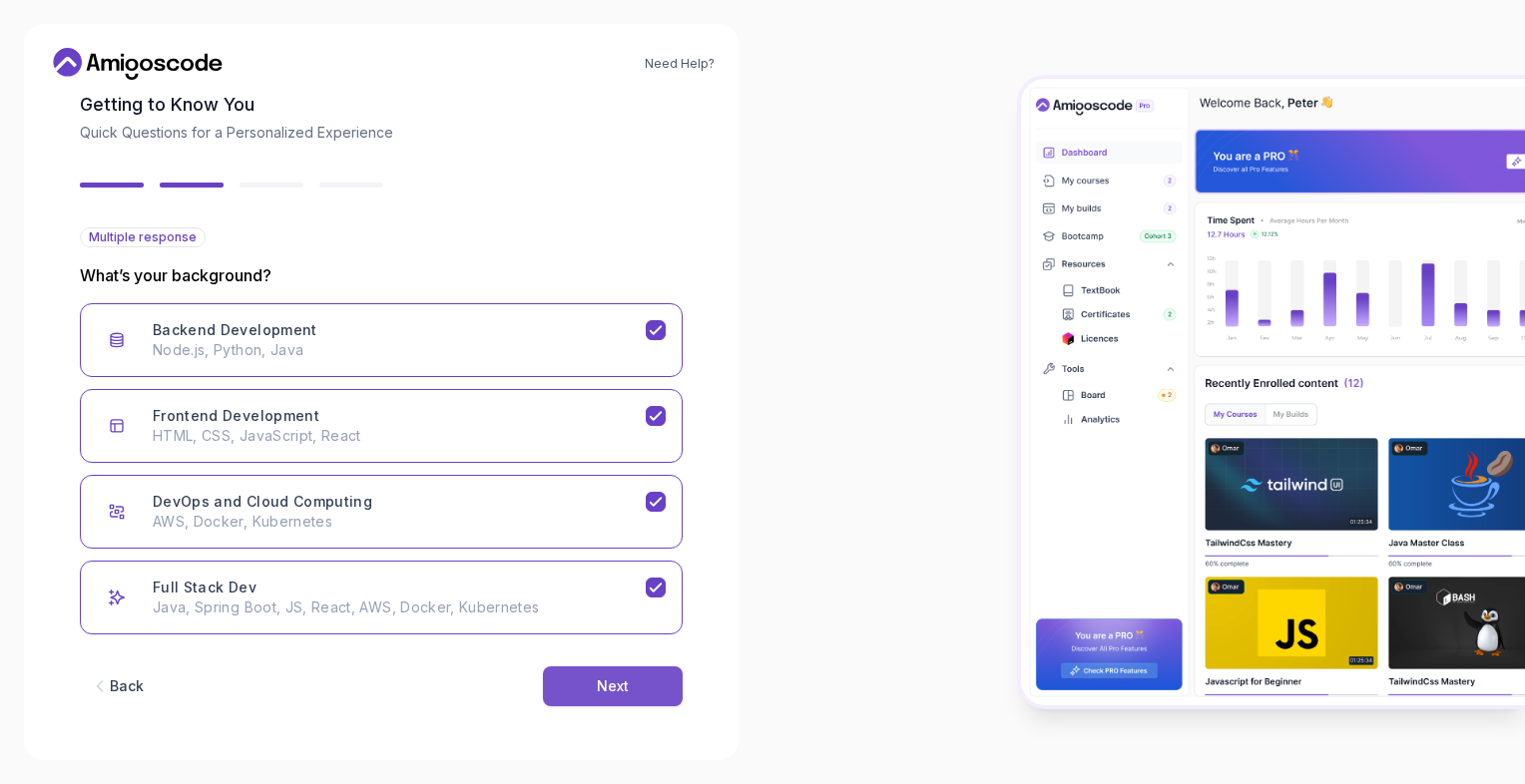 click on "Next" at bounding box center (613, 686) 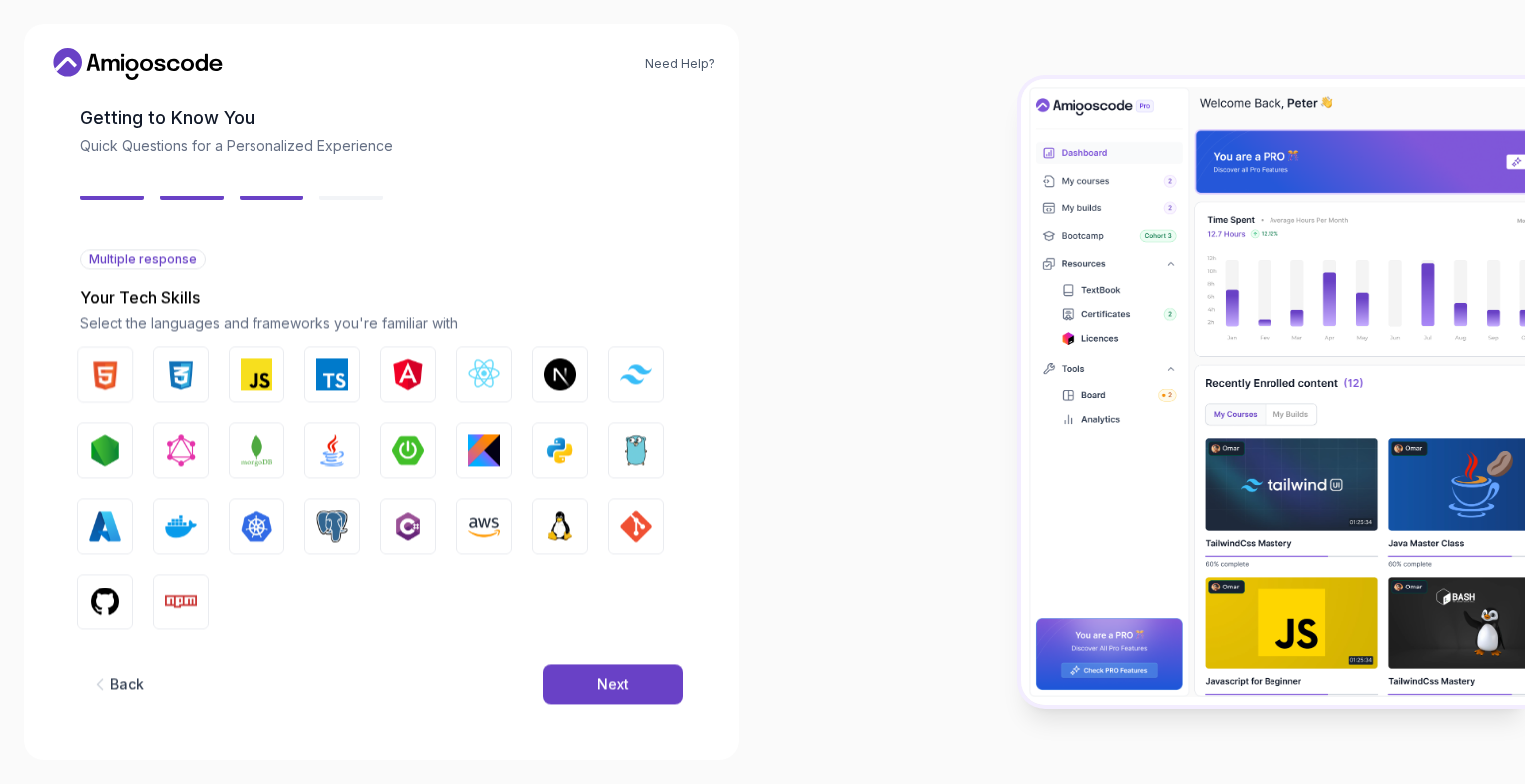 scroll, scrollTop: 87, scrollLeft: 0, axis: vertical 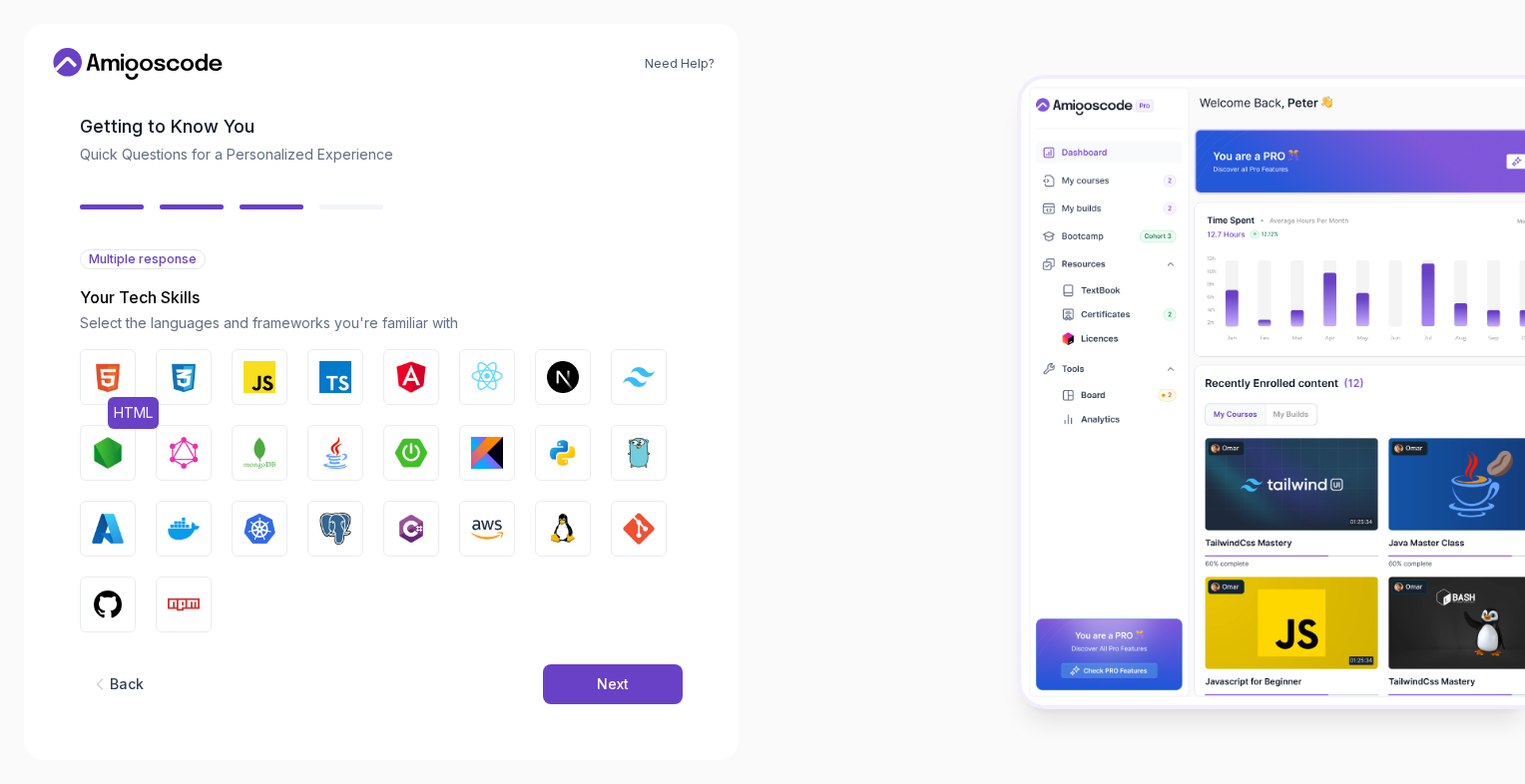 click at bounding box center (108, 377) 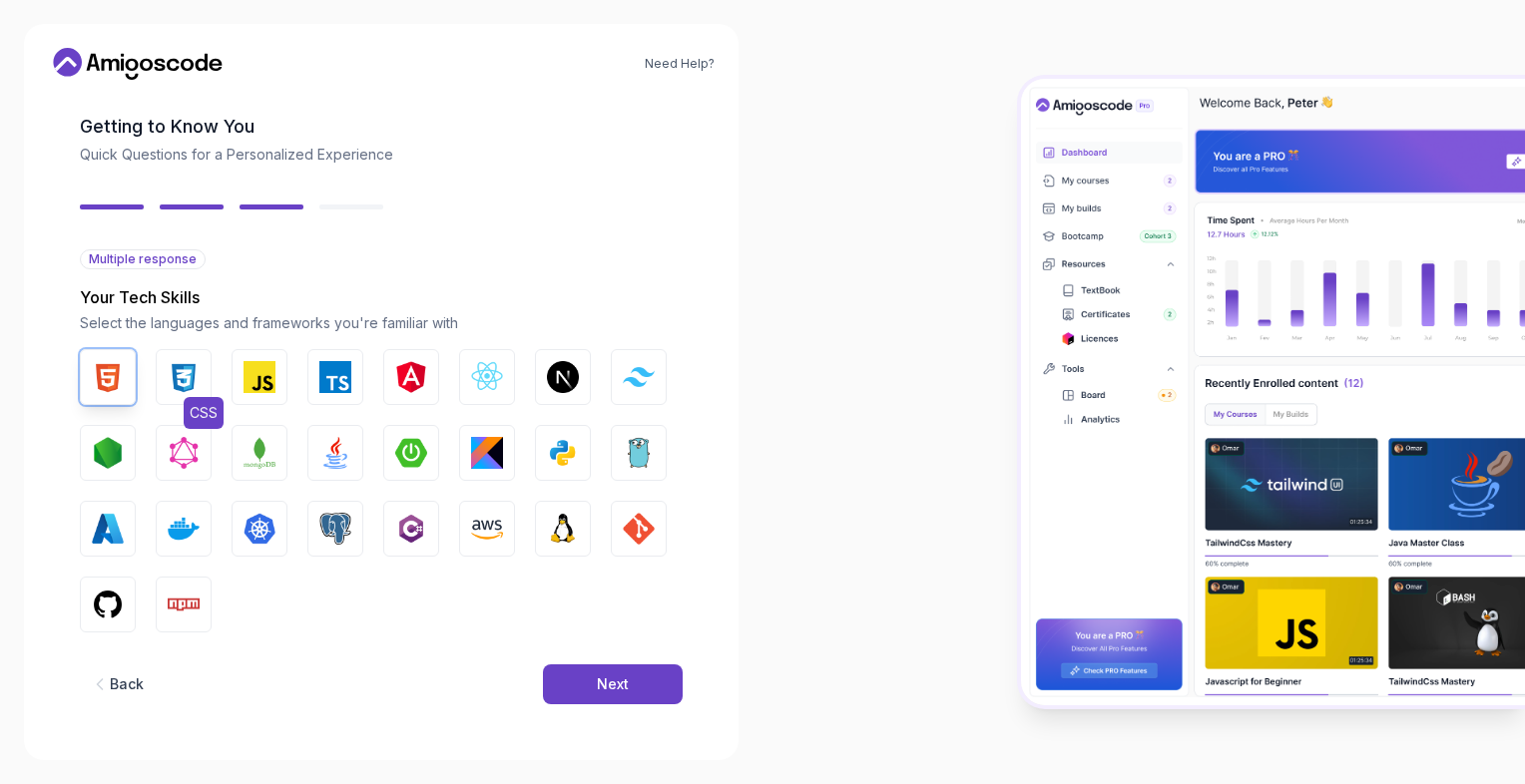click at bounding box center (184, 377) 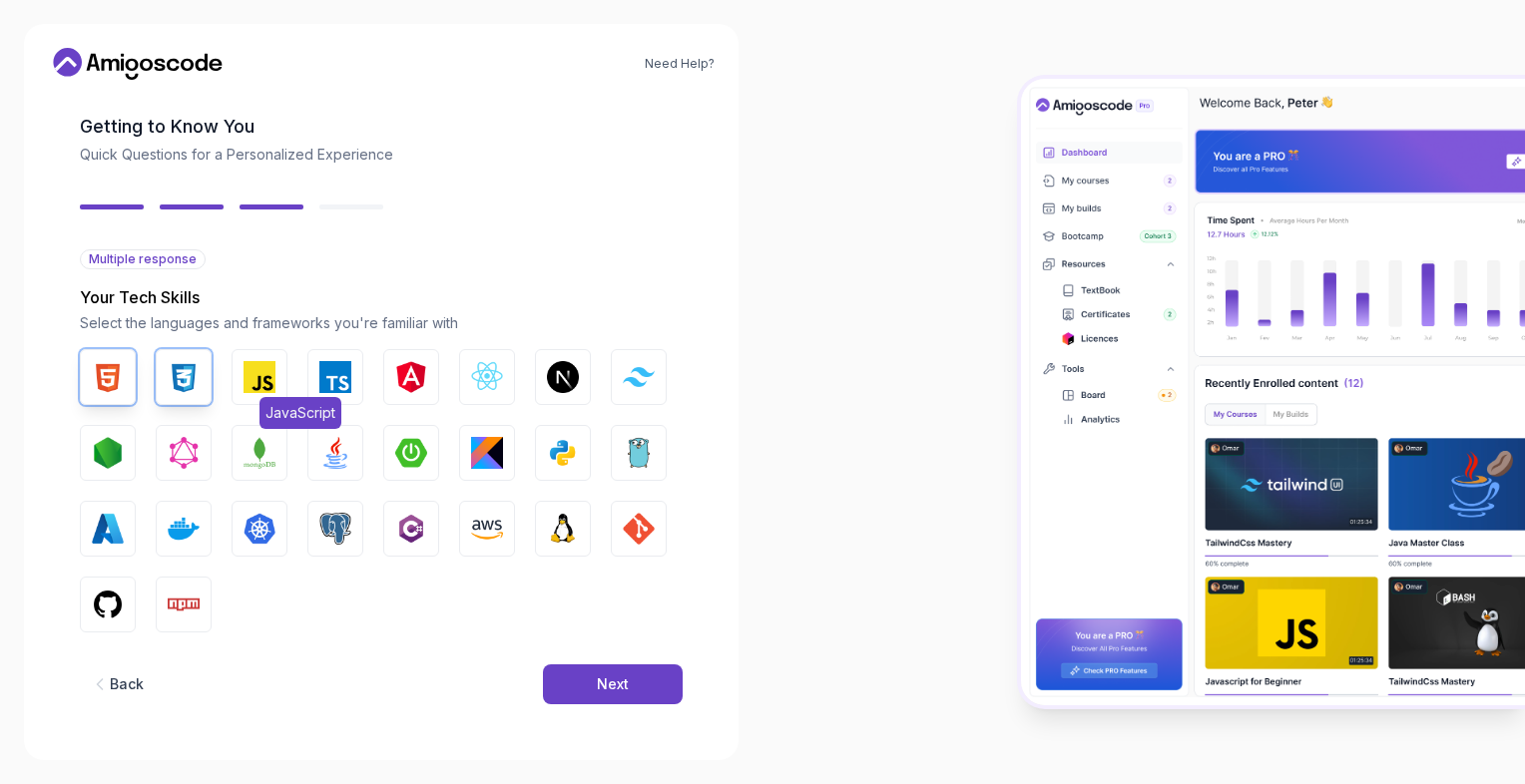 click at bounding box center (259, 377) 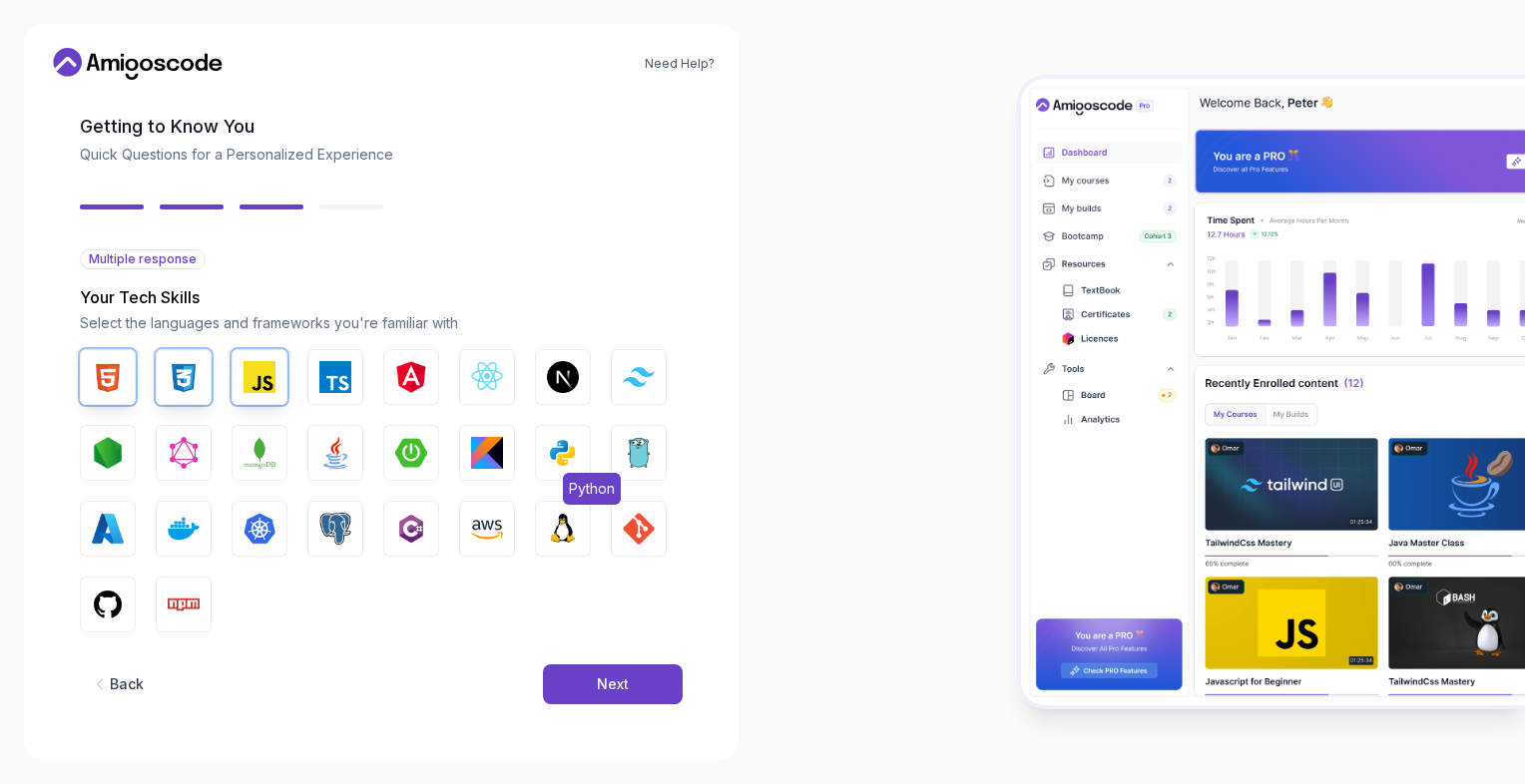 click at bounding box center (563, 453) 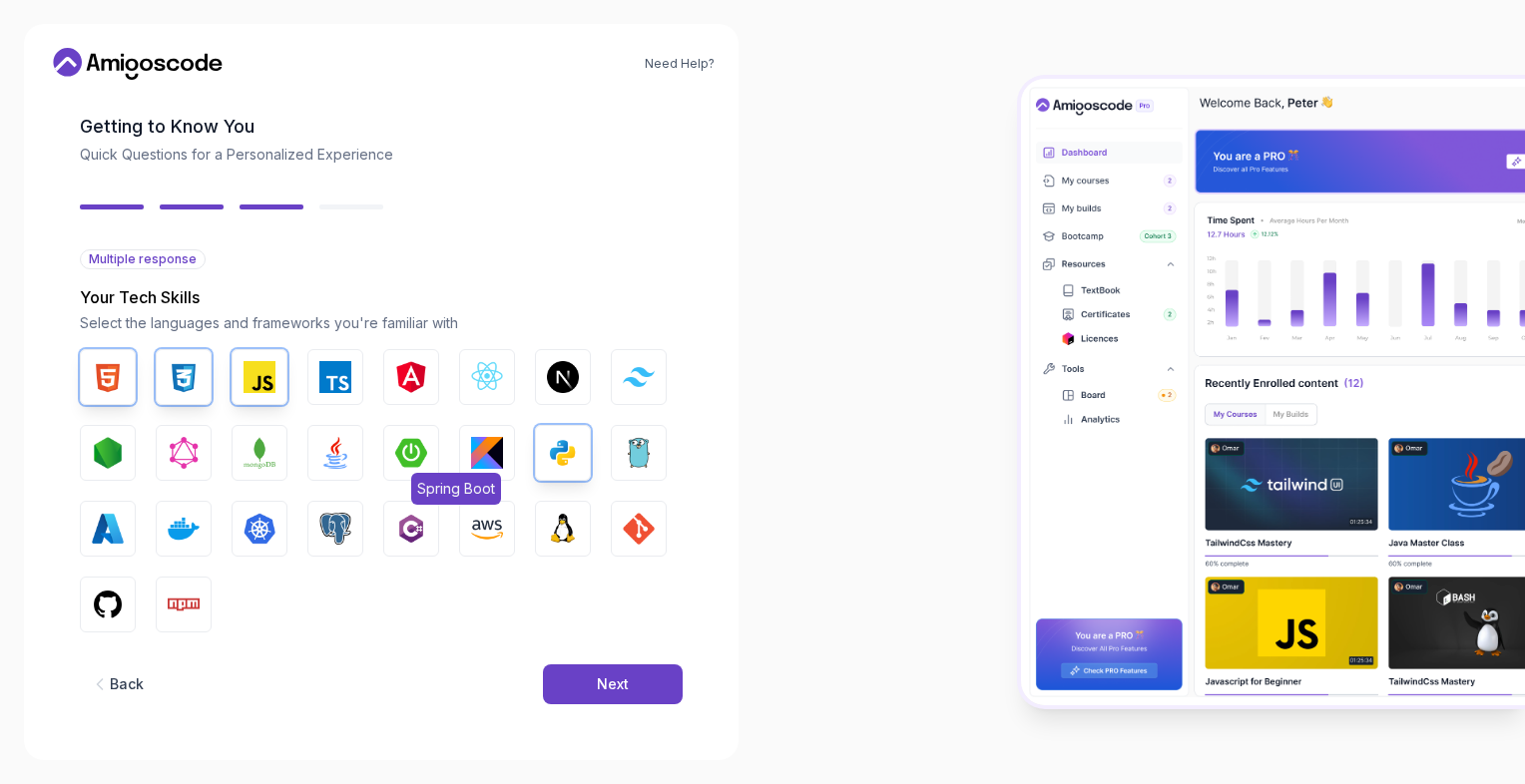 click at bounding box center [411, 453] 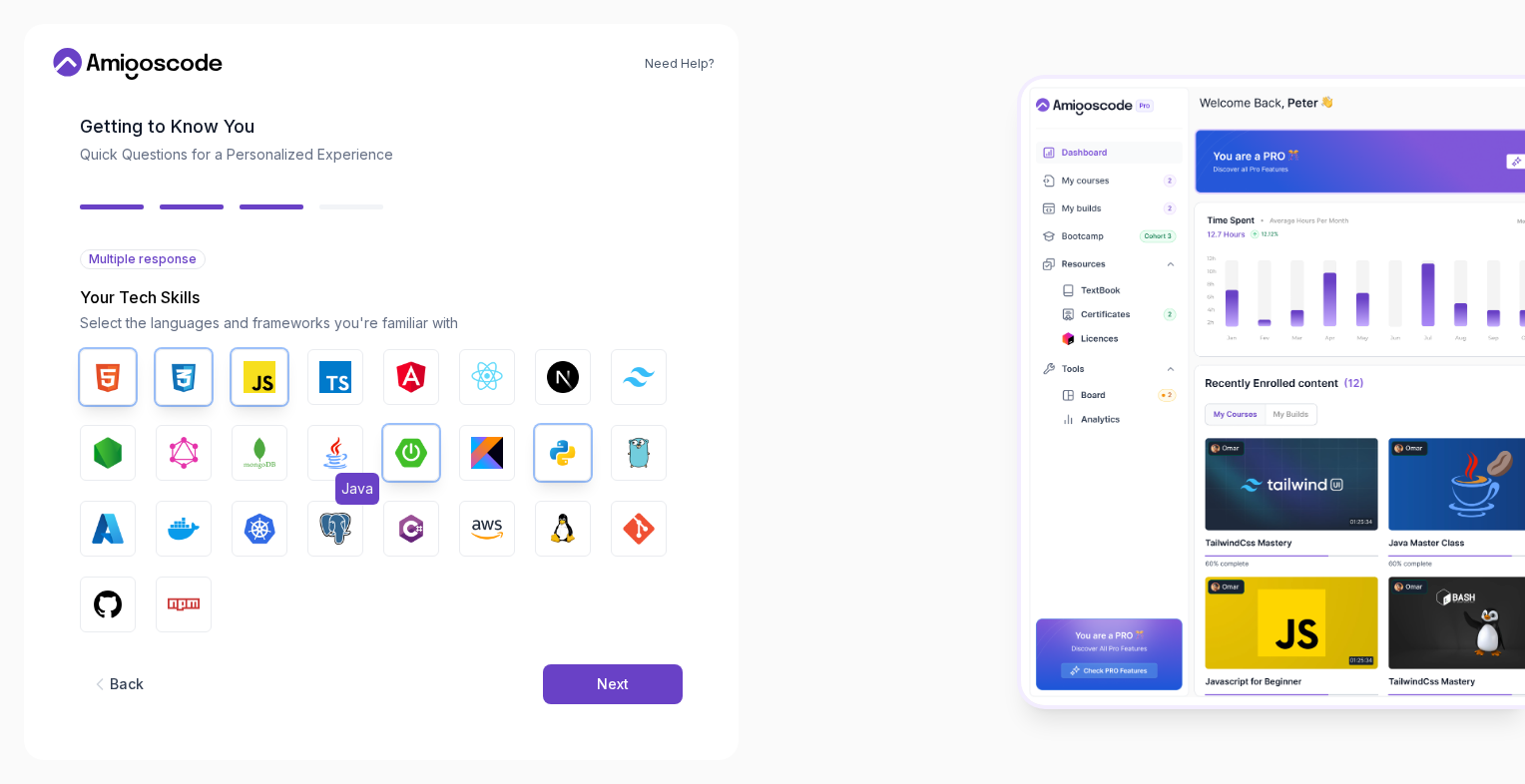 click at bounding box center (335, 453) 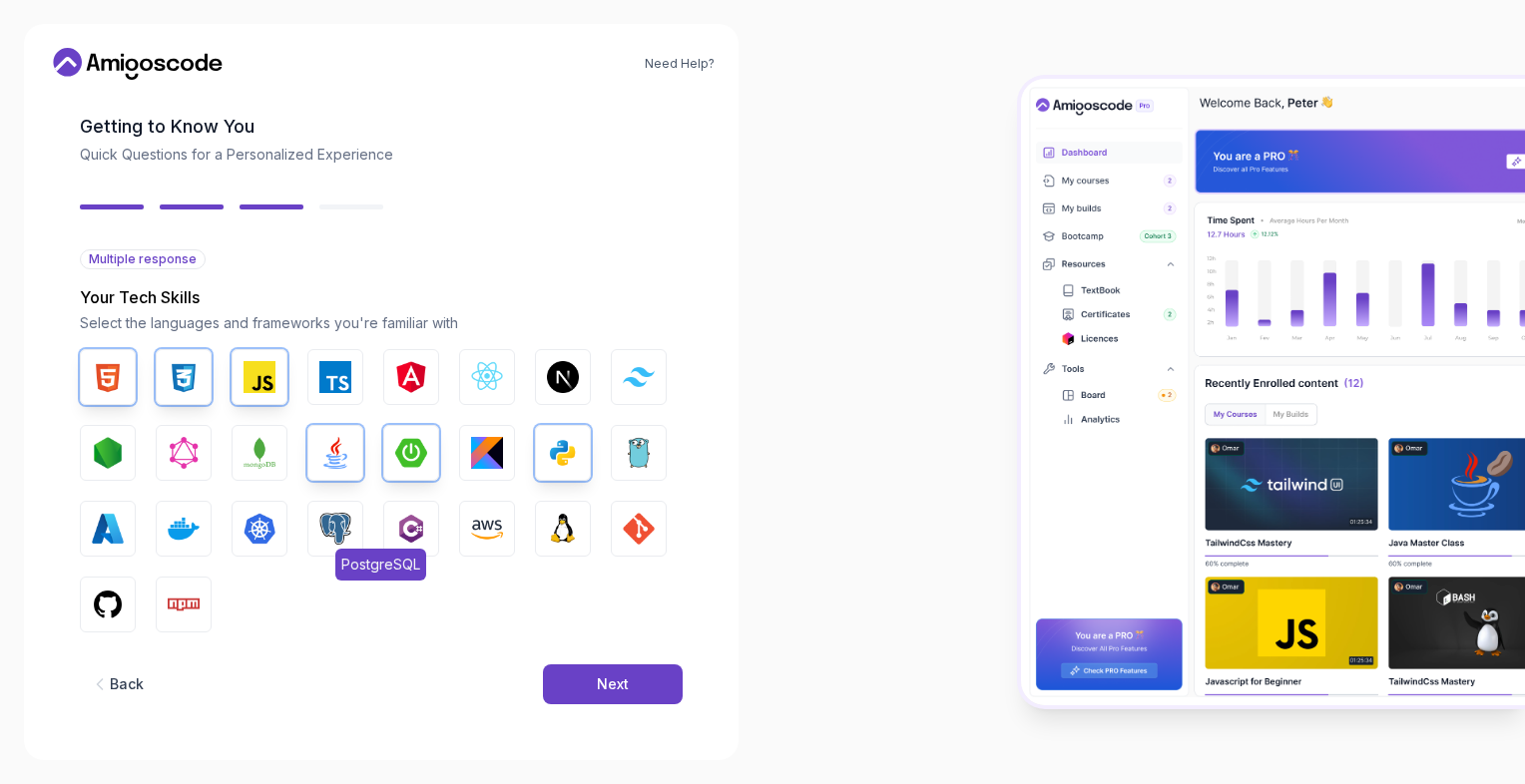 click on "PostgreSQL" at bounding box center [335, 529] 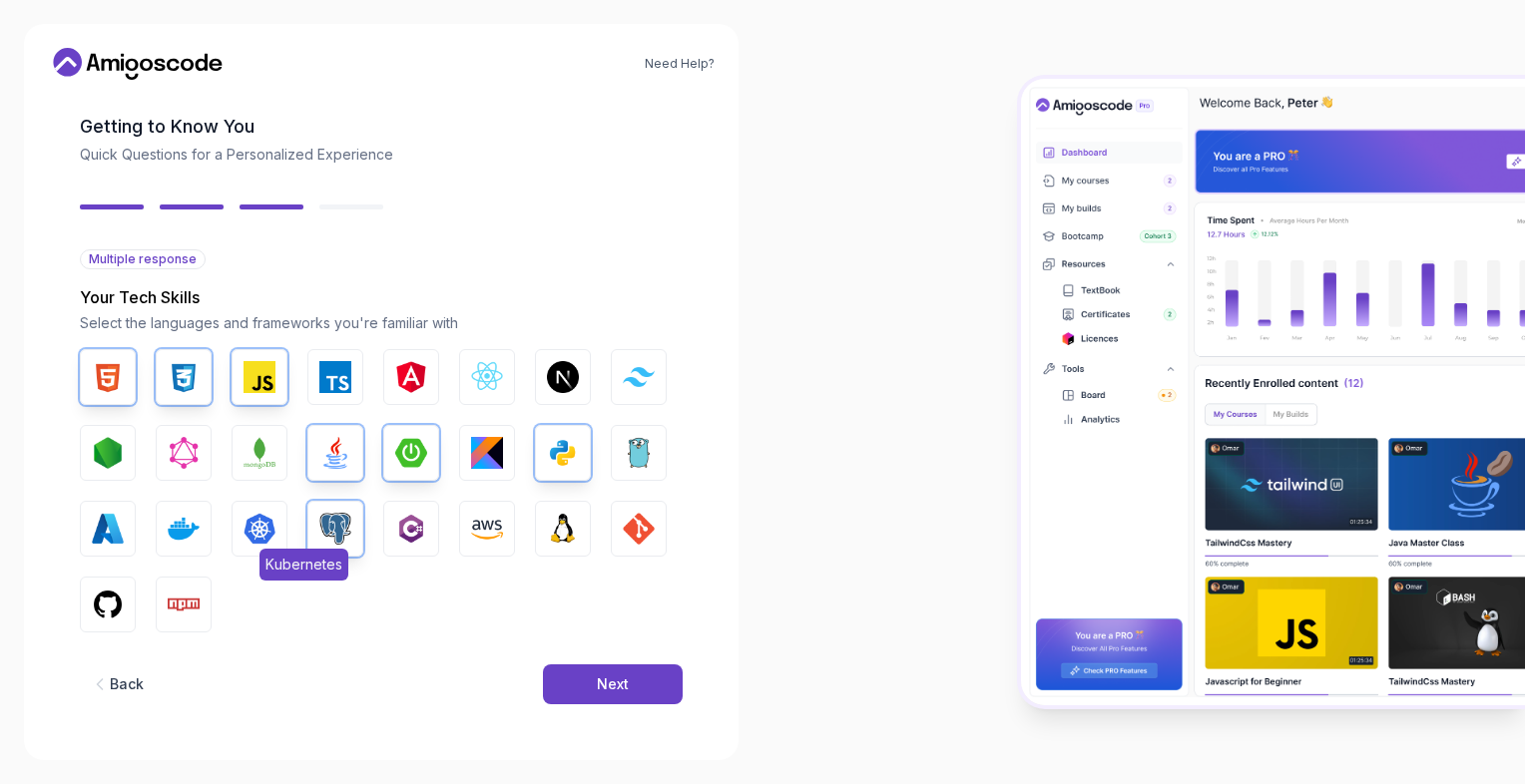 click at bounding box center [259, 529] 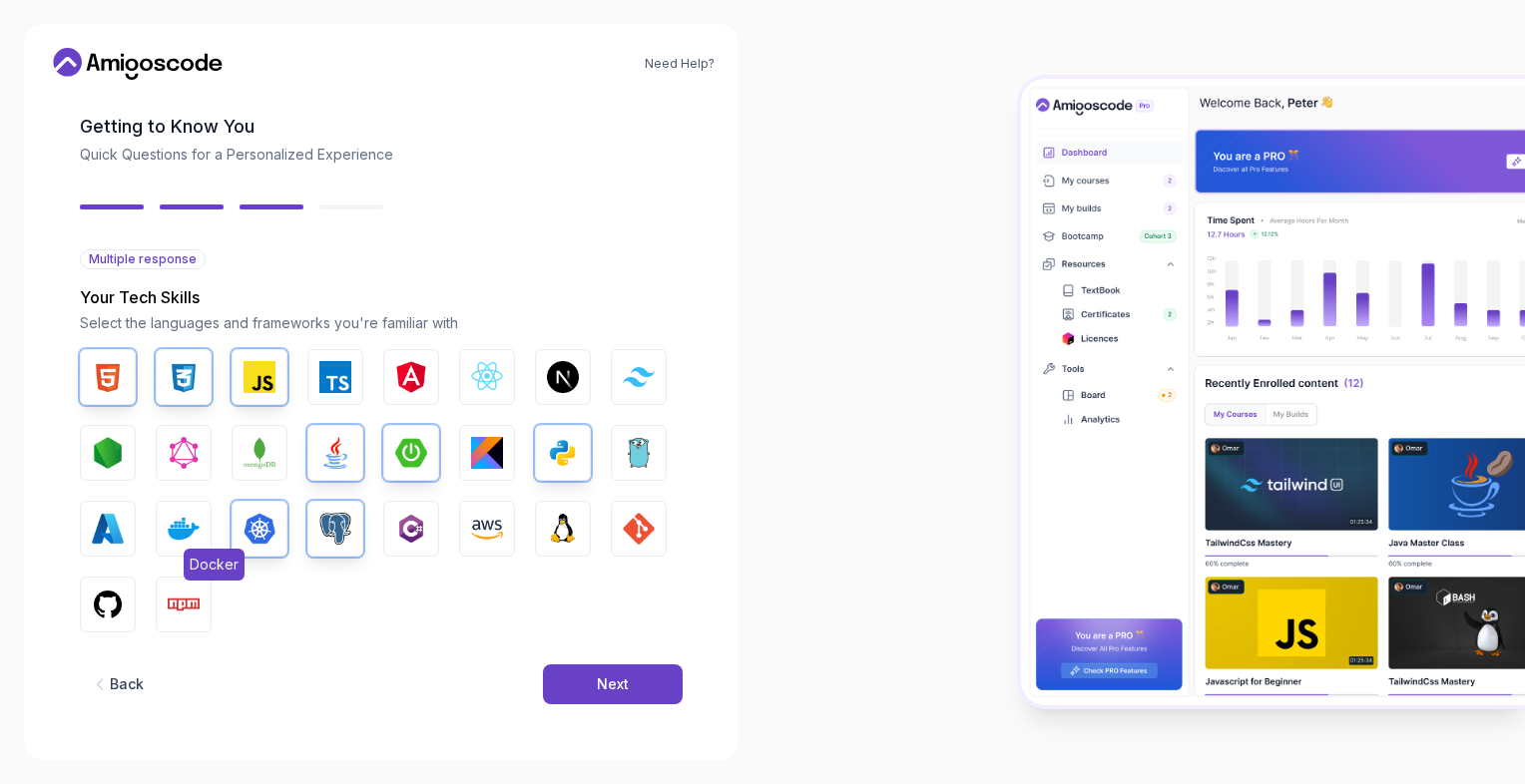 click on "Docker" at bounding box center (184, 529) 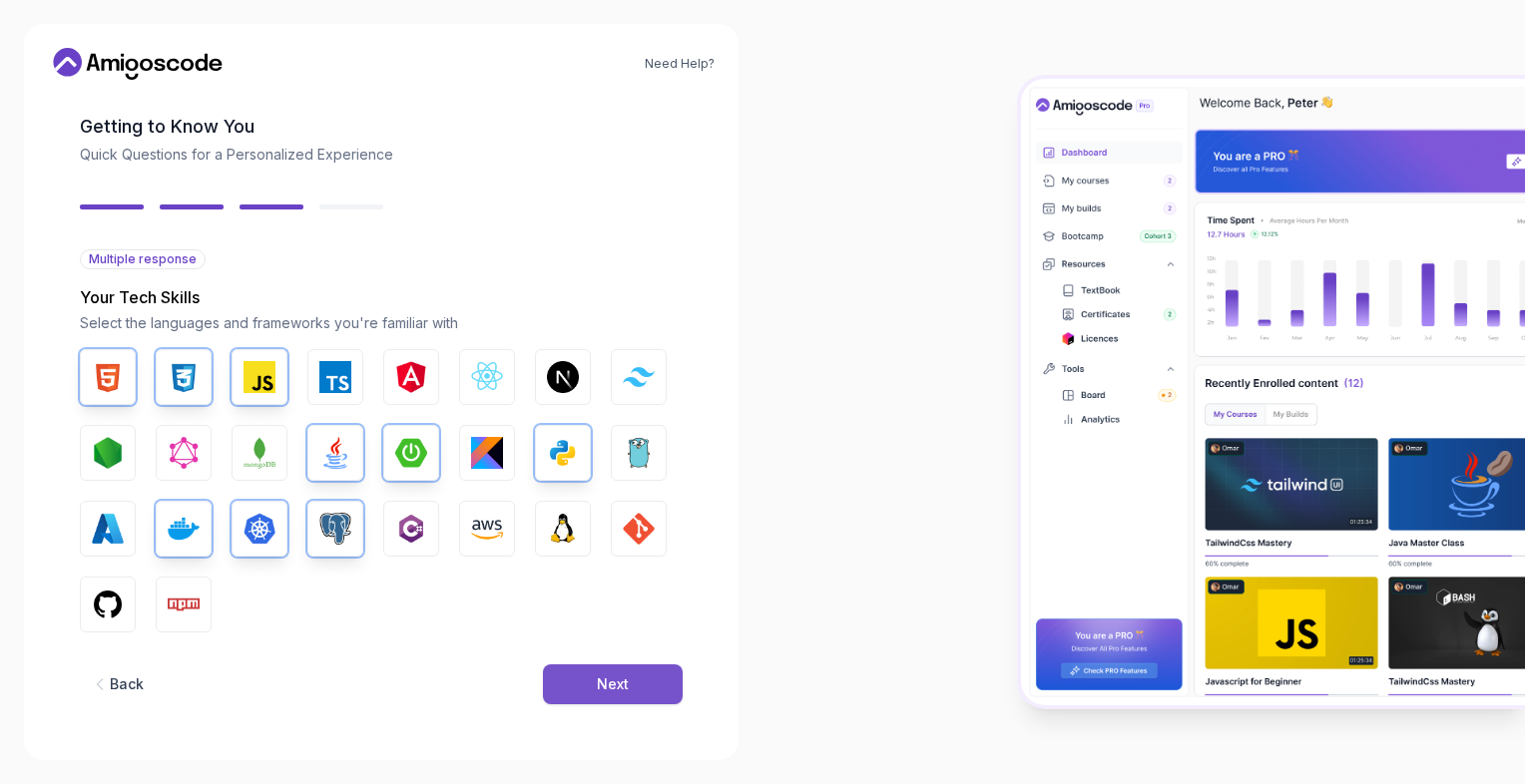 click on "Next" at bounding box center (613, 684) 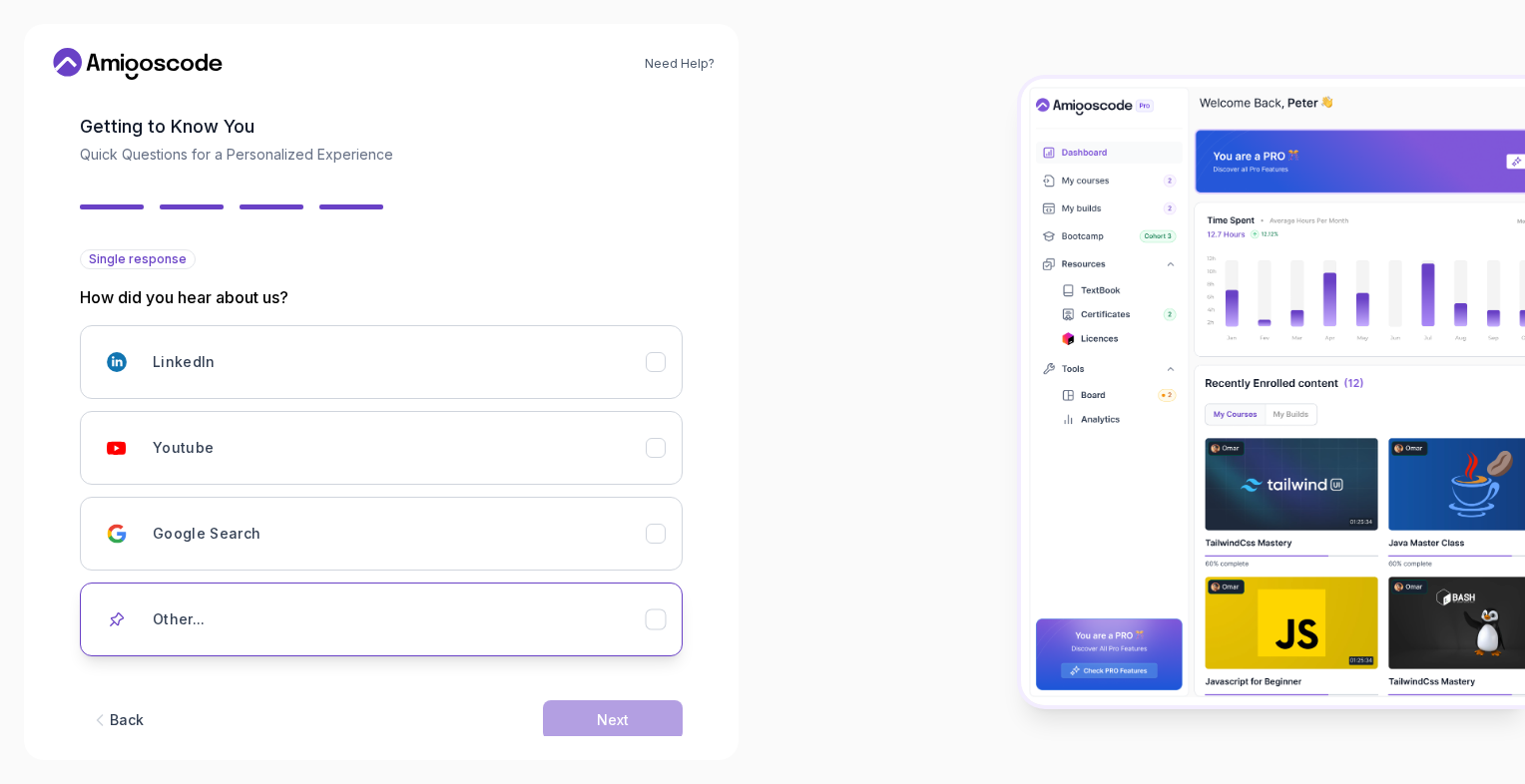 scroll, scrollTop: 121, scrollLeft: 0, axis: vertical 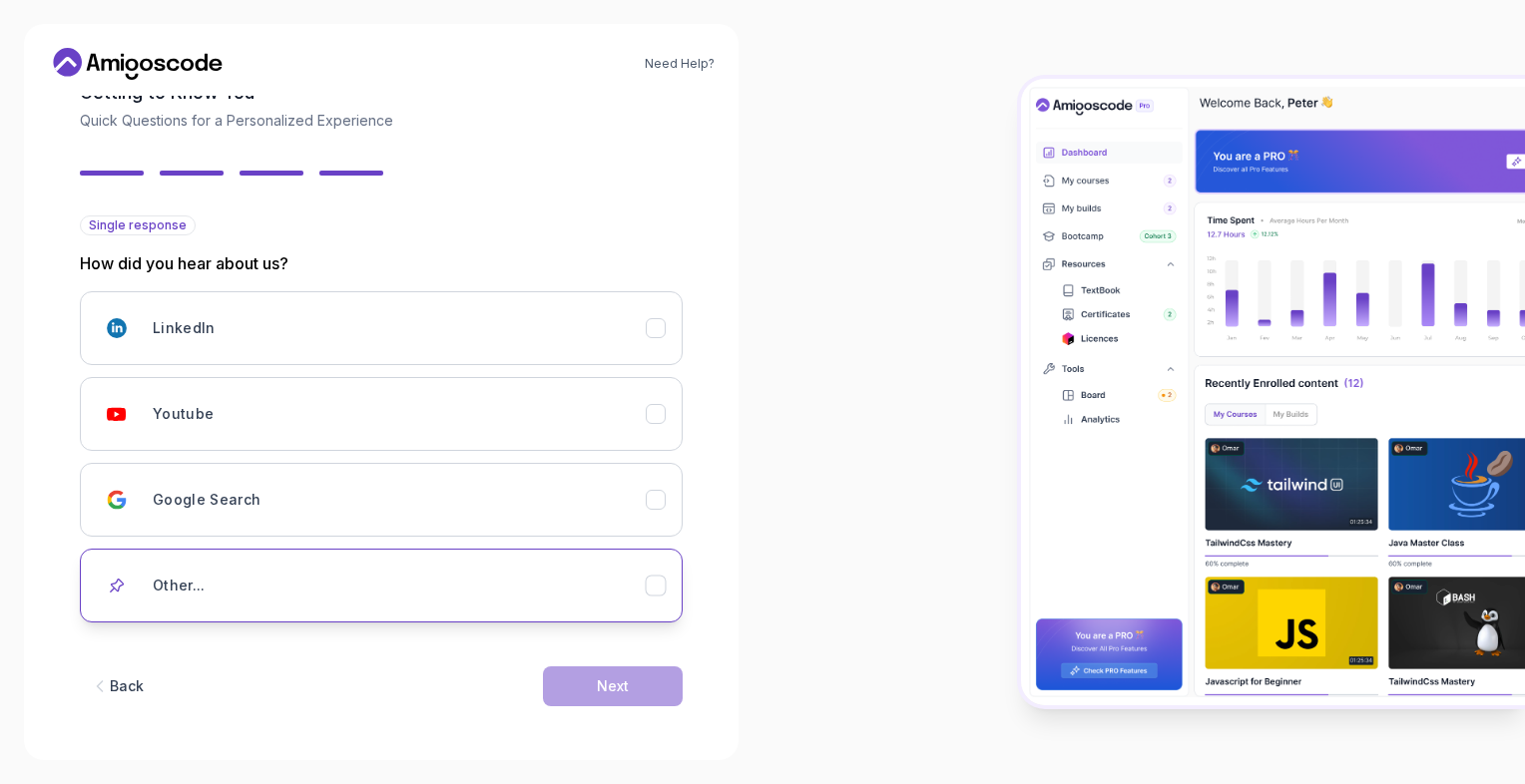 click on "Other..." at bounding box center (399, 586) 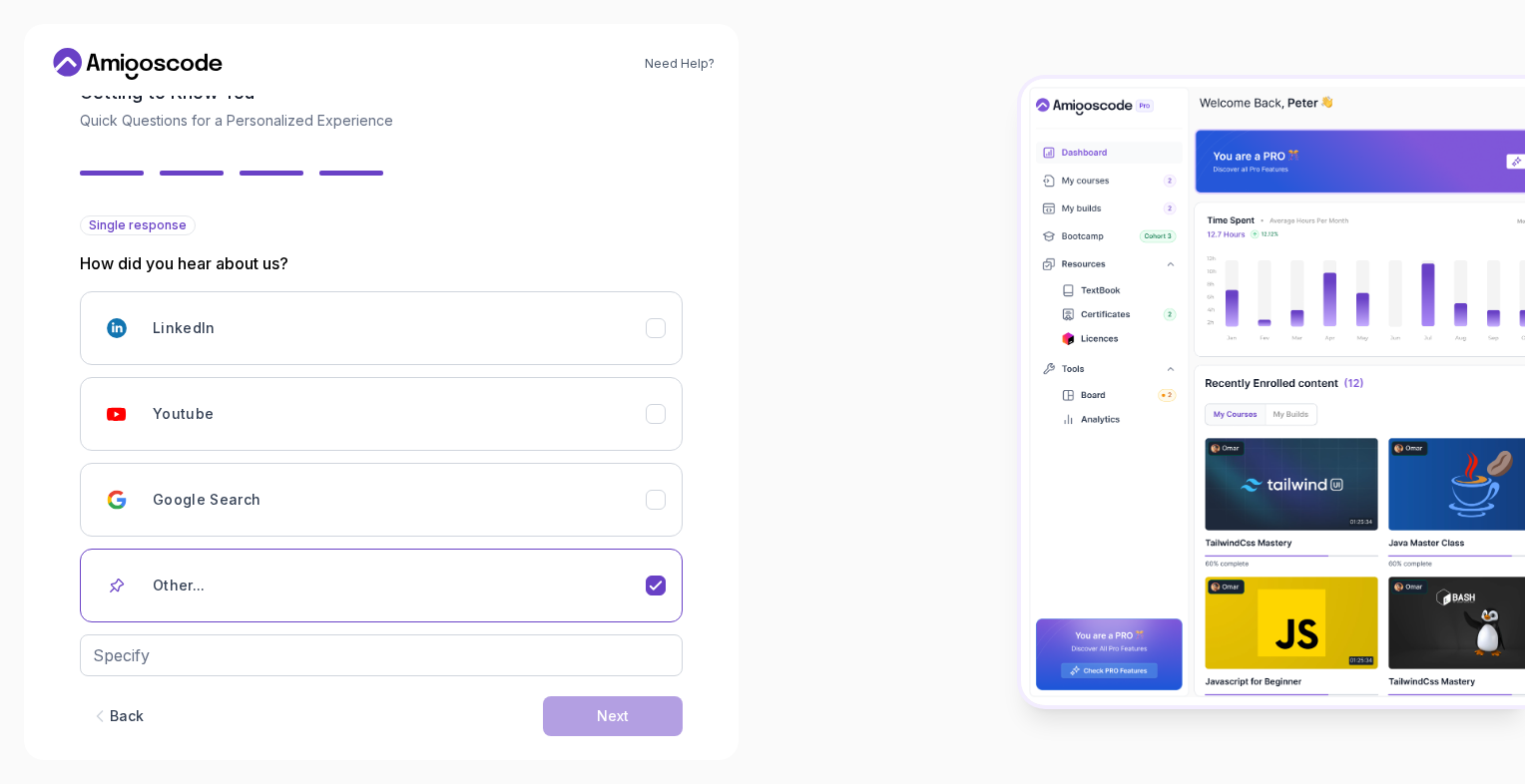 scroll, scrollTop: 152, scrollLeft: 0, axis: vertical 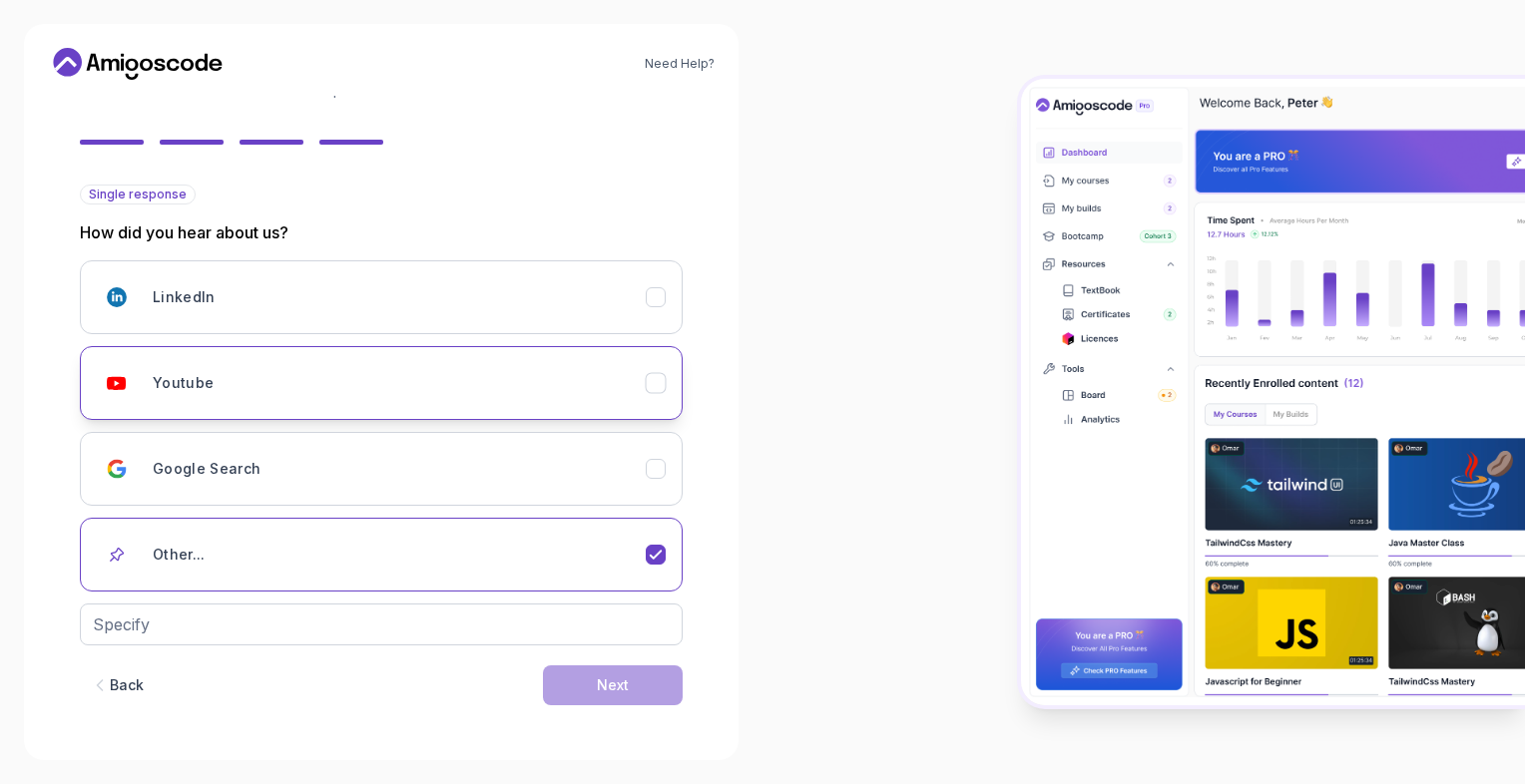 click on "Youtube" at bounding box center (399, 383) 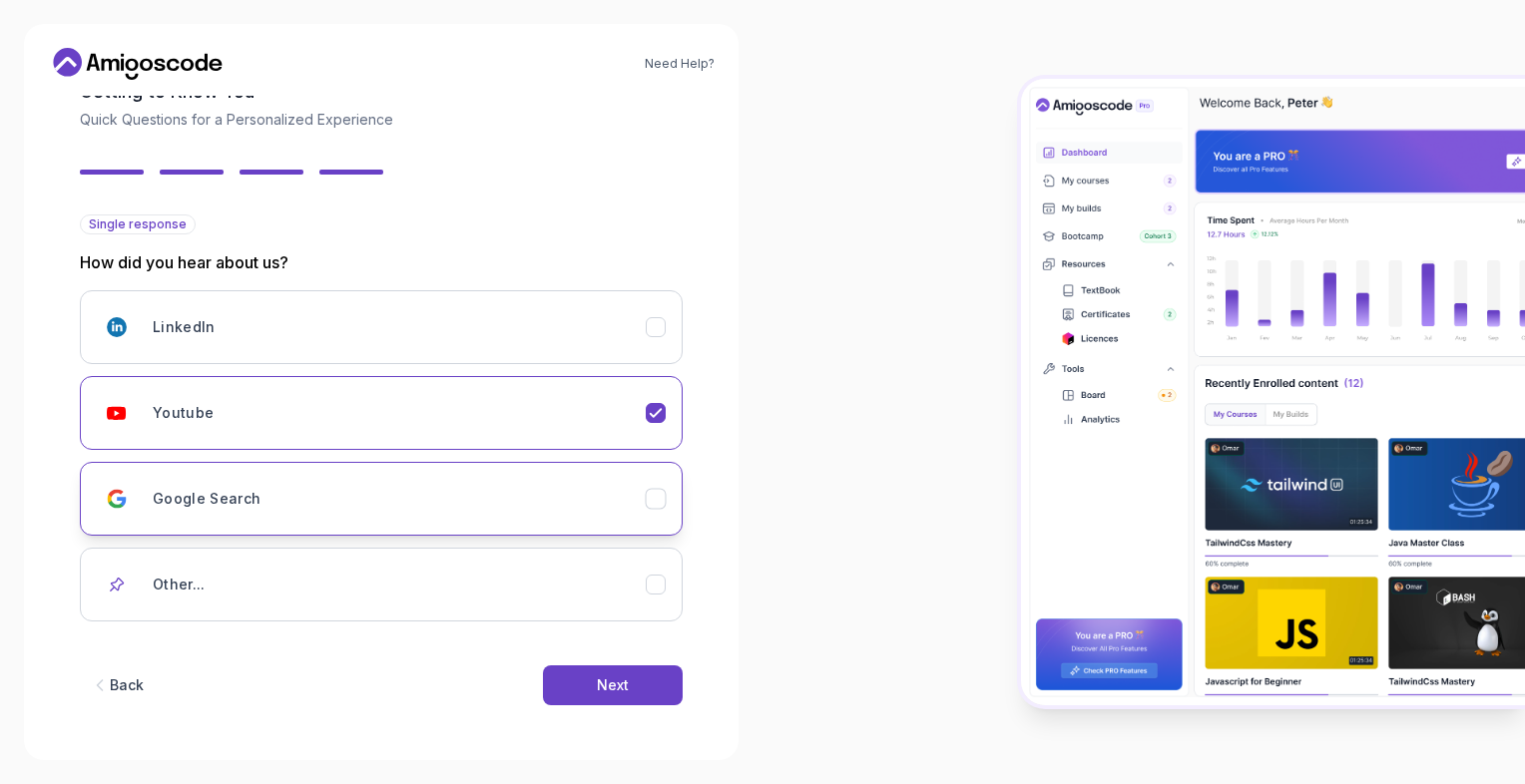scroll, scrollTop: 121, scrollLeft: 0, axis: vertical 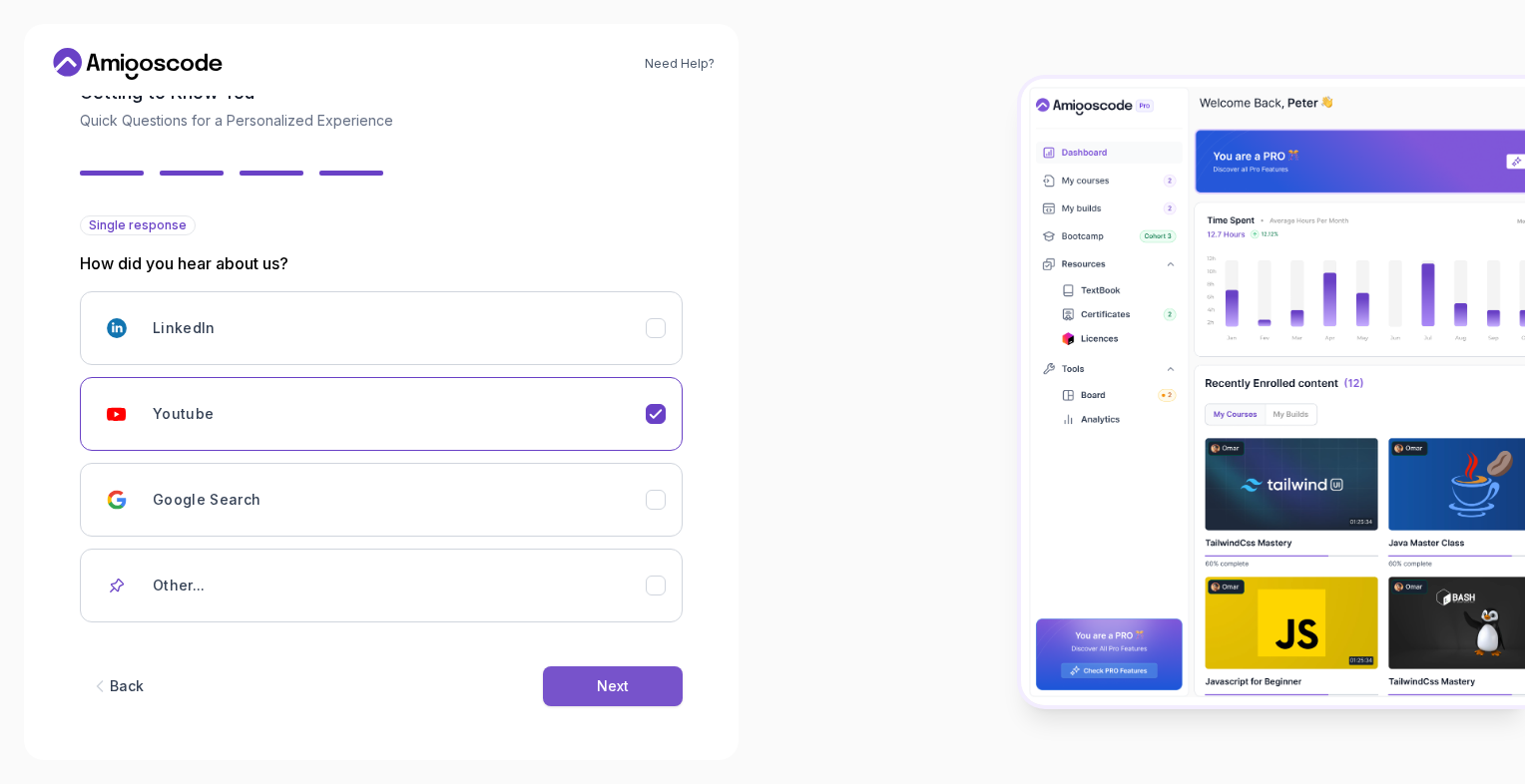 click on "Next" at bounding box center [613, 686] 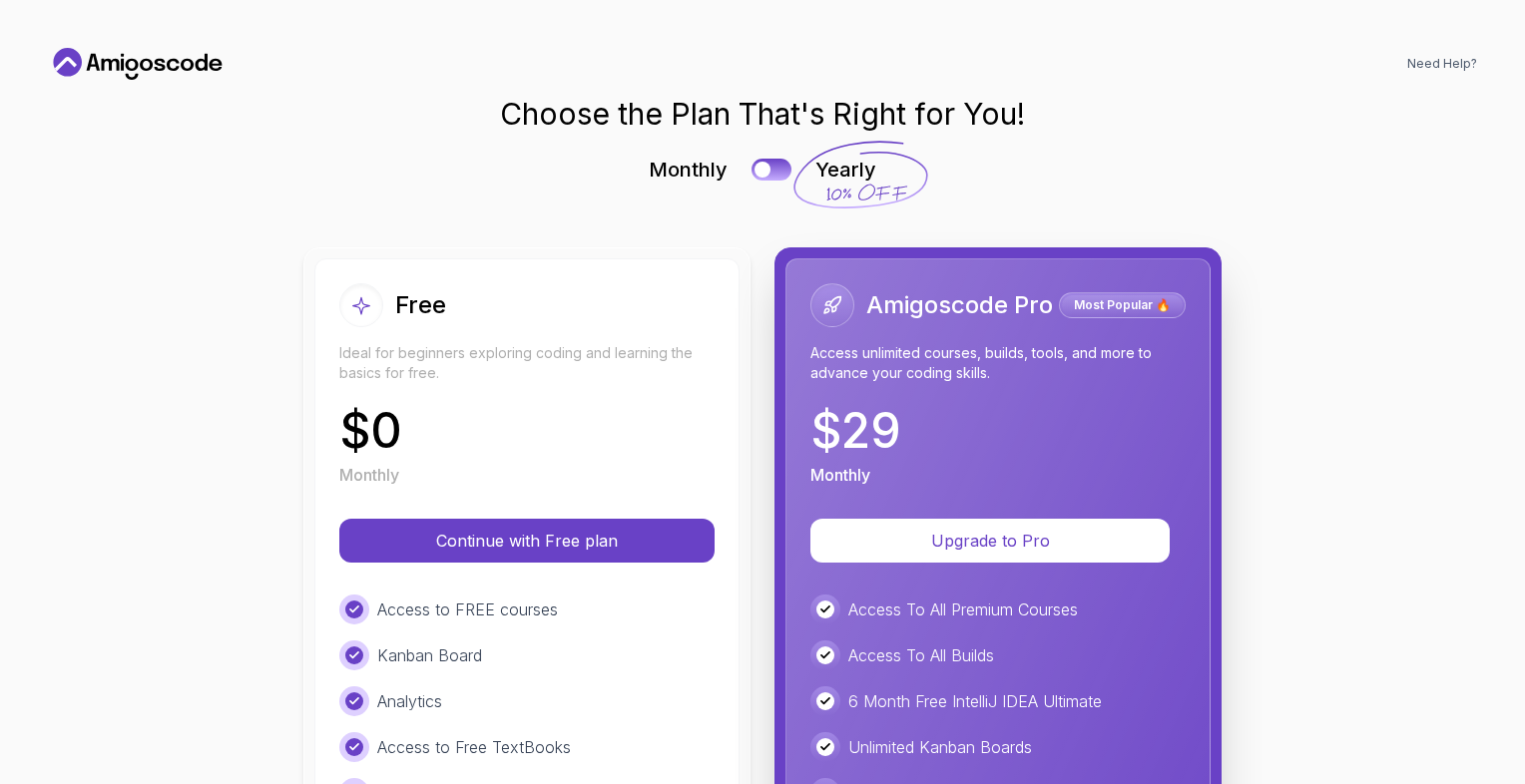 scroll, scrollTop: 0, scrollLeft: 0, axis: both 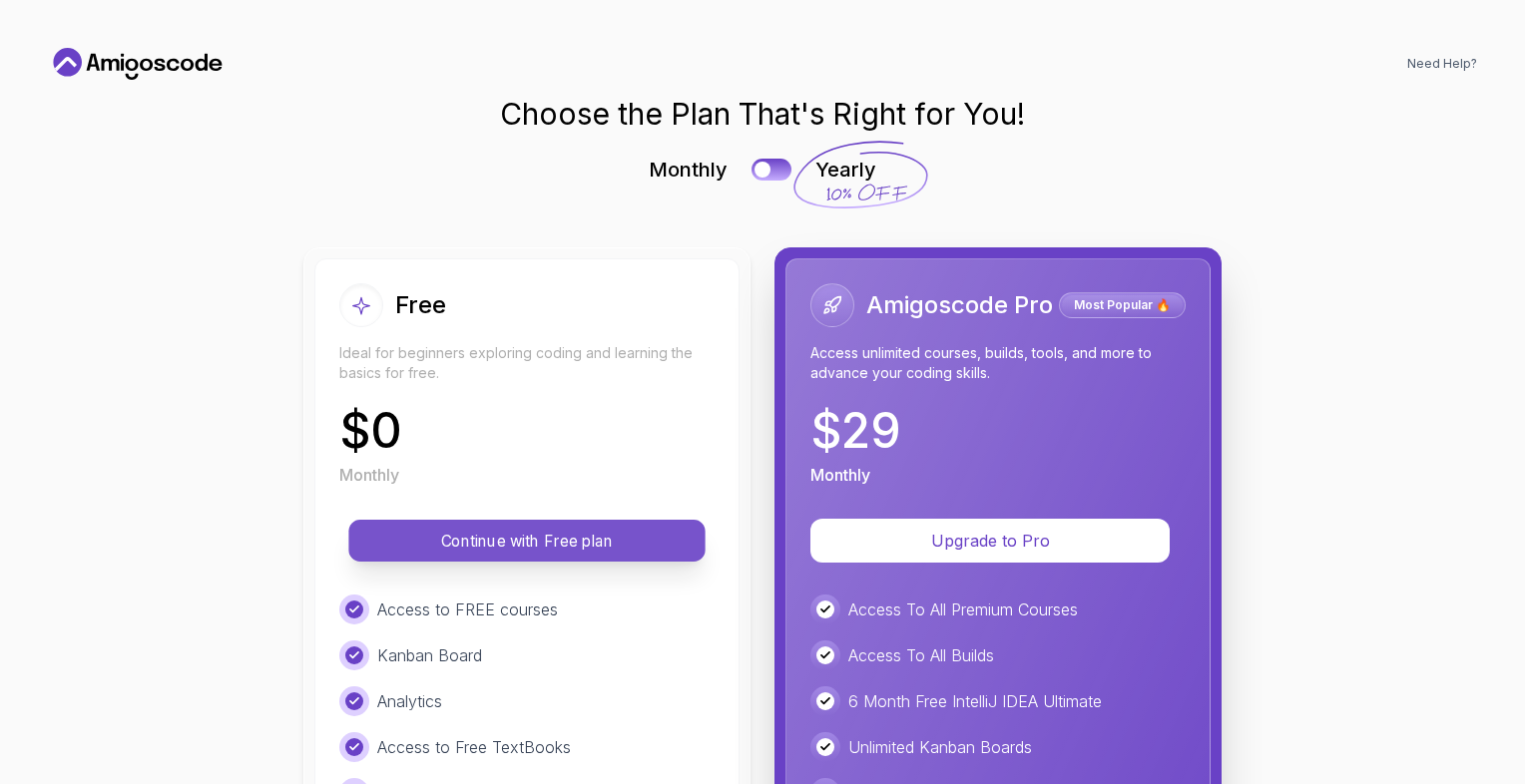 click on "Continue with Free plan" at bounding box center [527, 541] 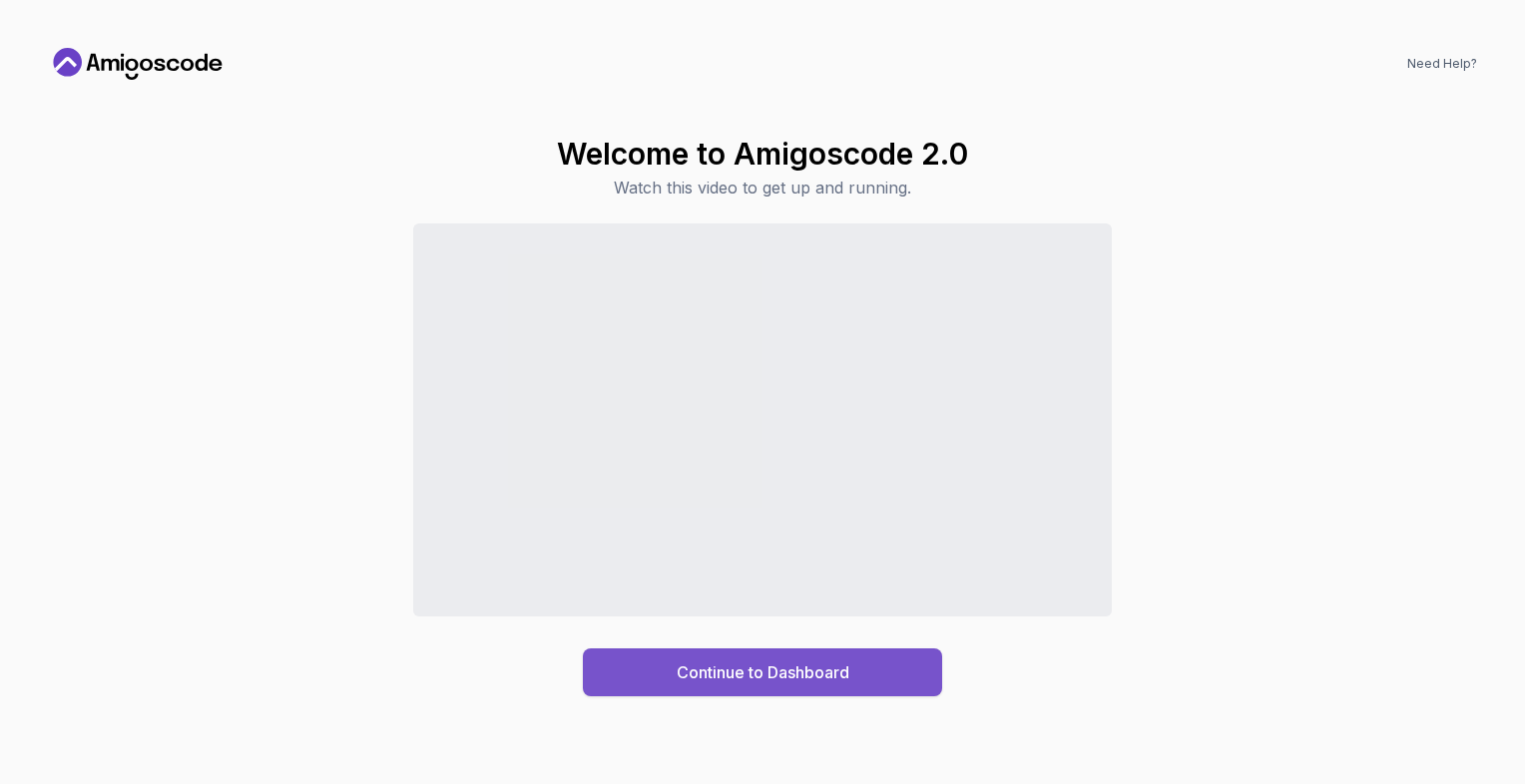click on "Continue to Dashboard" at bounding box center [762, 672] 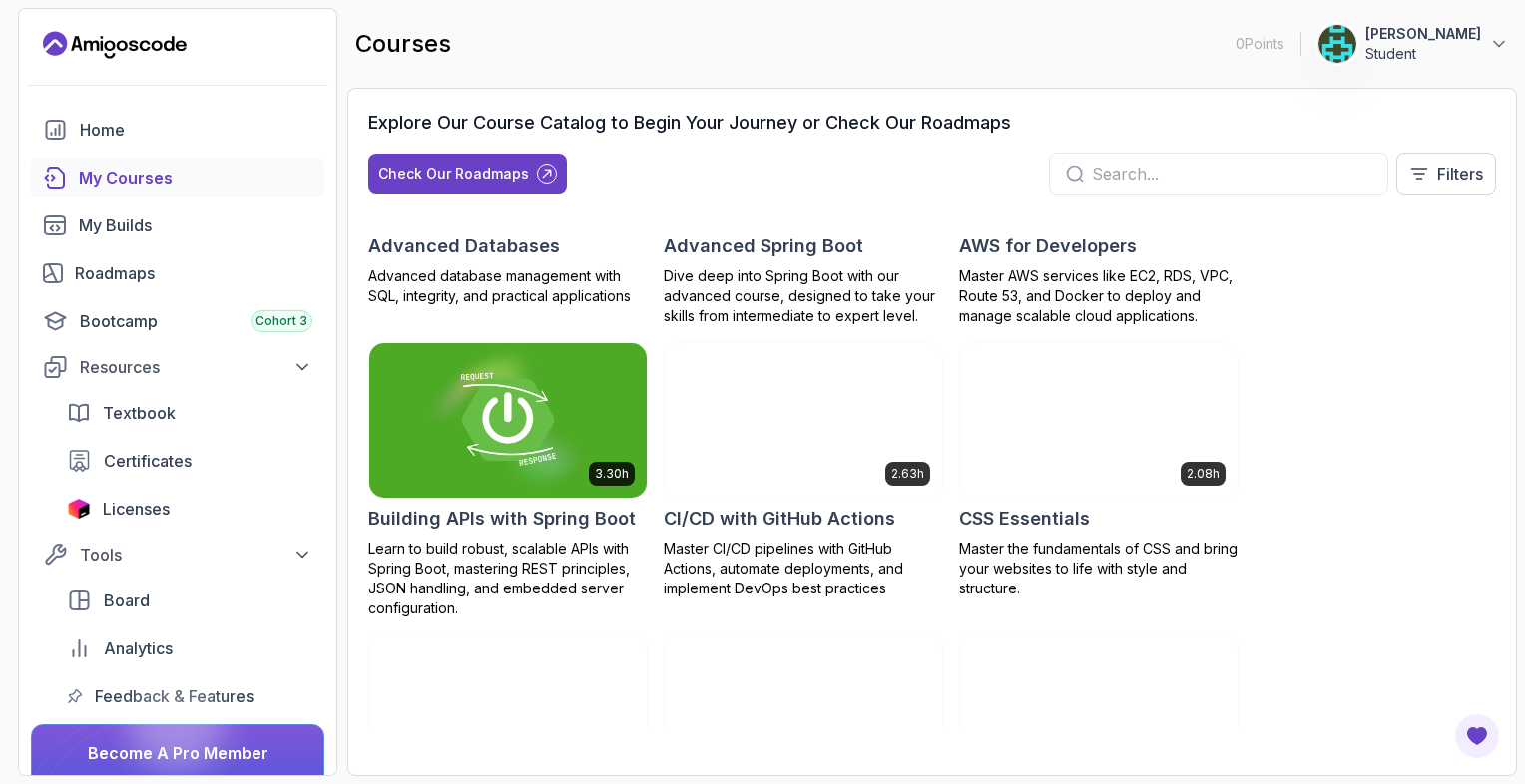 scroll, scrollTop: 0, scrollLeft: 0, axis: both 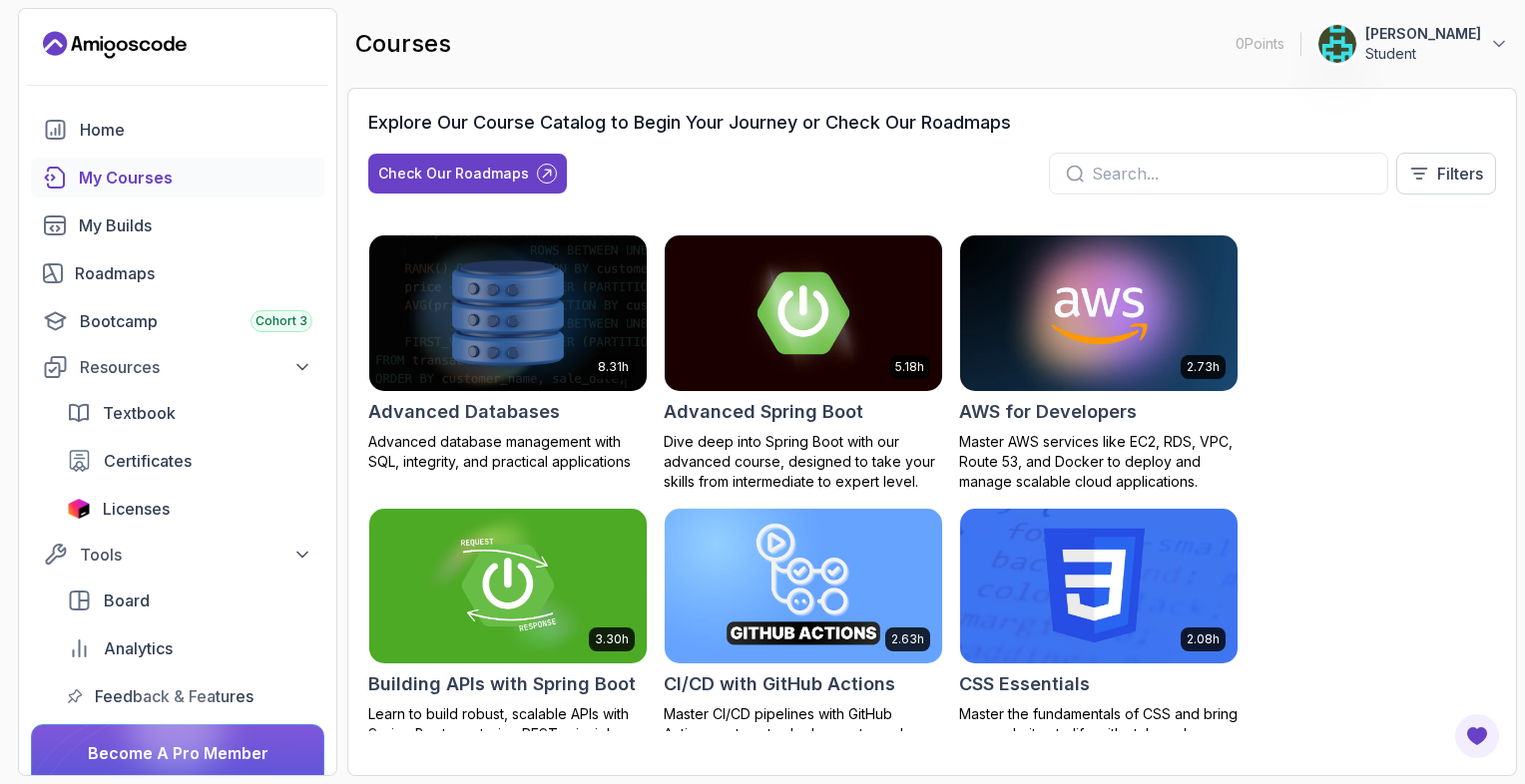 click at bounding box center (1232, 174) 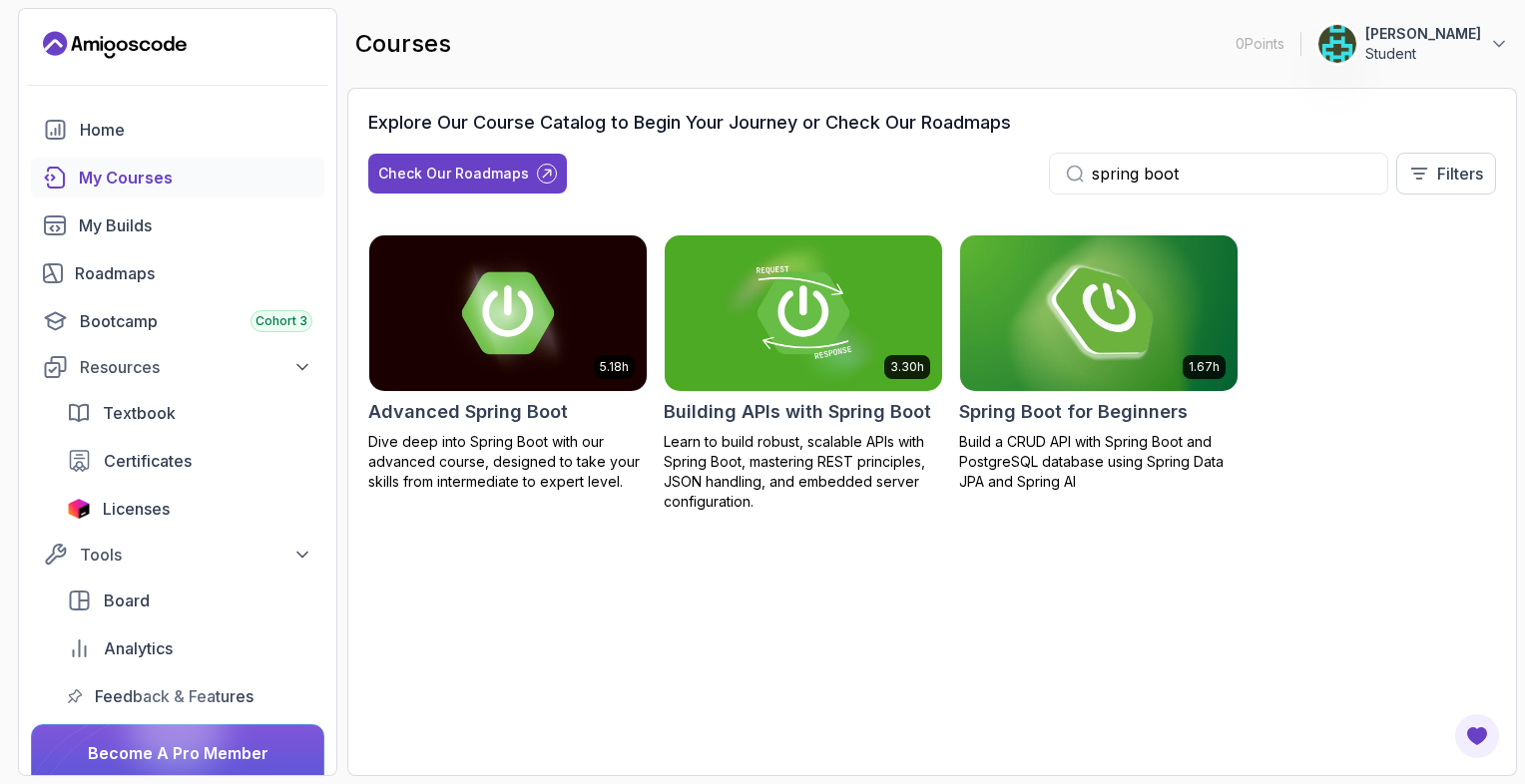 type on "spring boot" 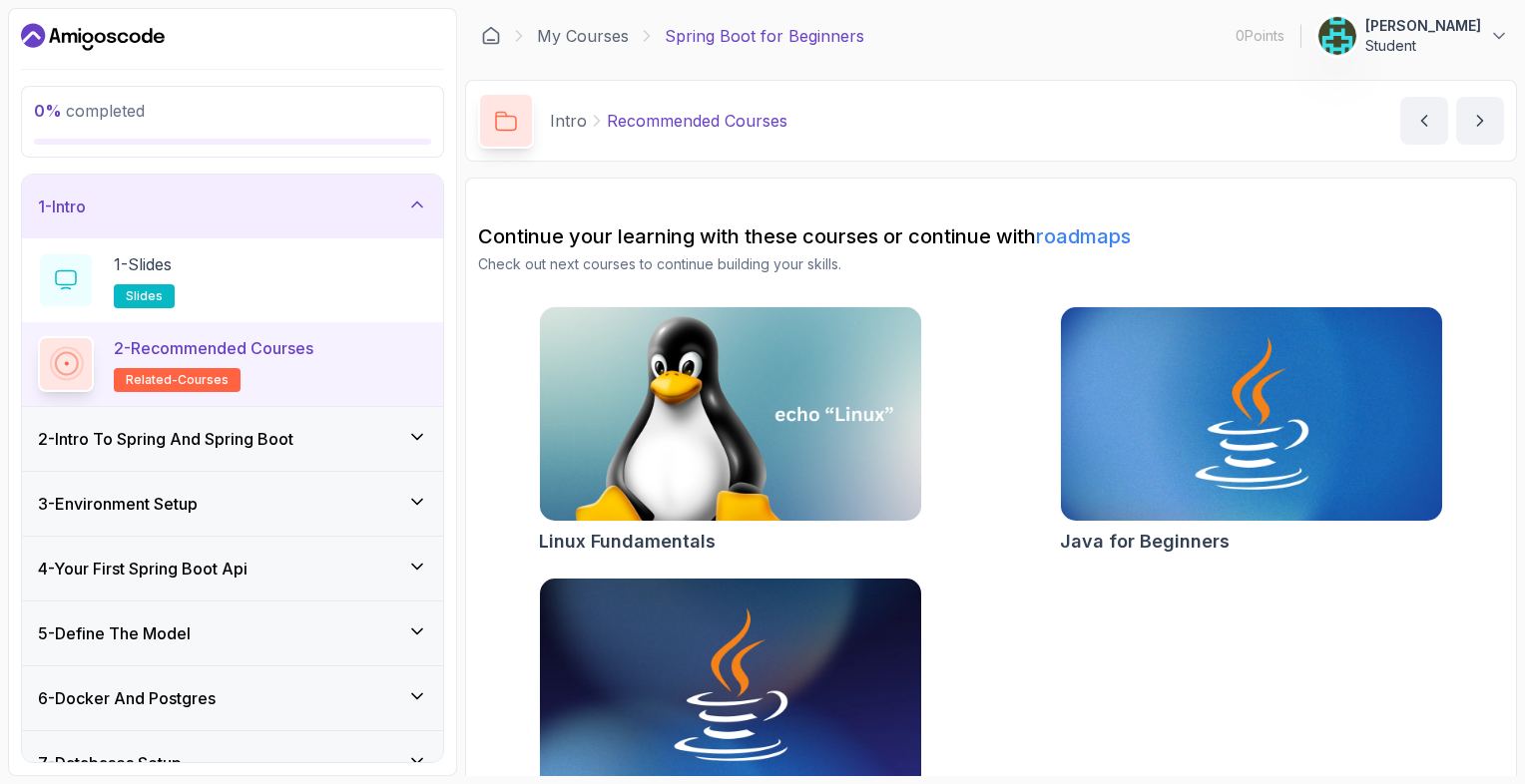 scroll, scrollTop: 69, scrollLeft: 0, axis: vertical 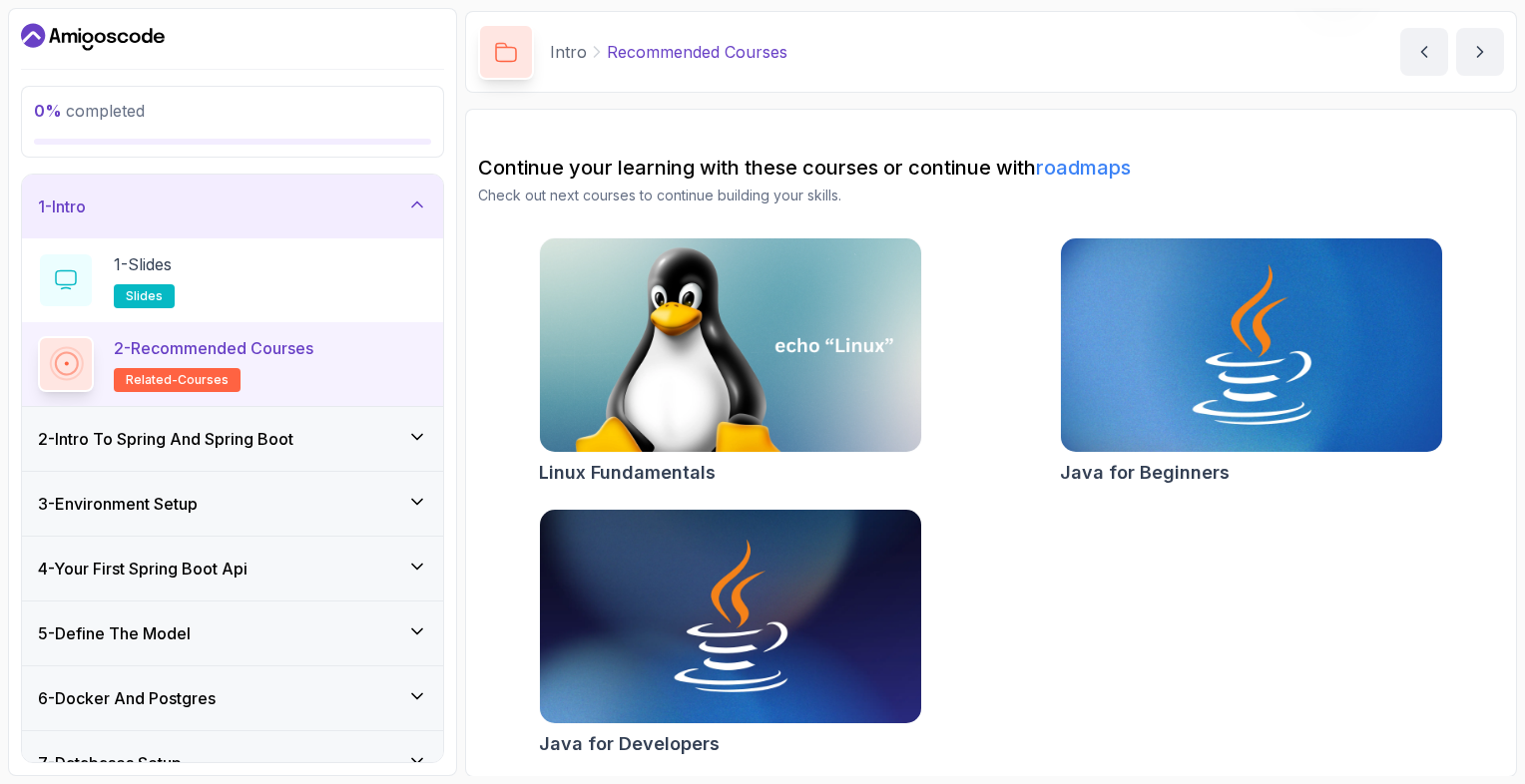click at bounding box center [1251, 345] 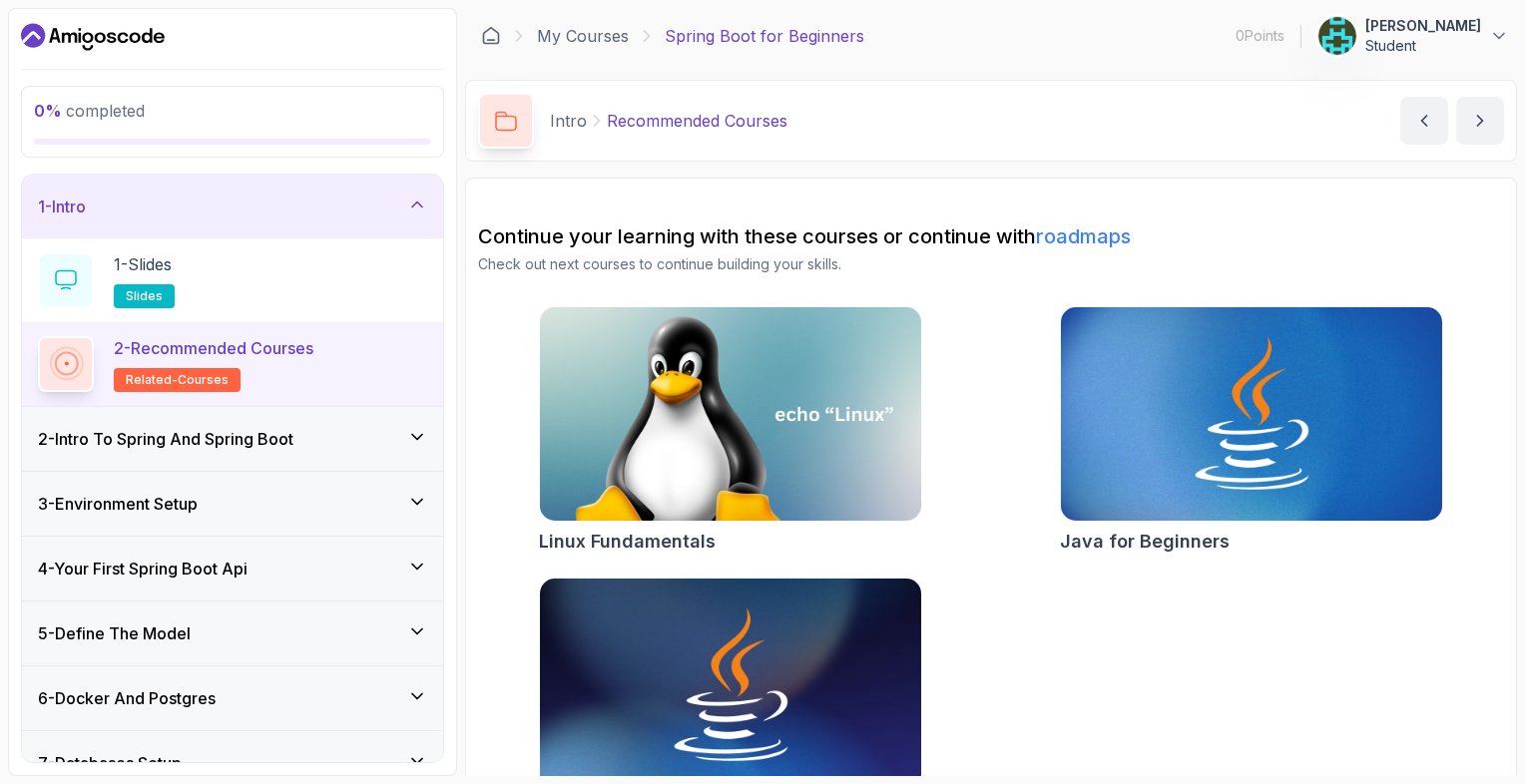 scroll, scrollTop: 69, scrollLeft: 0, axis: vertical 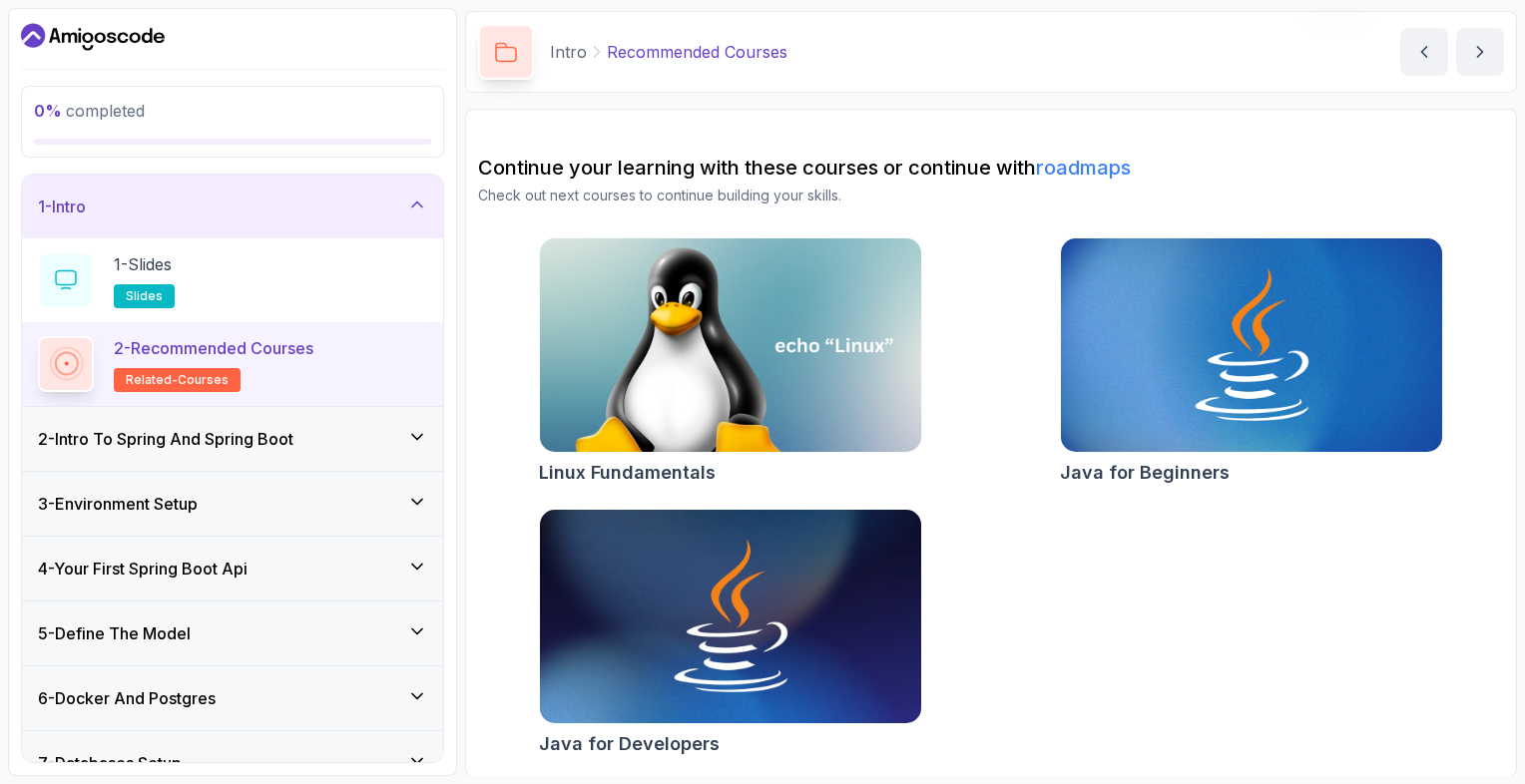 click 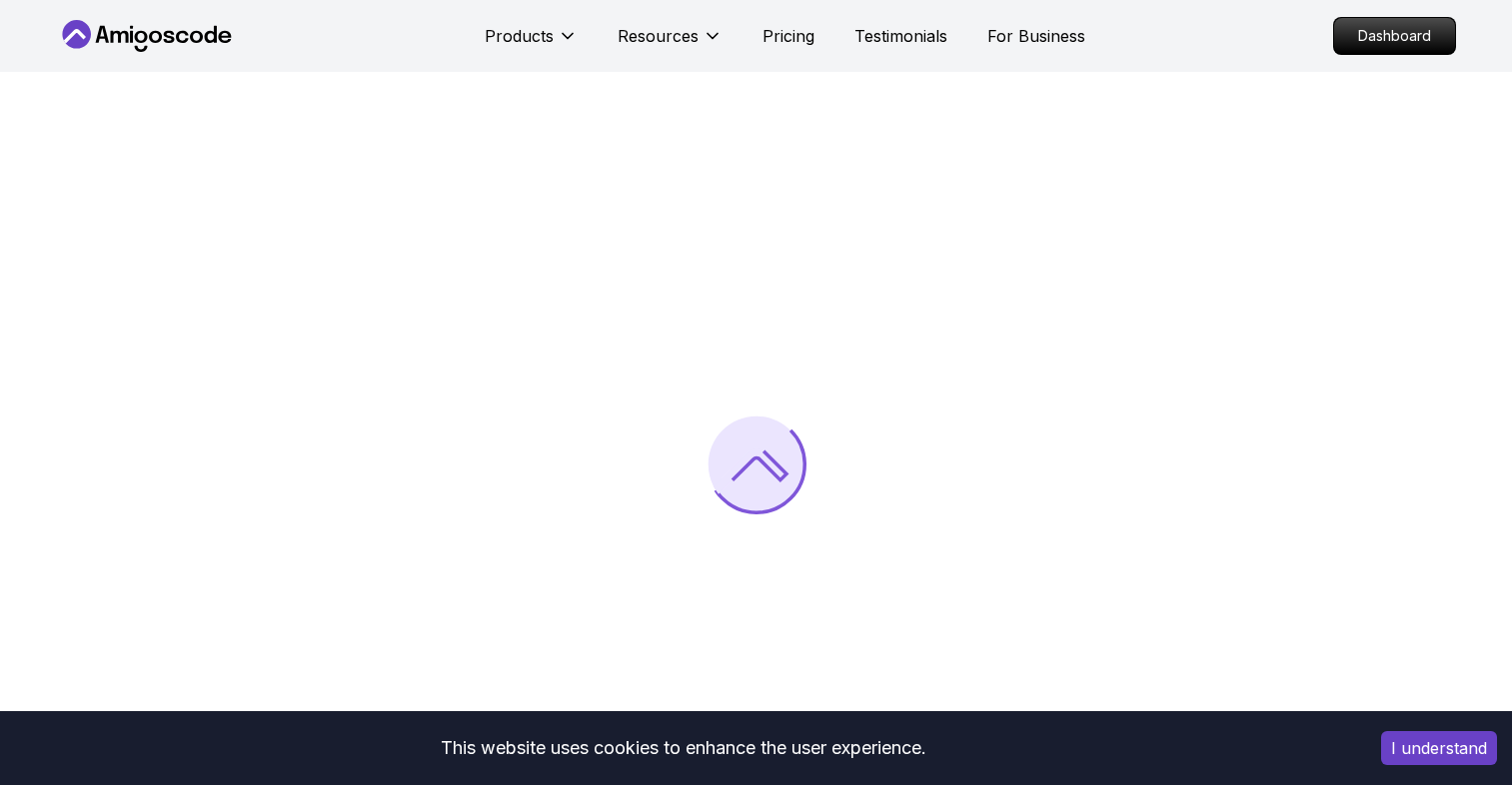 scroll, scrollTop: 0, scrollLeft: 0, axis: both 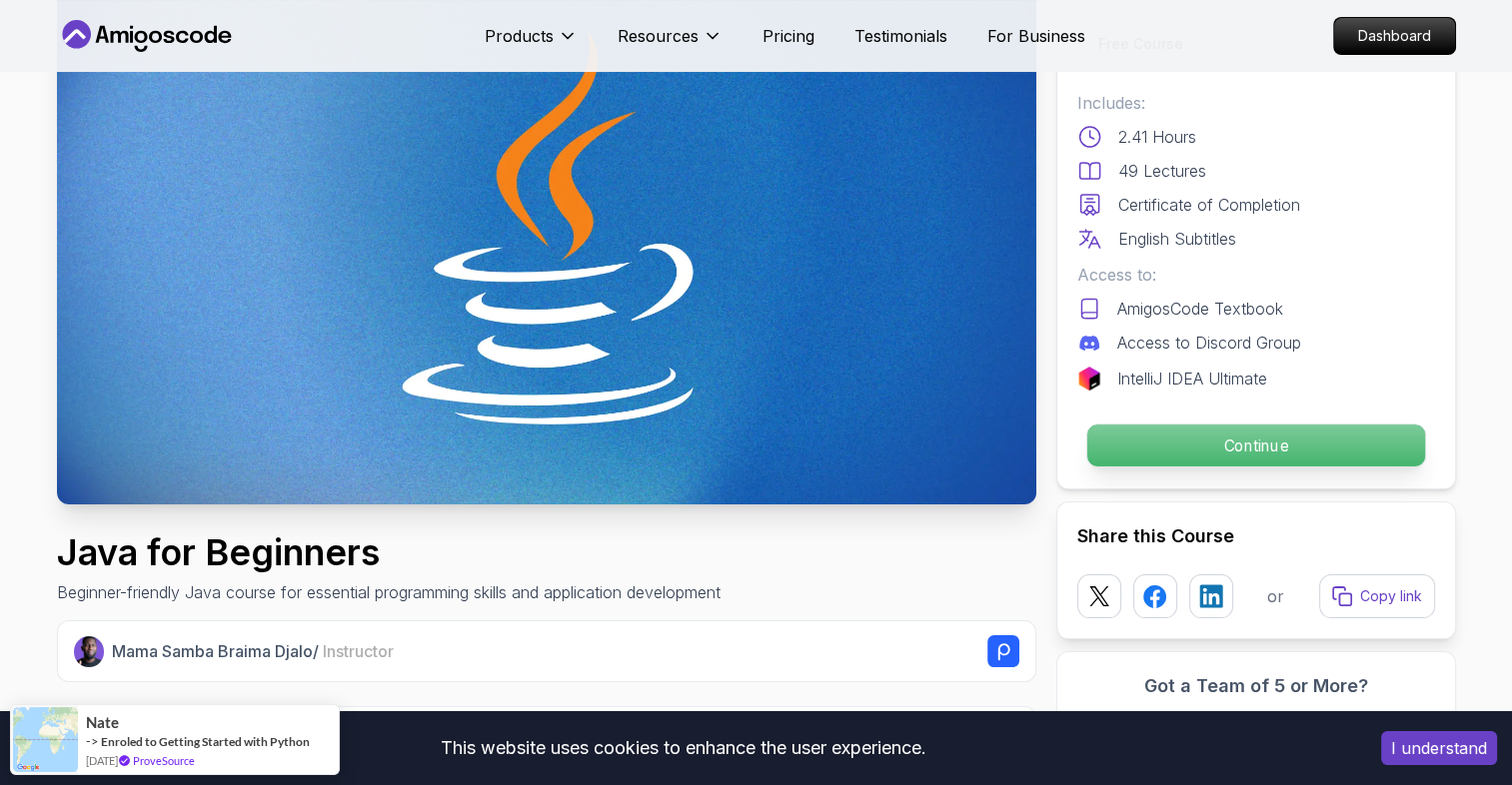 click on "Continue" at bounding box center (1255, 445) 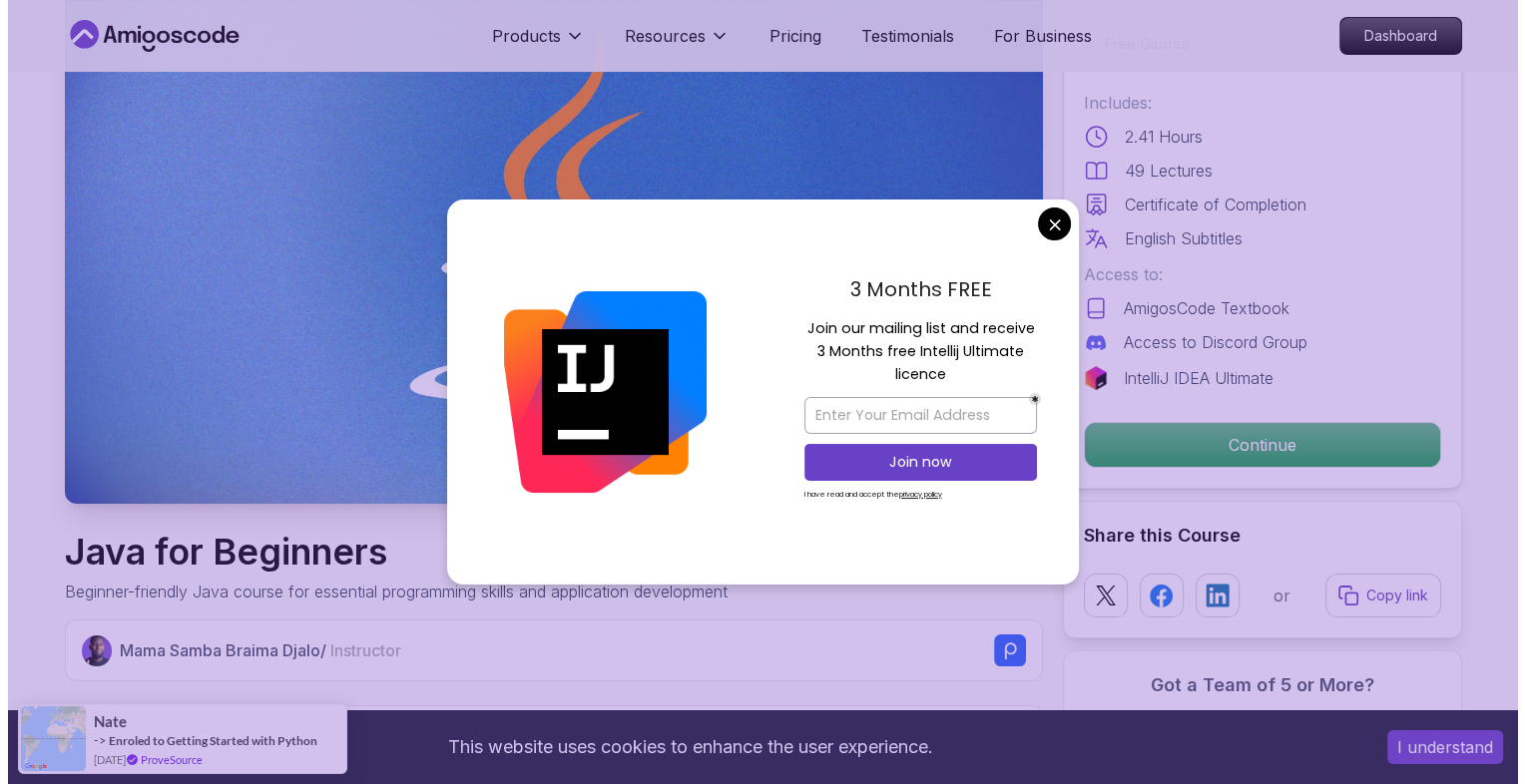scroll, scrollTop: 0, scrollLeft: 0, axis: both 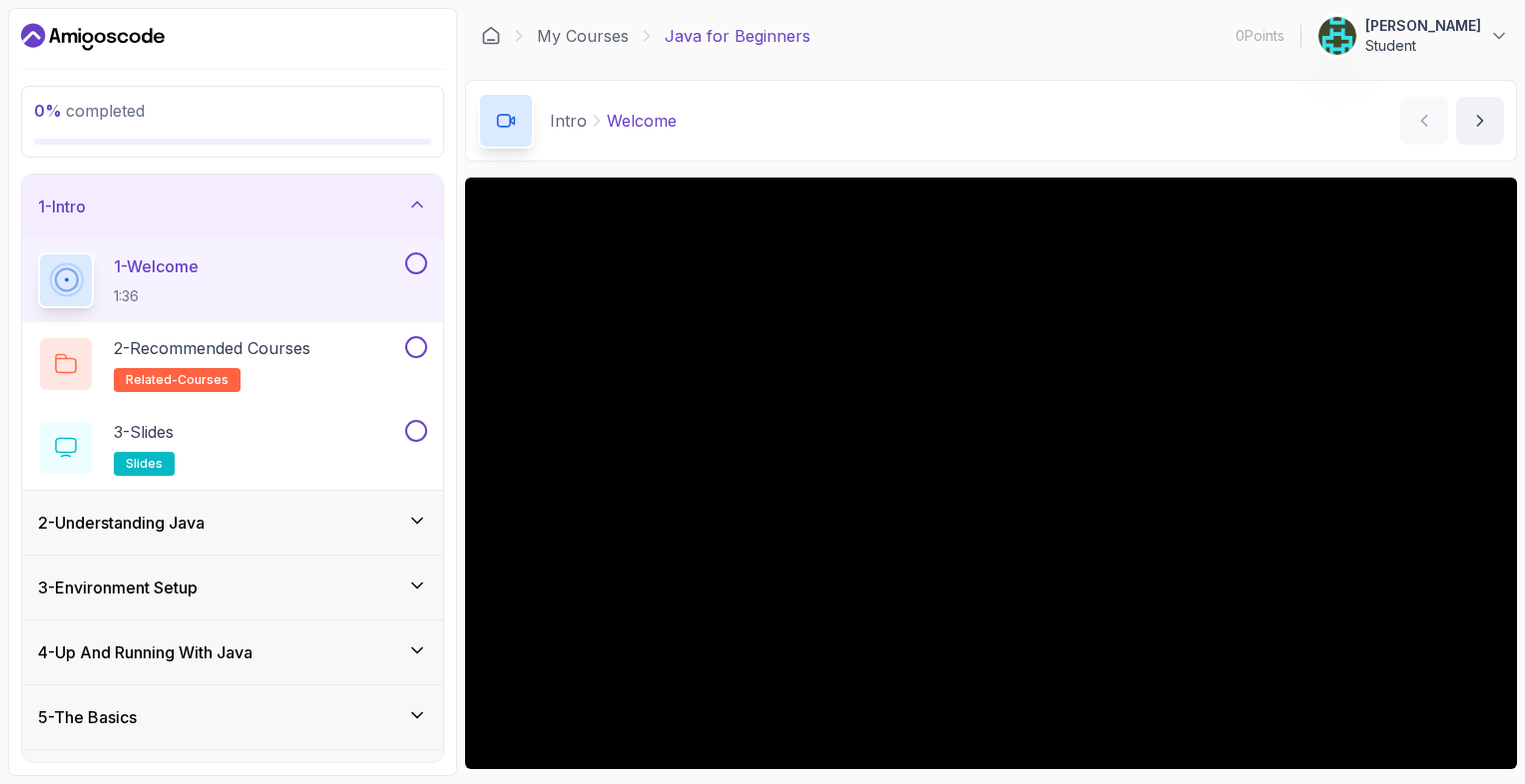 click on "2  -  Understanding Java" at bounding box center (233, 523) 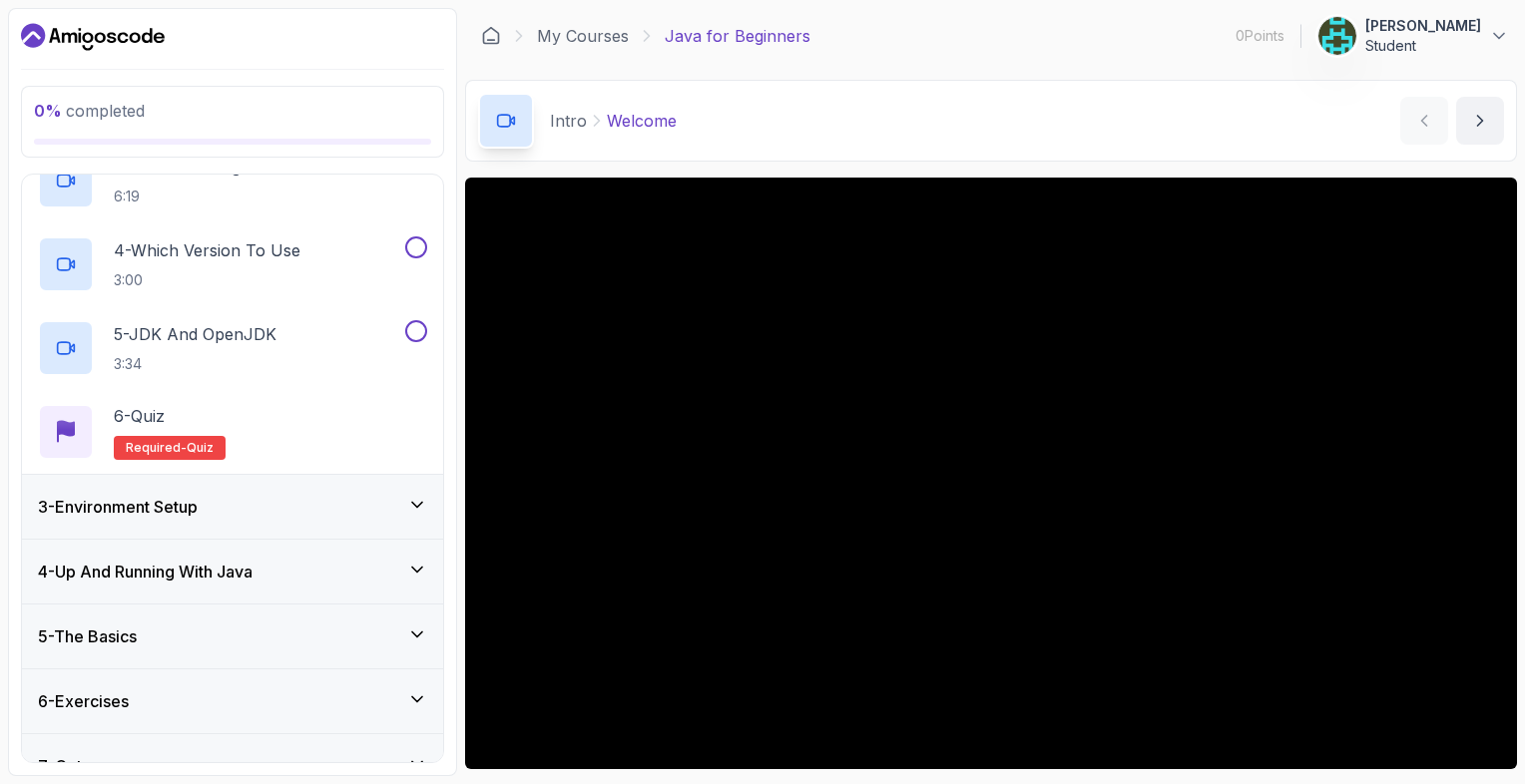 scroll, scrollTop: 0, scrollLeft: 0, axis: both 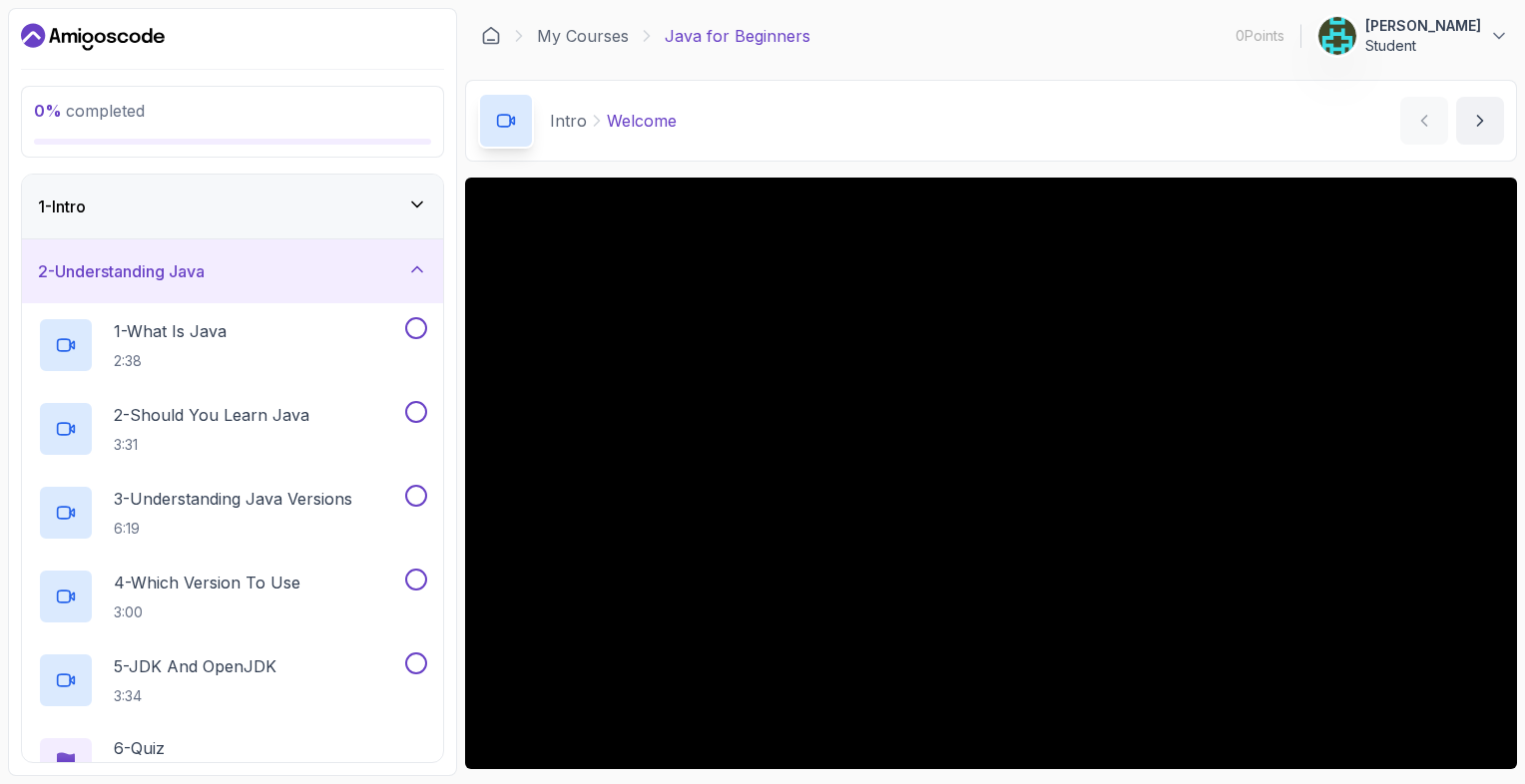 click on "2  -  Understanding Java" at bounding box center (233, 271) 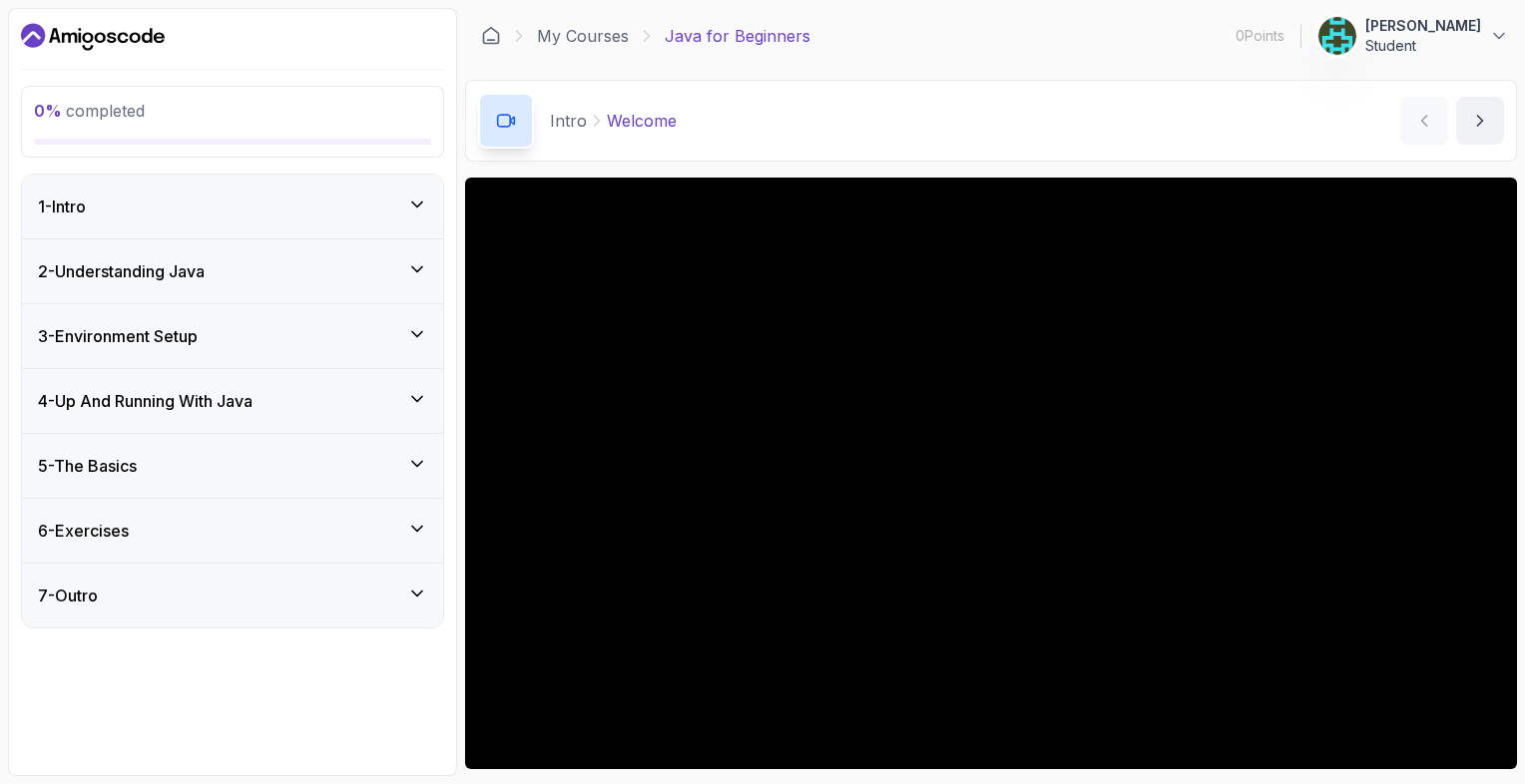 click on "1  -  Intro" at bounding box center [233, 206] 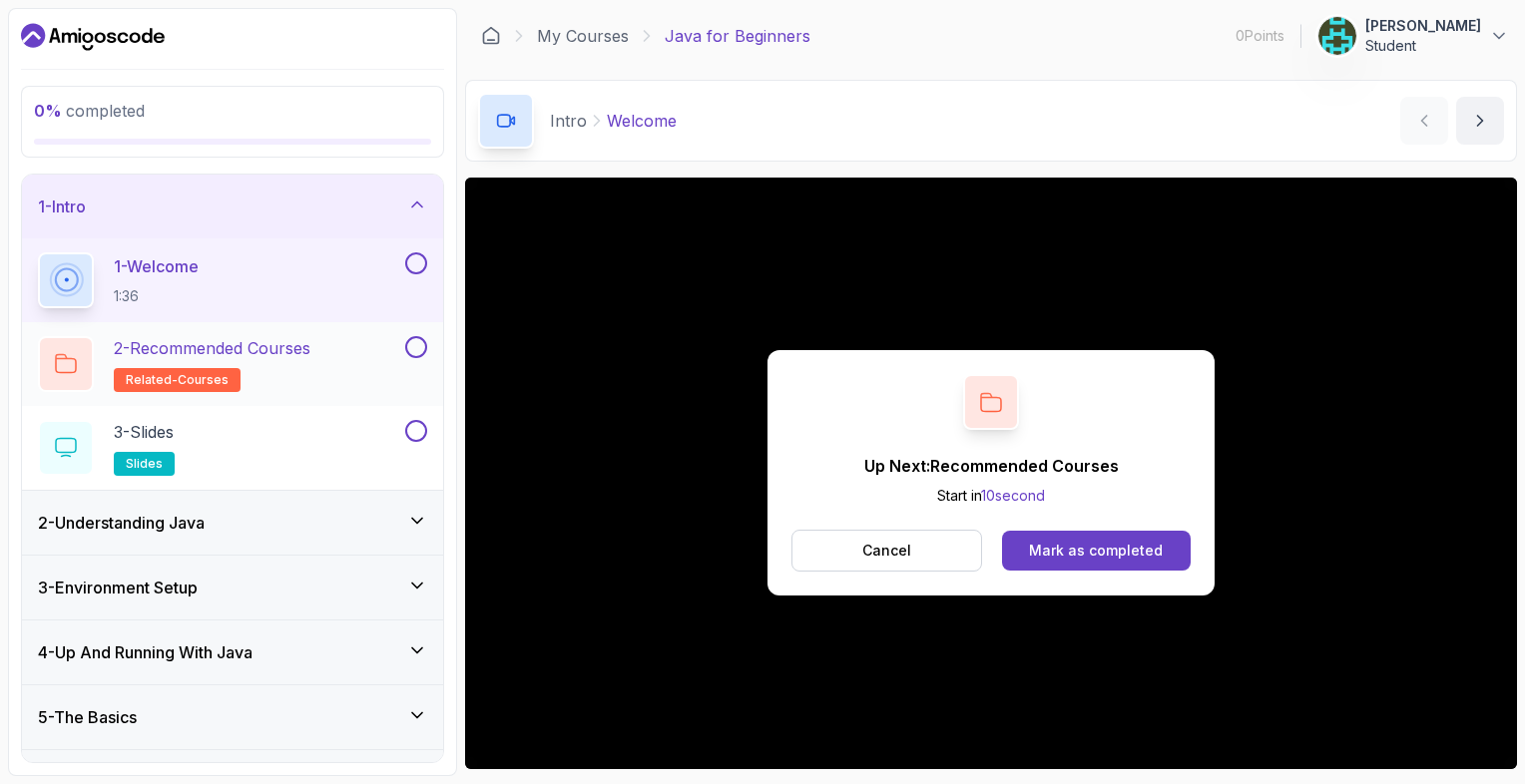 click on "2  -  Recommended Courses related-courses" at bounding box center (212, 364) 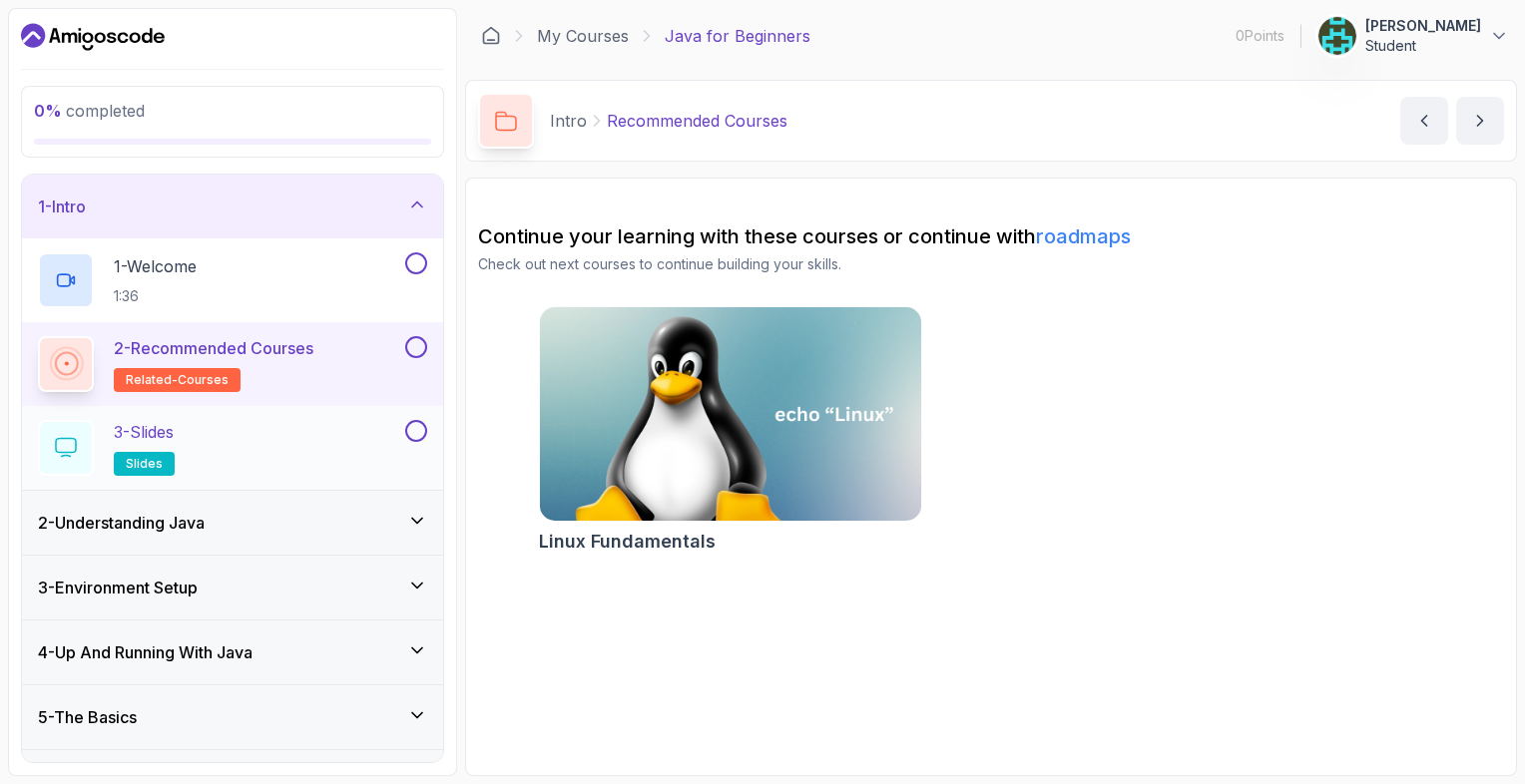 click on "3  -  Slides slides" at bounding box center [220, 448] 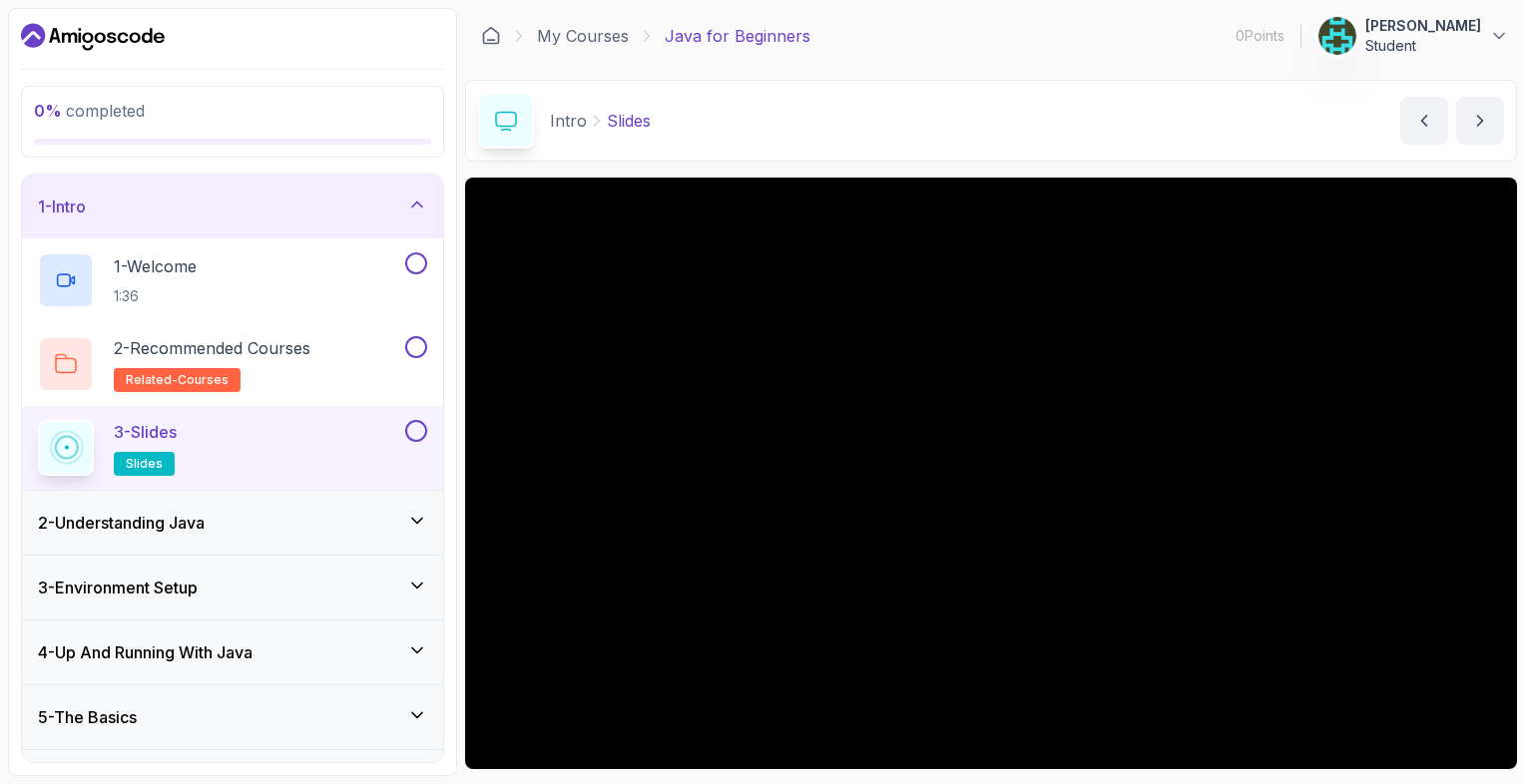 click on "2  -  Understanding Java" at bounding box center (233, 523) 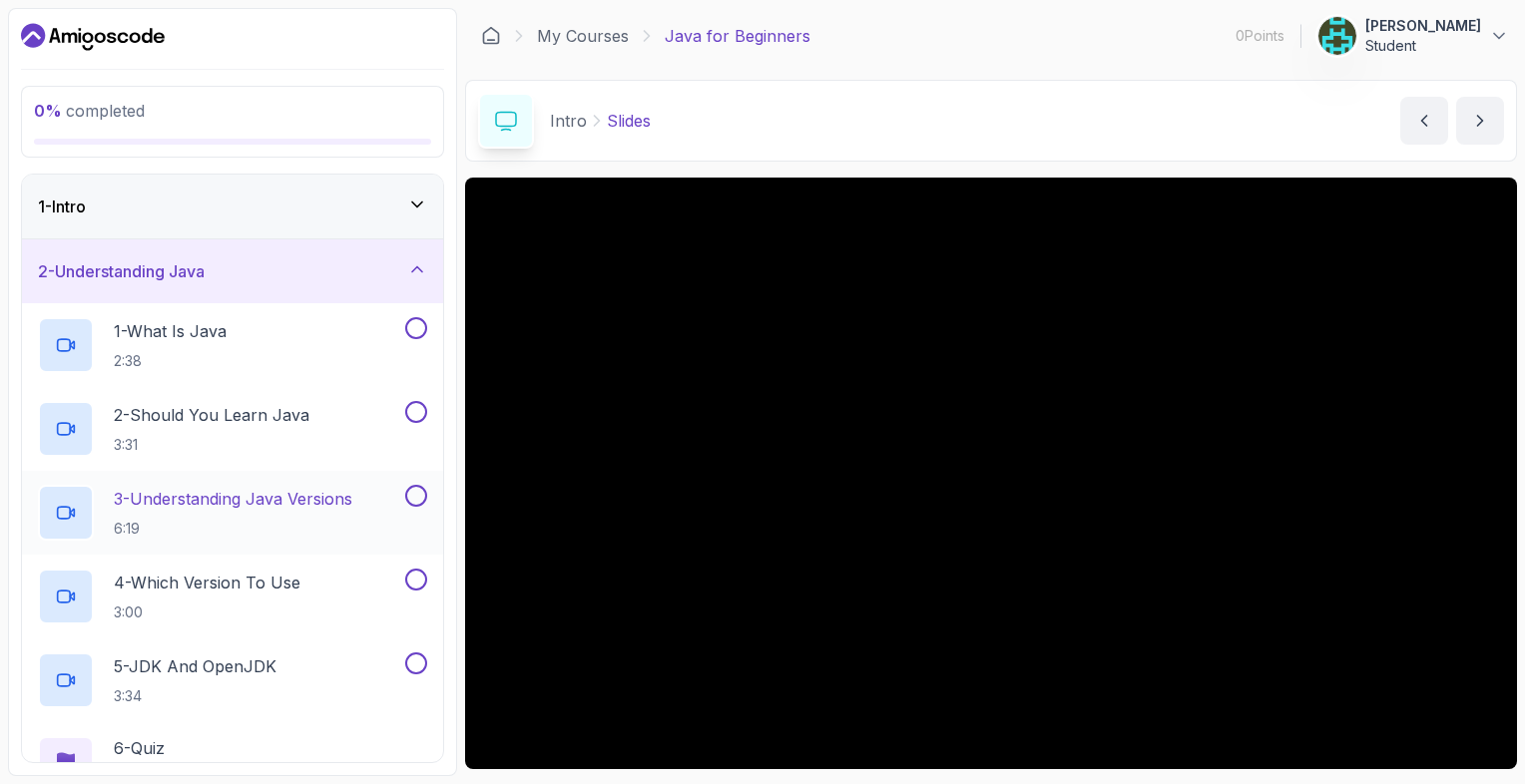 scroll, scrollTop: 166, scrollLeft: 0, axis: vertical 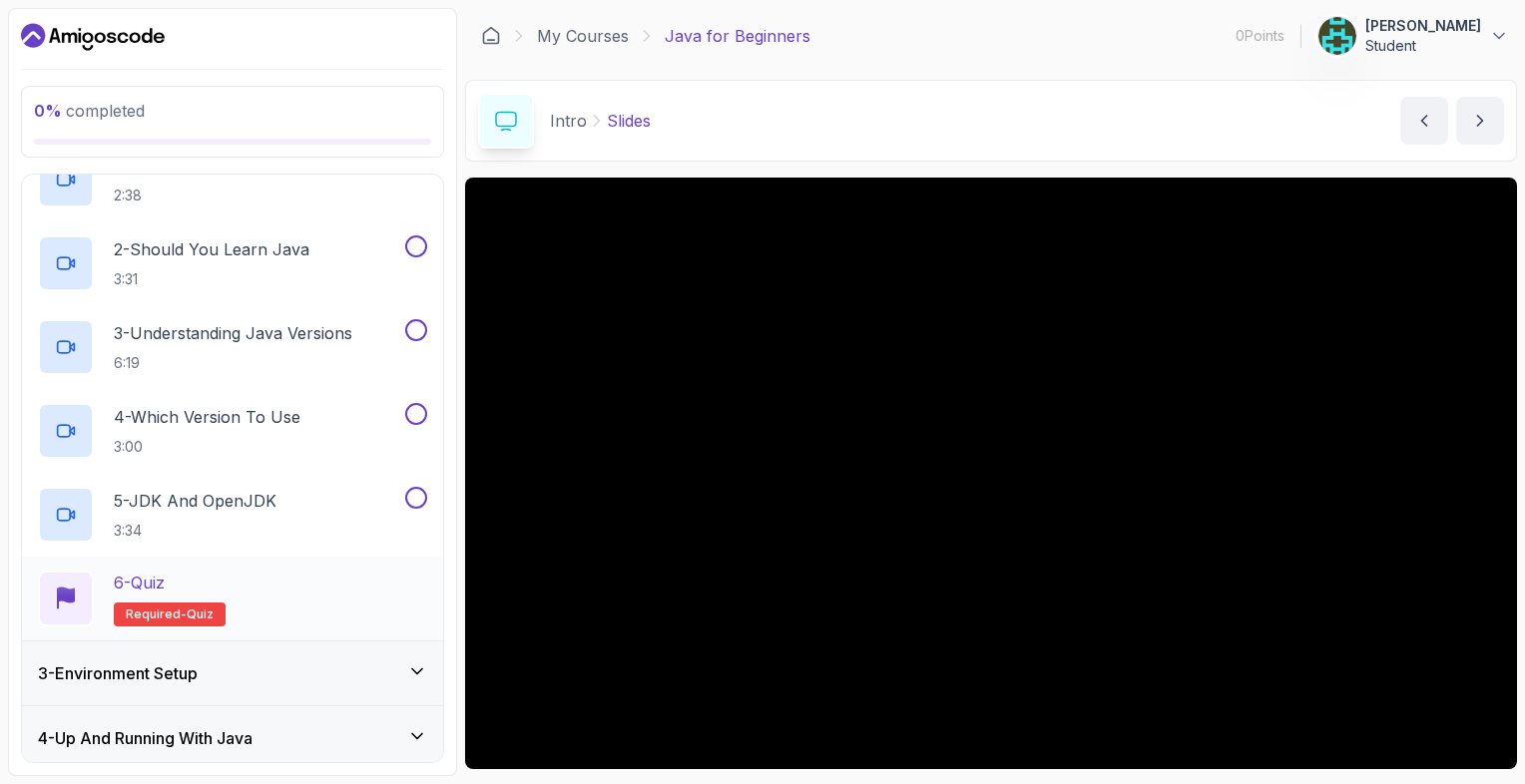click on "Required- quiz" at bounding box center [170, 614] 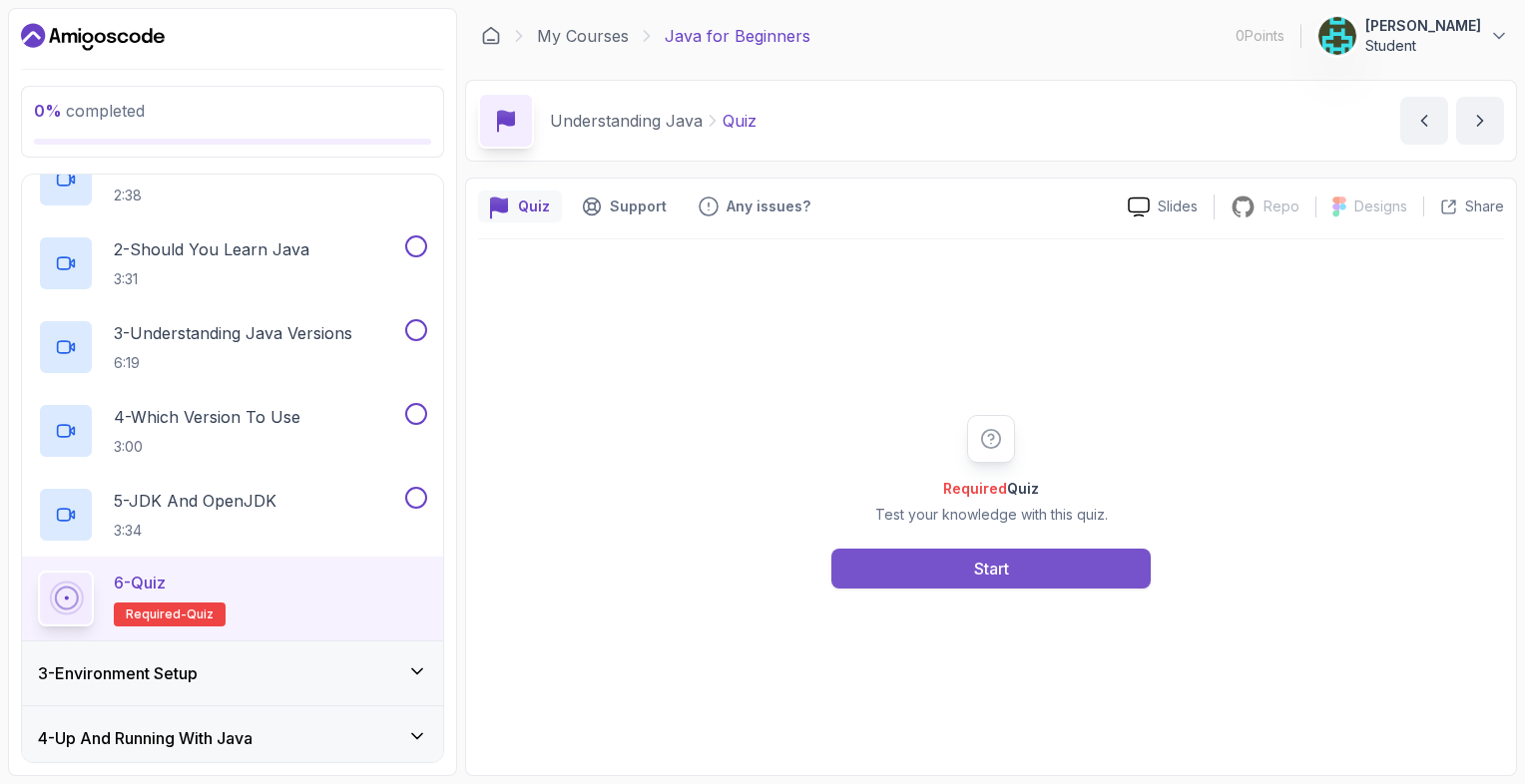 click on "Start" at bounding box center [991, 569] 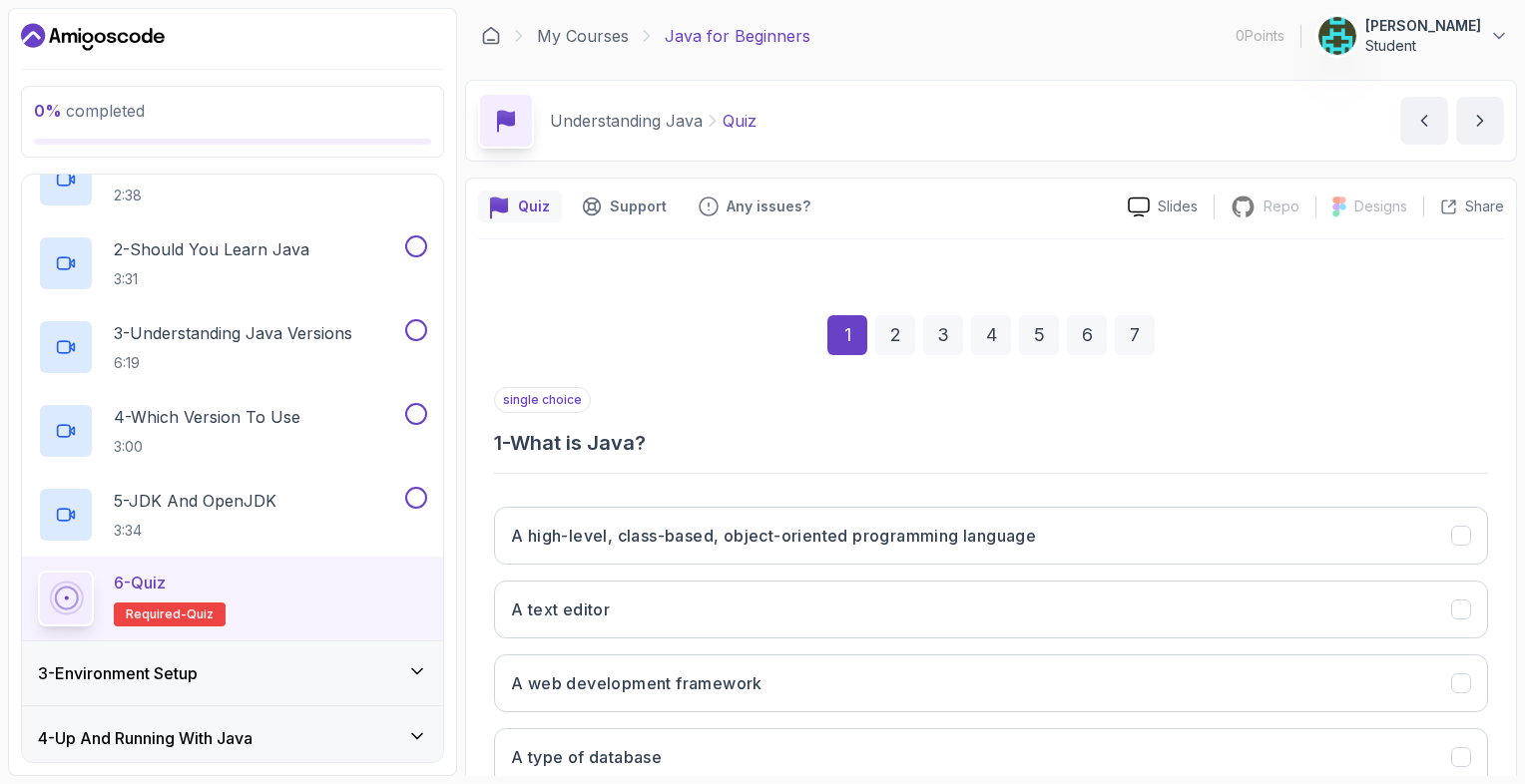 scroll, scrollTop: 136, scrollLeft: 0, axis: vertical 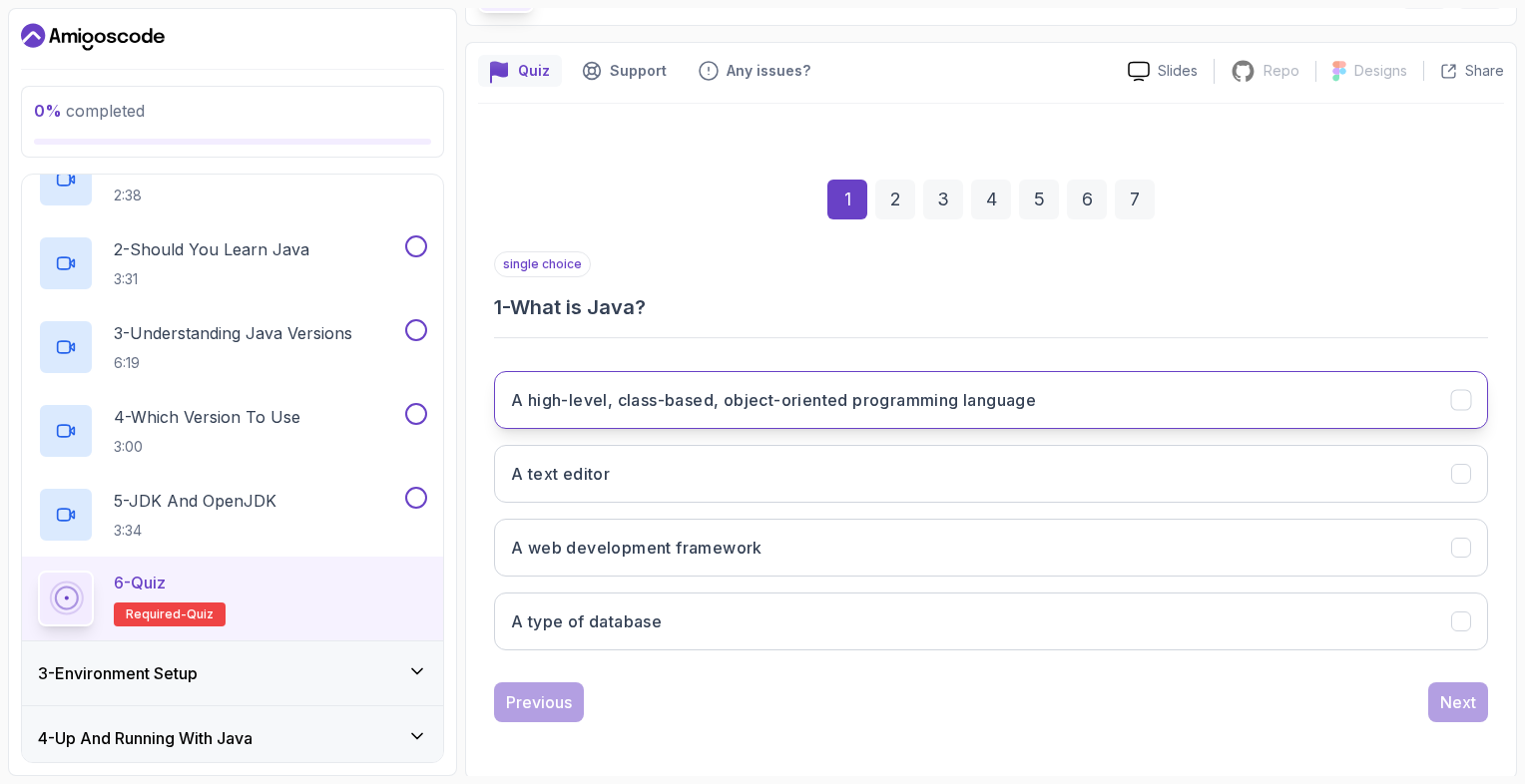 click on "A high-level, class-based, object-oriented programming language" at bounding box center [773, 400] 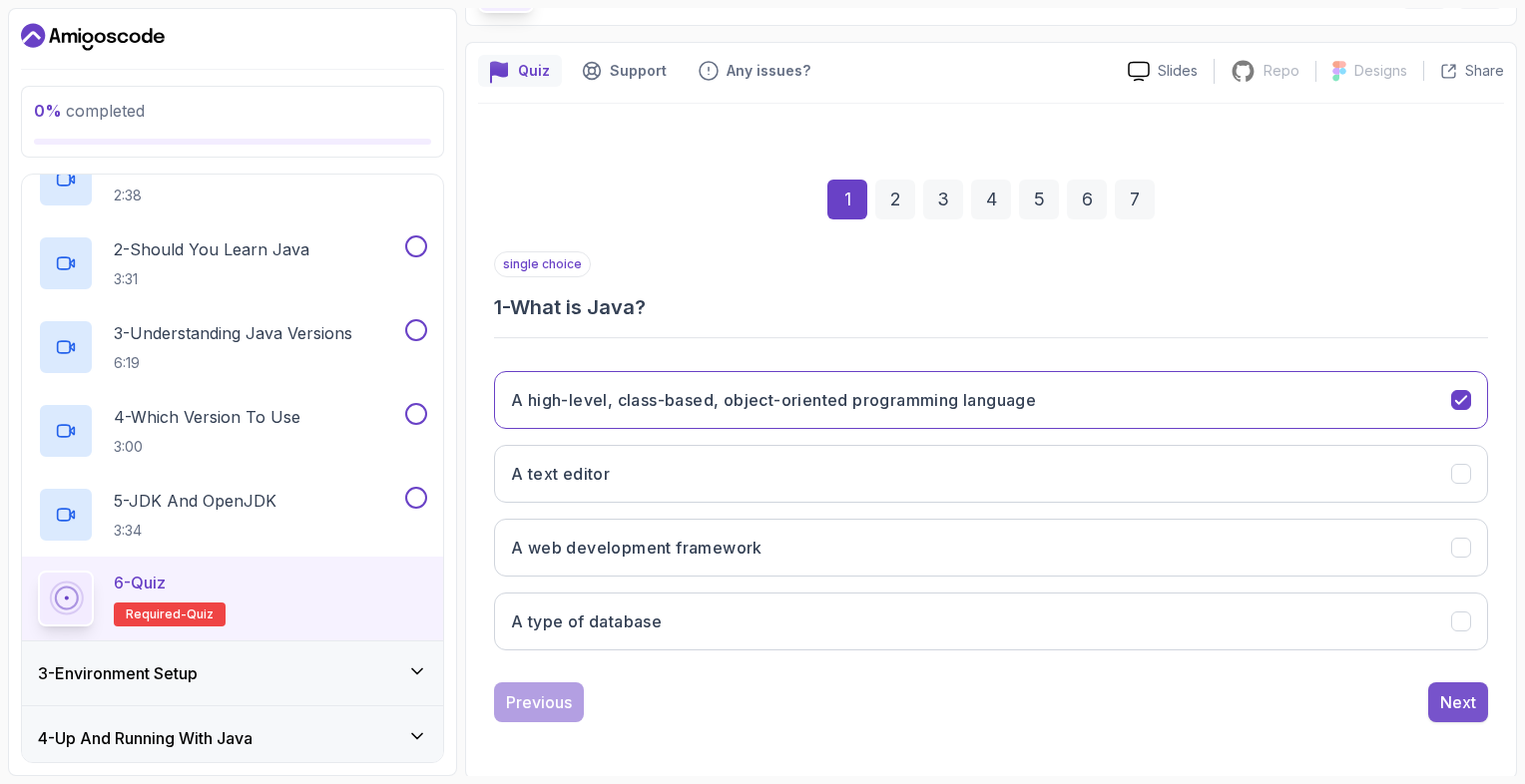 click on "Next" at bounding box center [1458, 702] 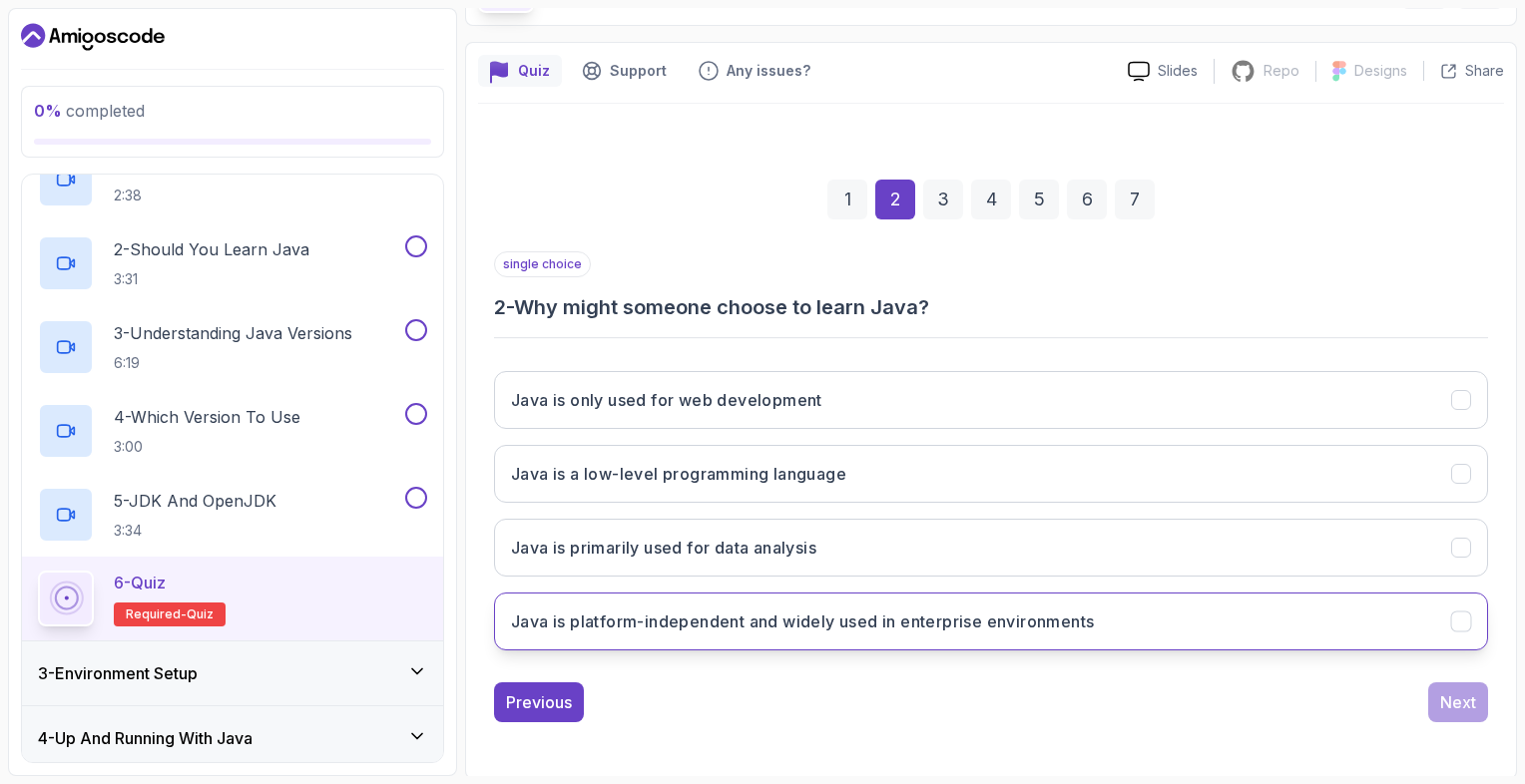 click on "Java is platform-independent and widely used in enterprise environments" at bounding box center [802, 621] 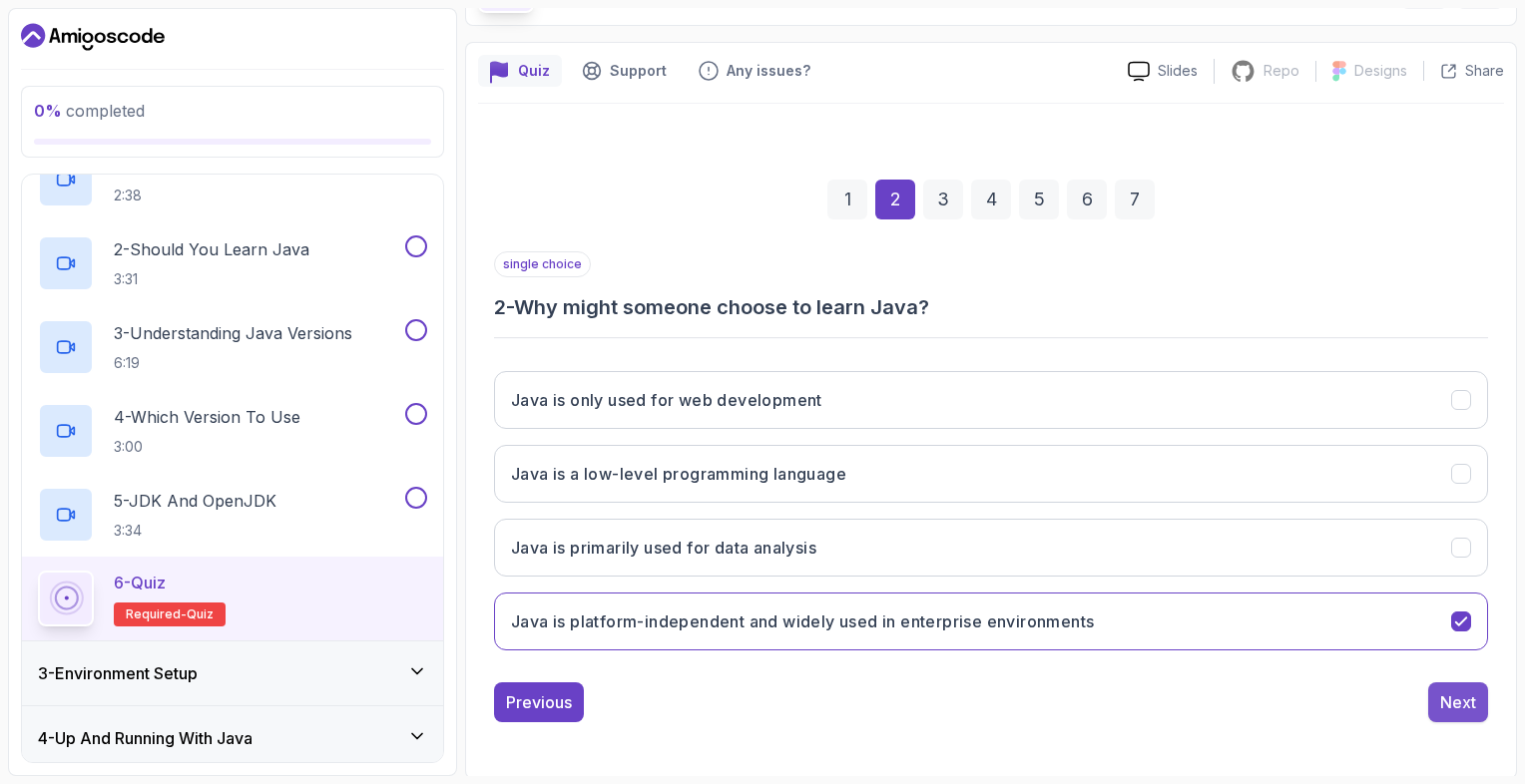 click on "Next" at bounding box center [1458, 702] 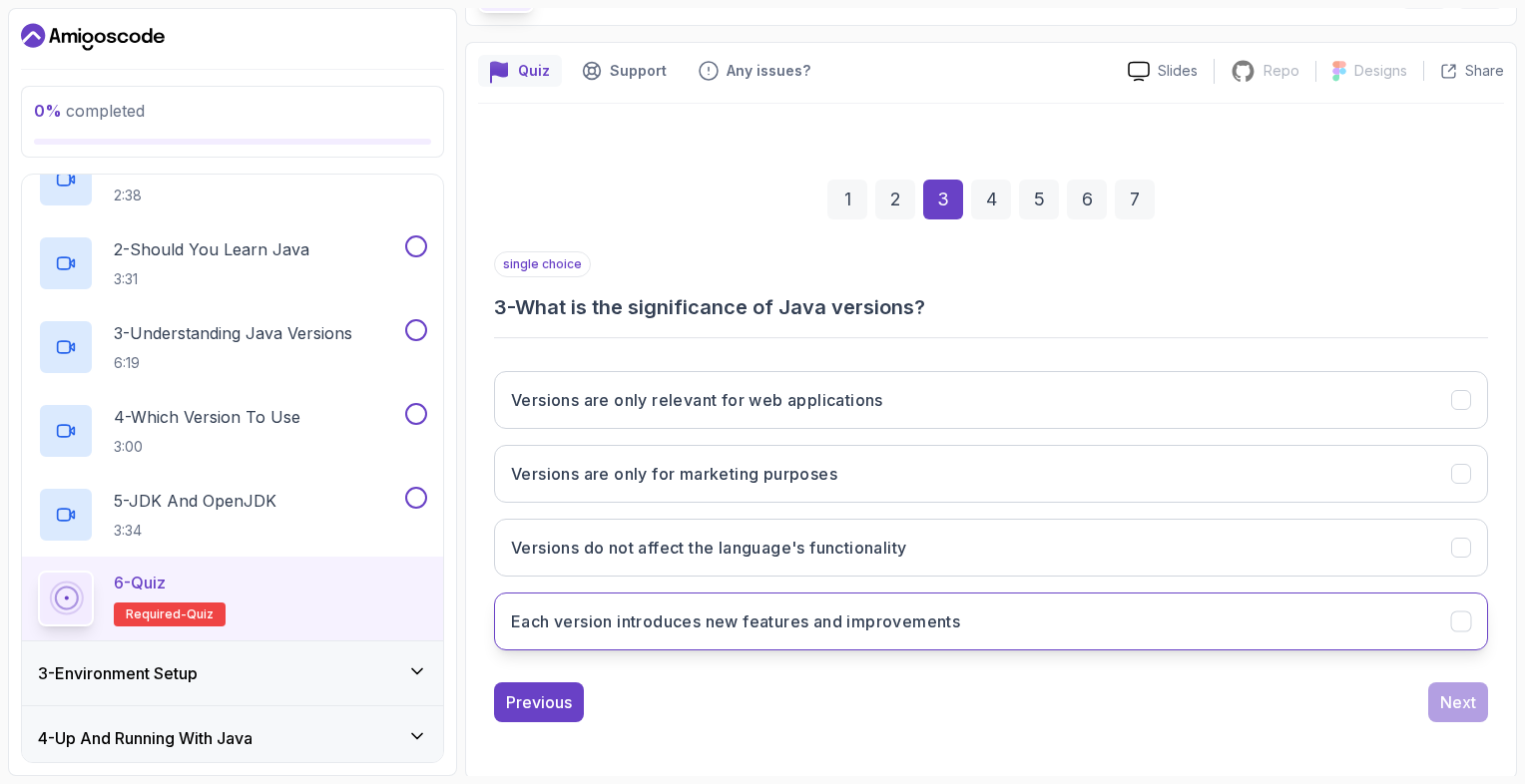click on "Each version introduces new features and improvements" at bounding box center (736, 621) 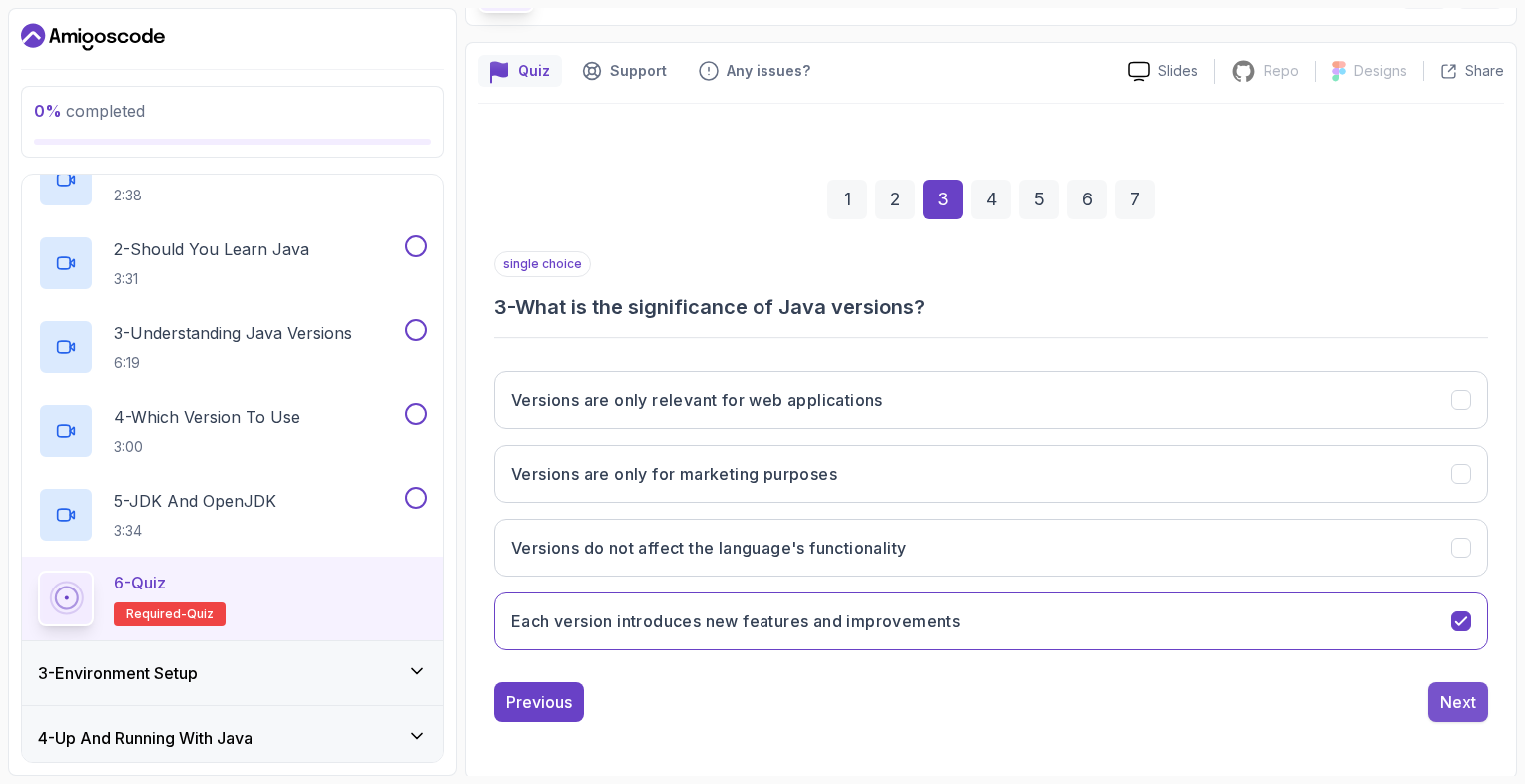 click on "Next" at bounding box center [1458, 702] 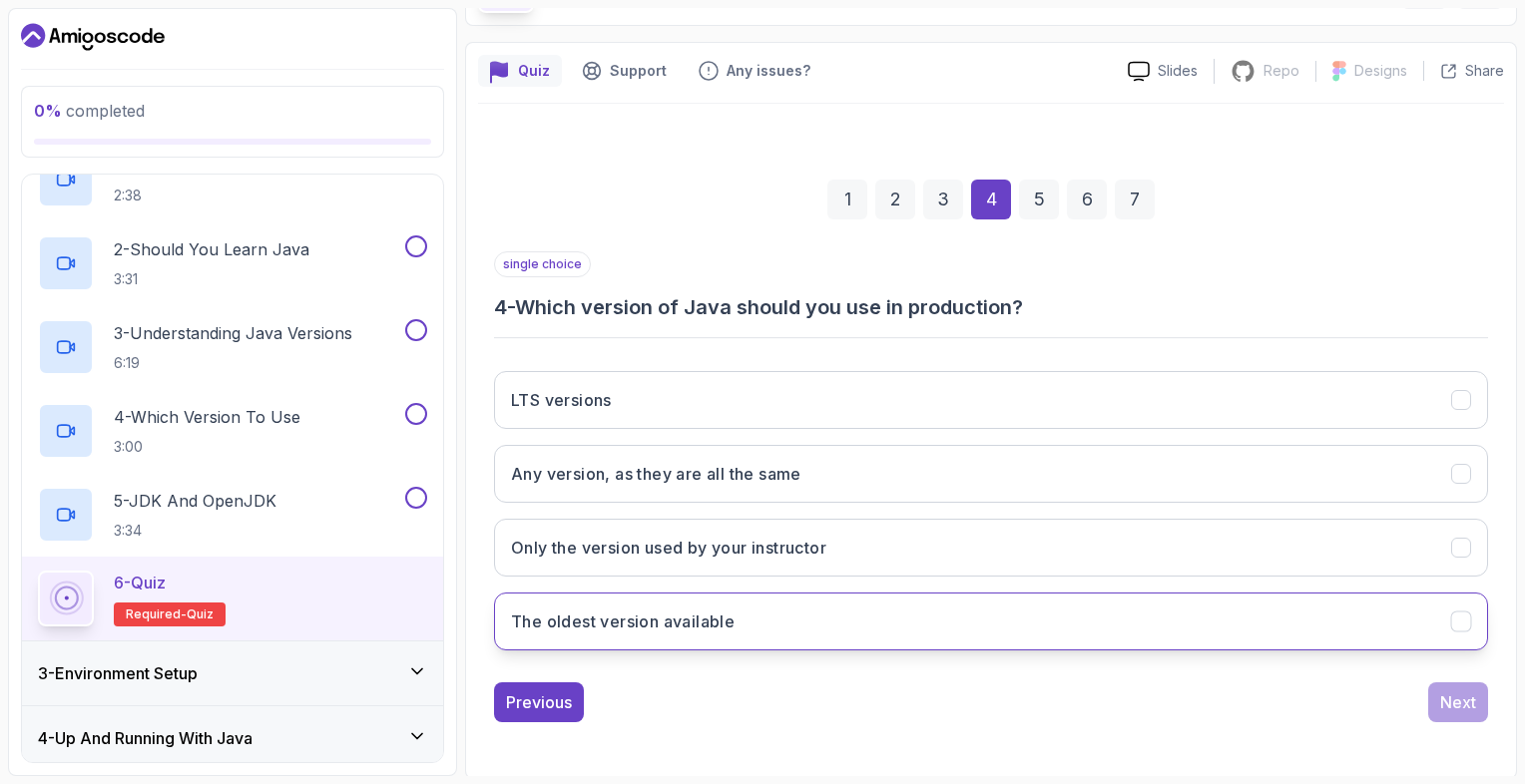click on "The oldest version available" at bounding box center [991, 621] 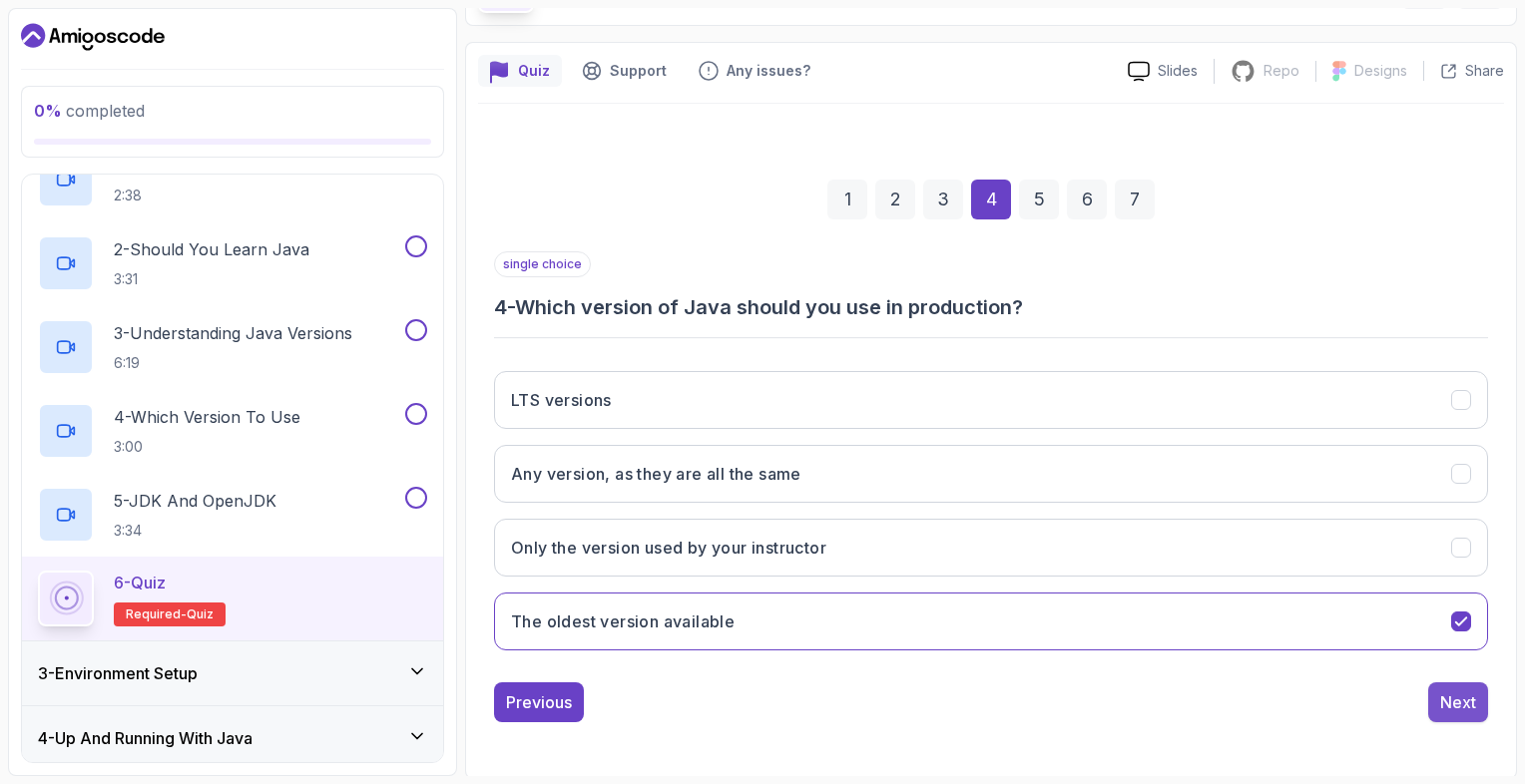click on "Next" at bounding box center [1458, 702] 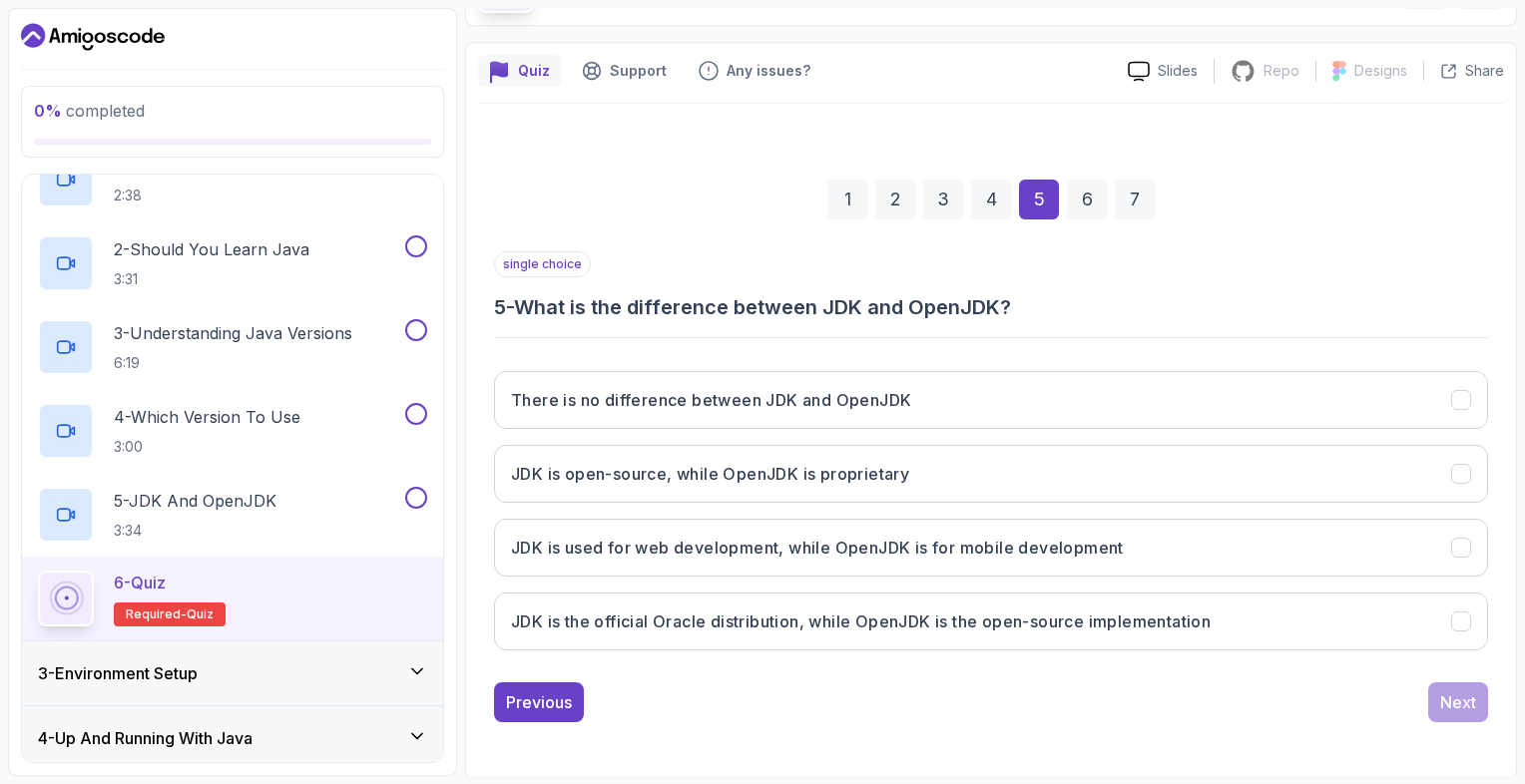 click on "4" at bounding box center (991, 199) 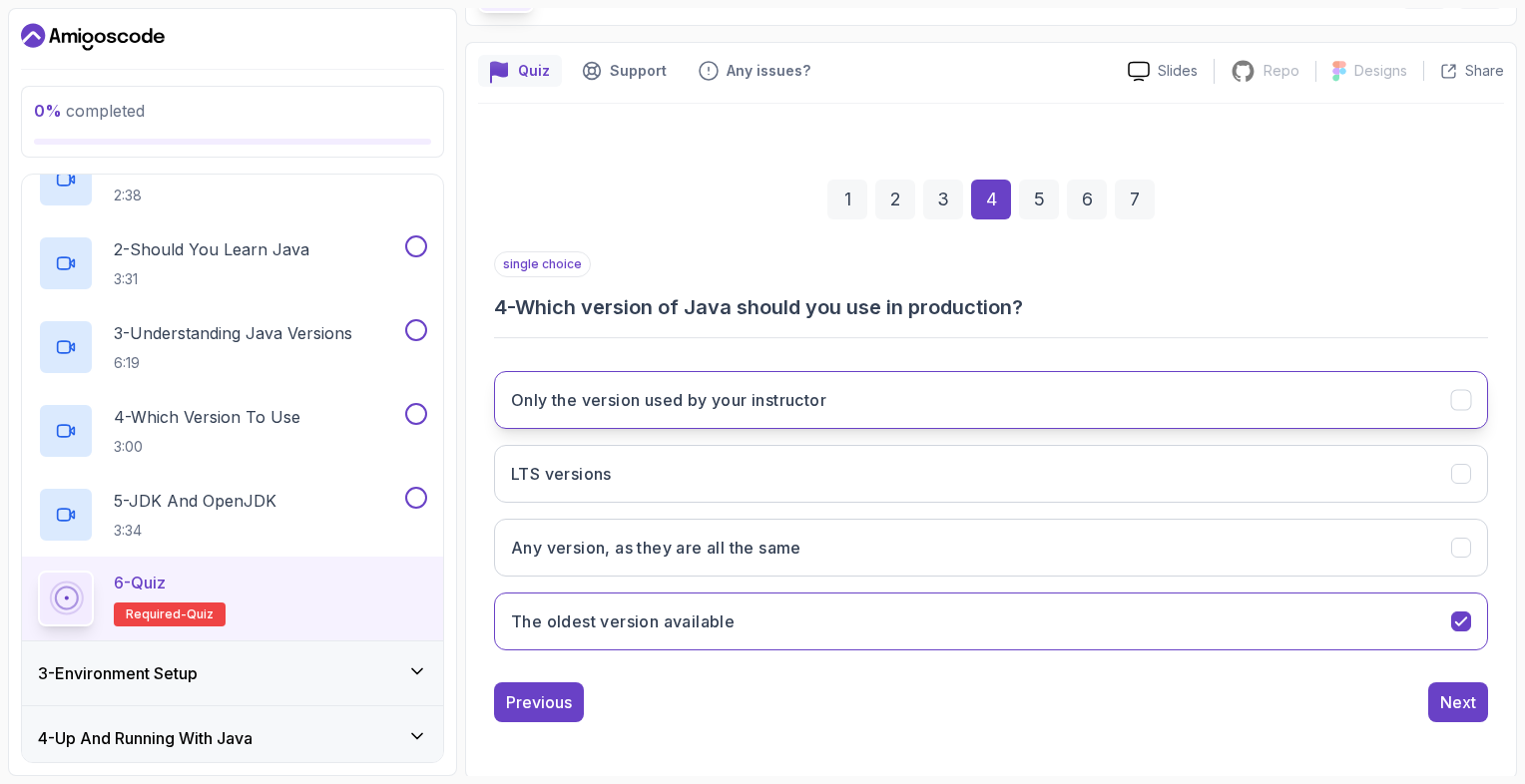 click on "Only the version used by your instructor" at bounding box center (669, 400) 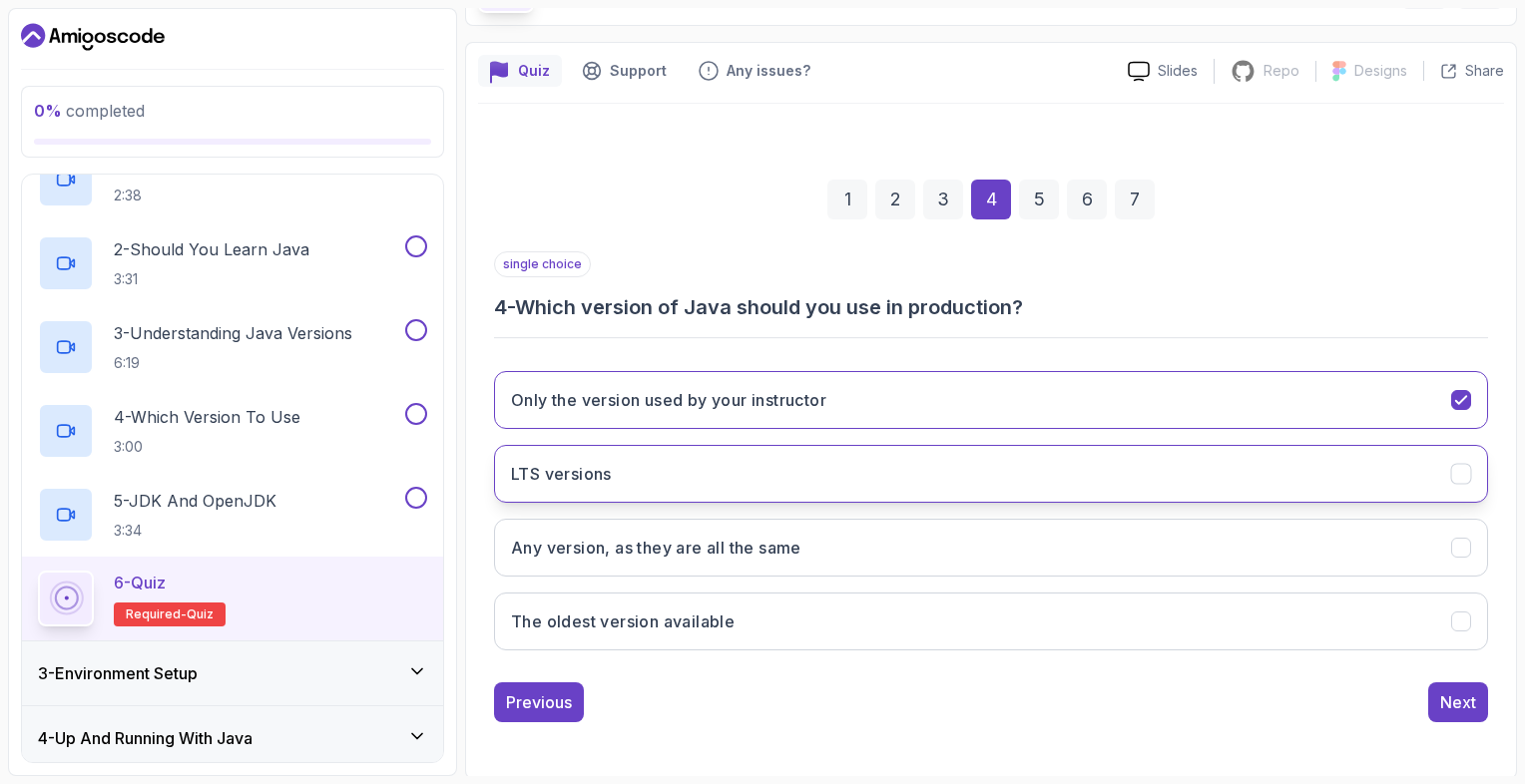 click on "LTS versions" at bounding box center (991, 474) 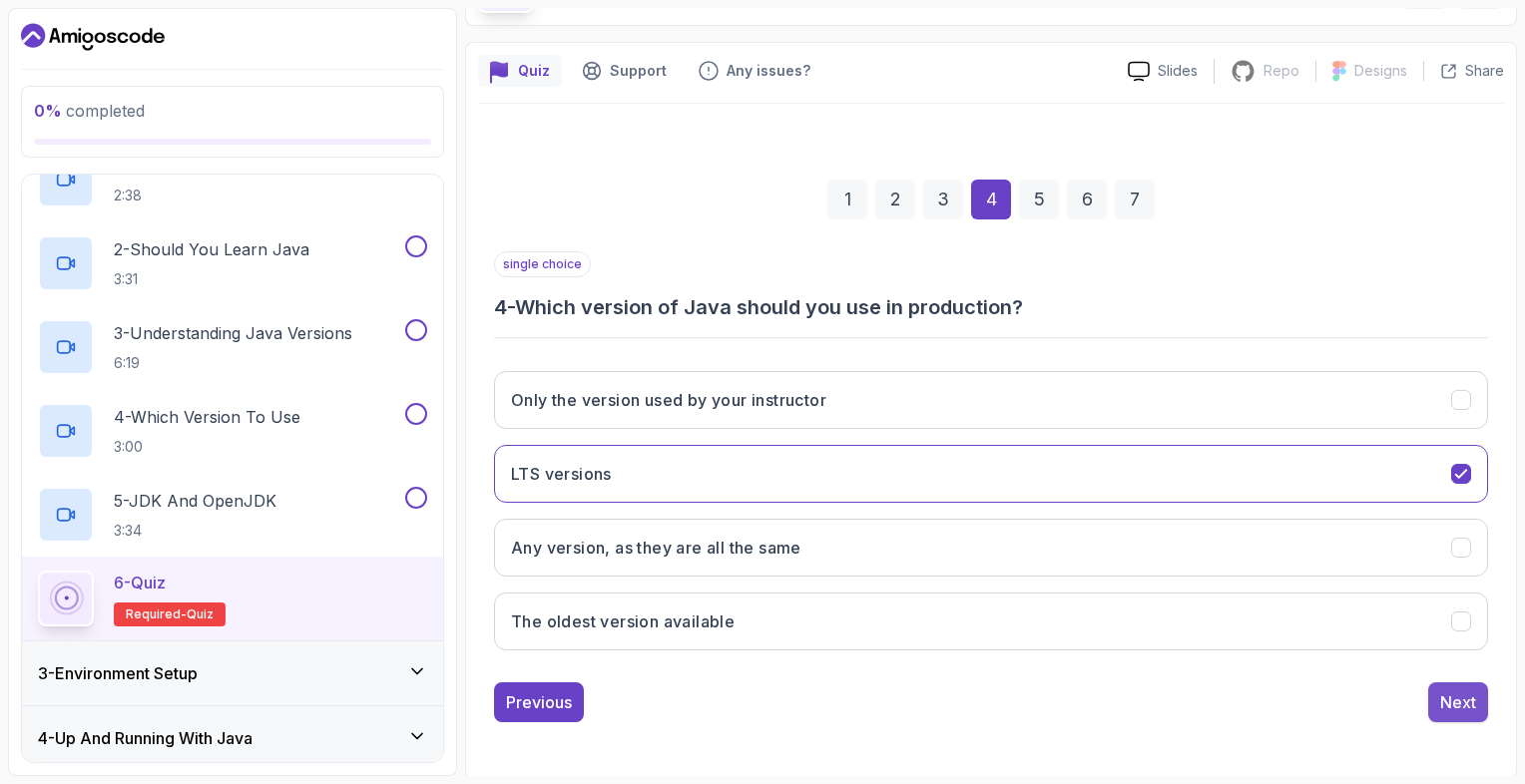 click on "Next" at bounding box center [1458, 702] 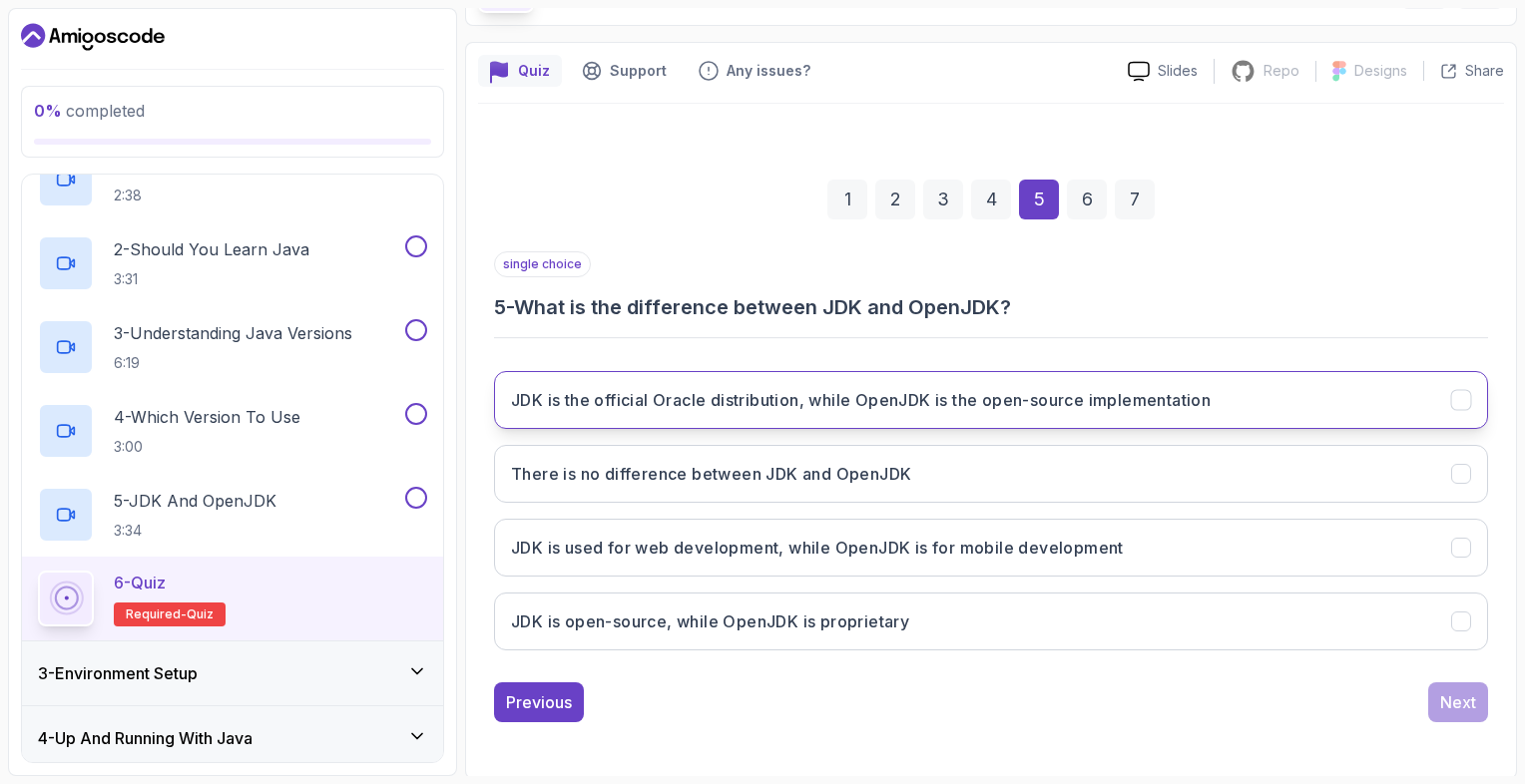 click on "JDK is the official Oracle distribution, while OpenJDK is the open-source implementation" at bounding box center (860, 400) 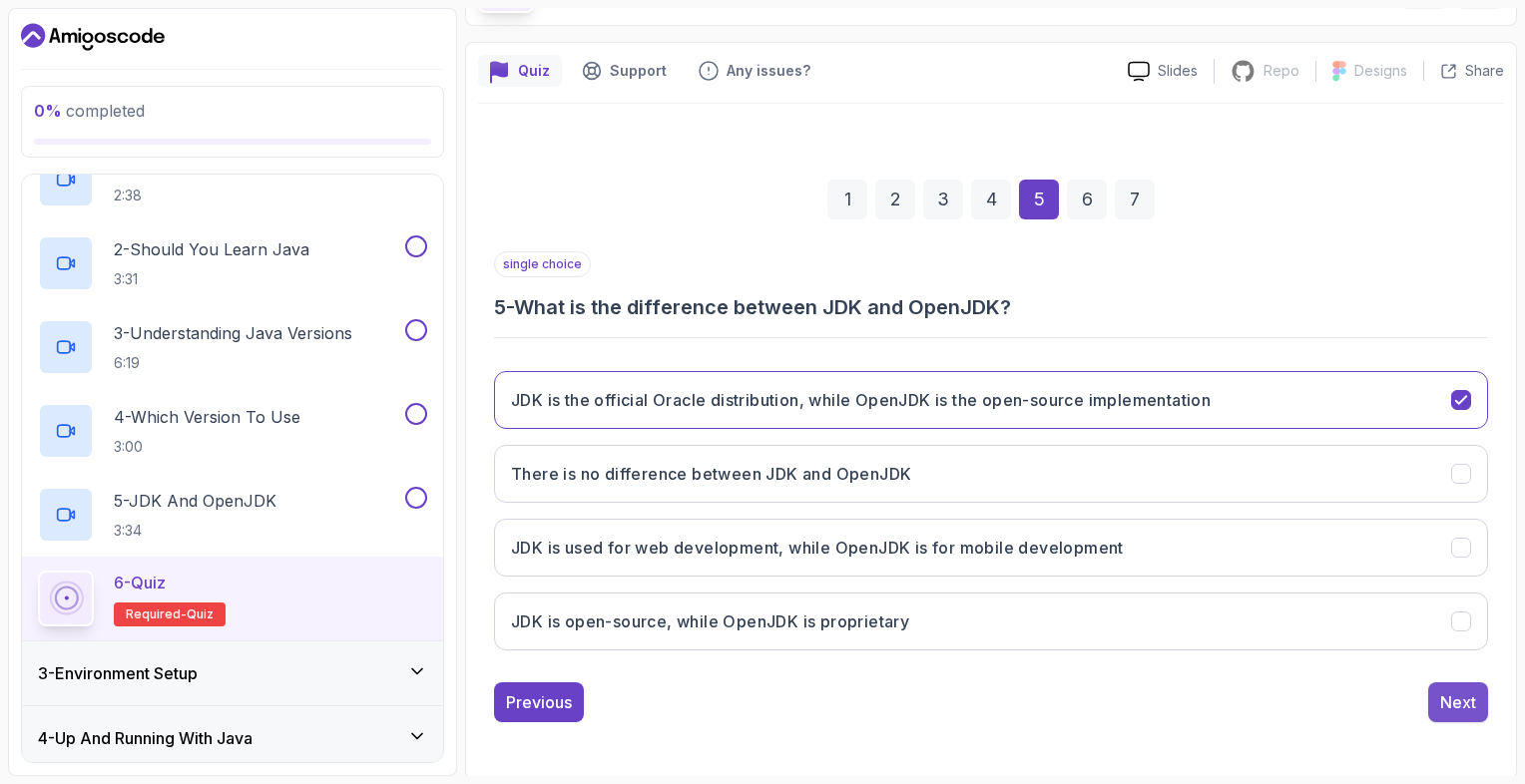 click on "Next" at bounding box center (1458, 702) 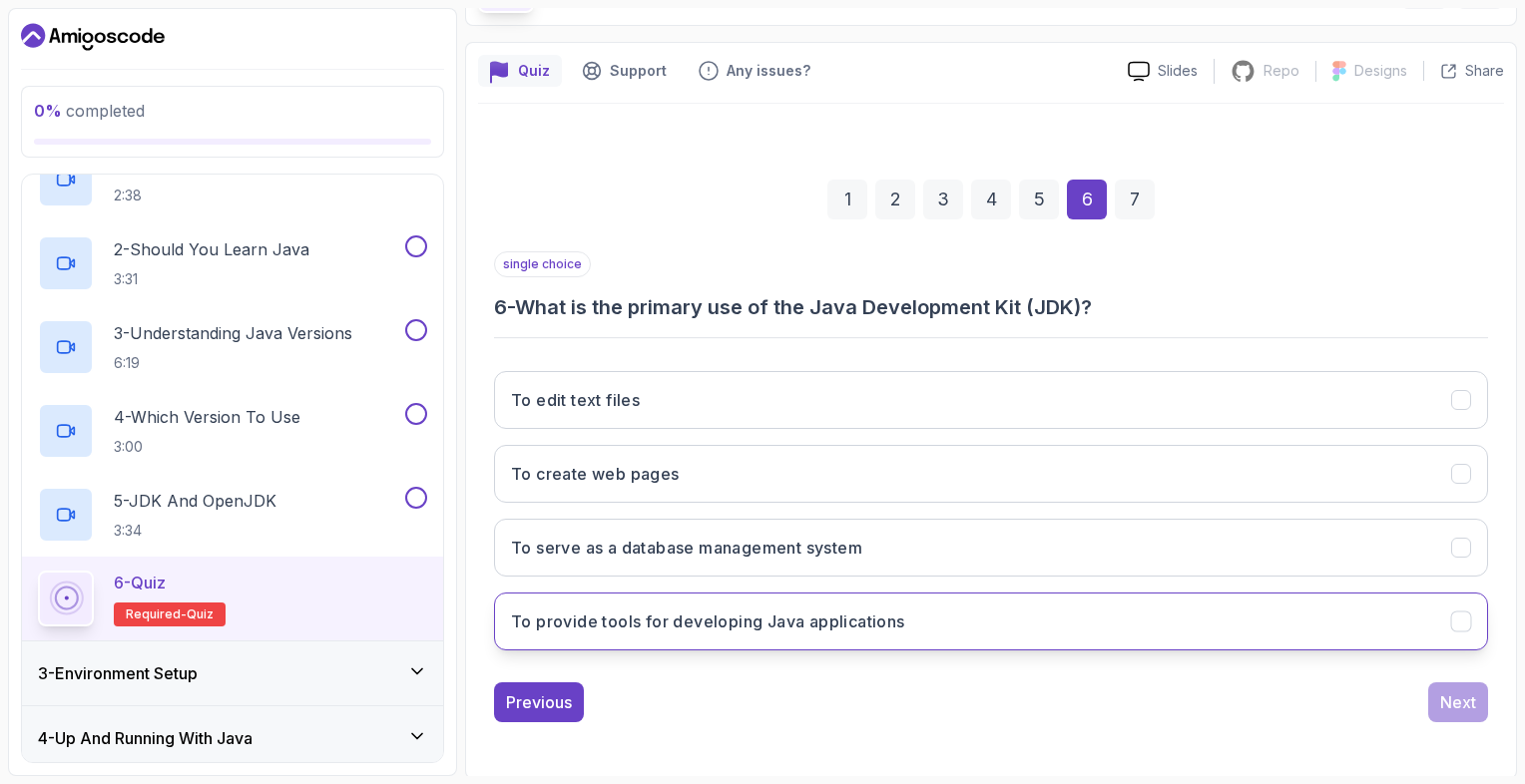 click on "To provide tools for developing Java applications" at bounding box center [708, 621] 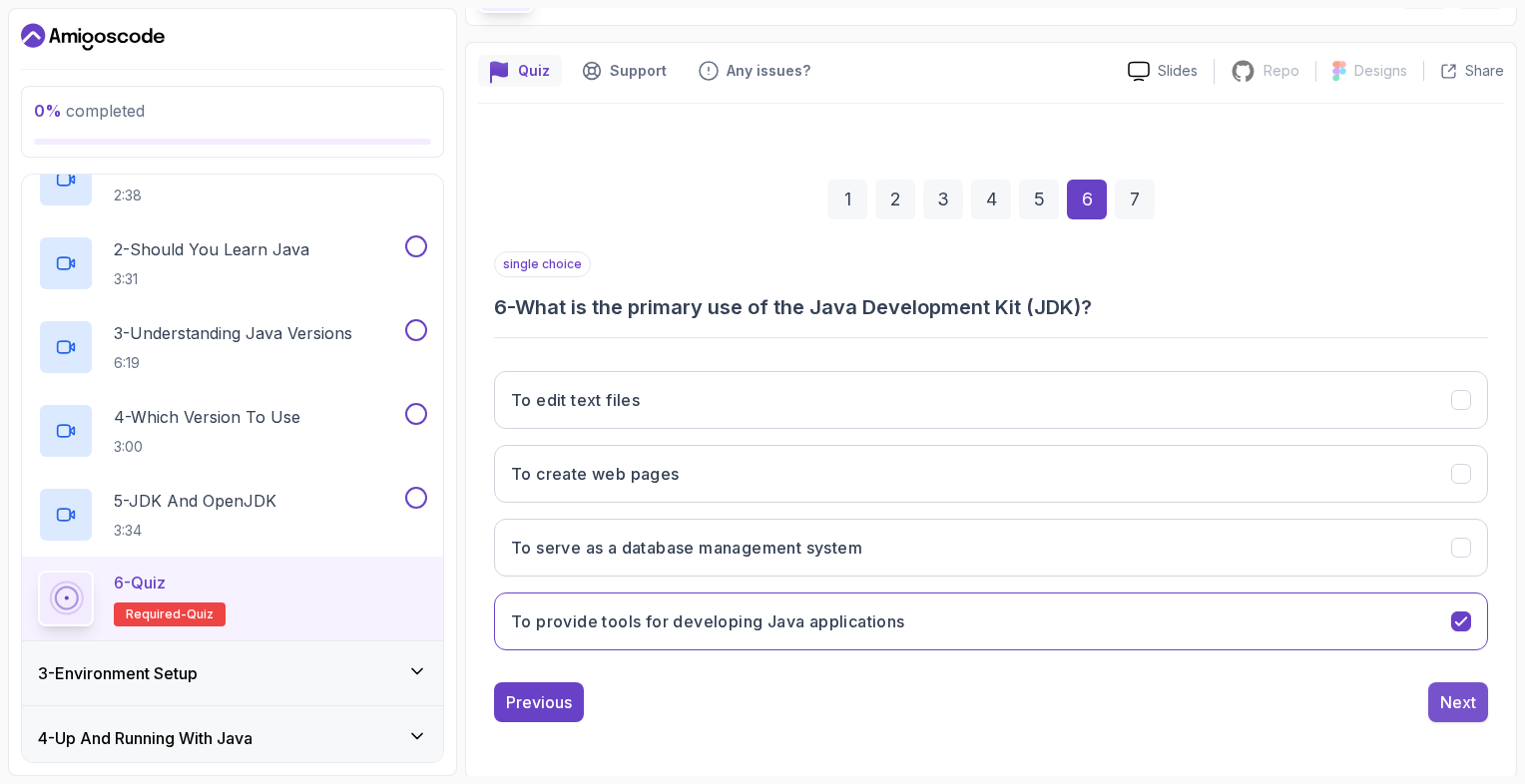 click on "Next" at bounding box center [1458, 702] 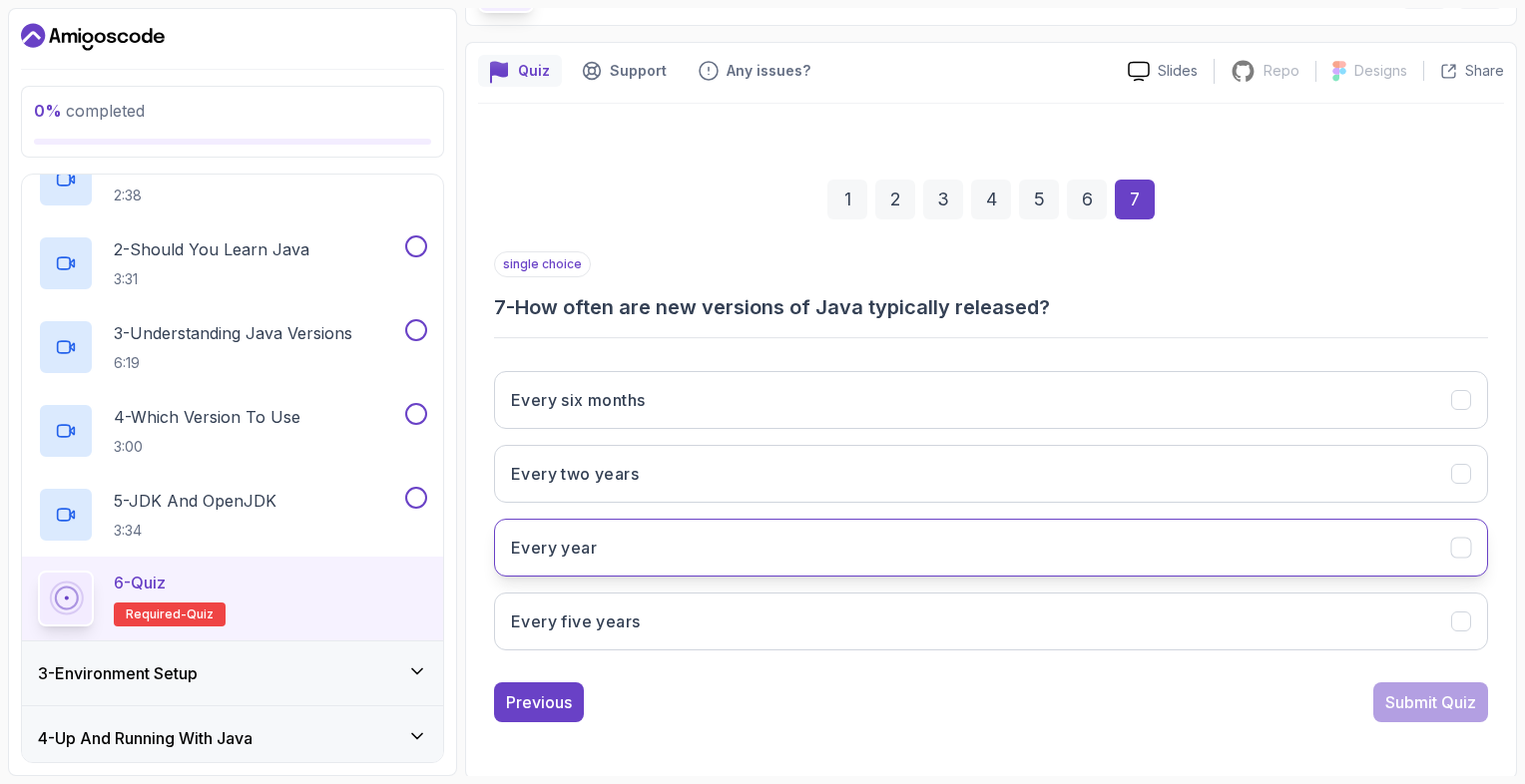 click on "Every year" at bounding box center [991, 548] 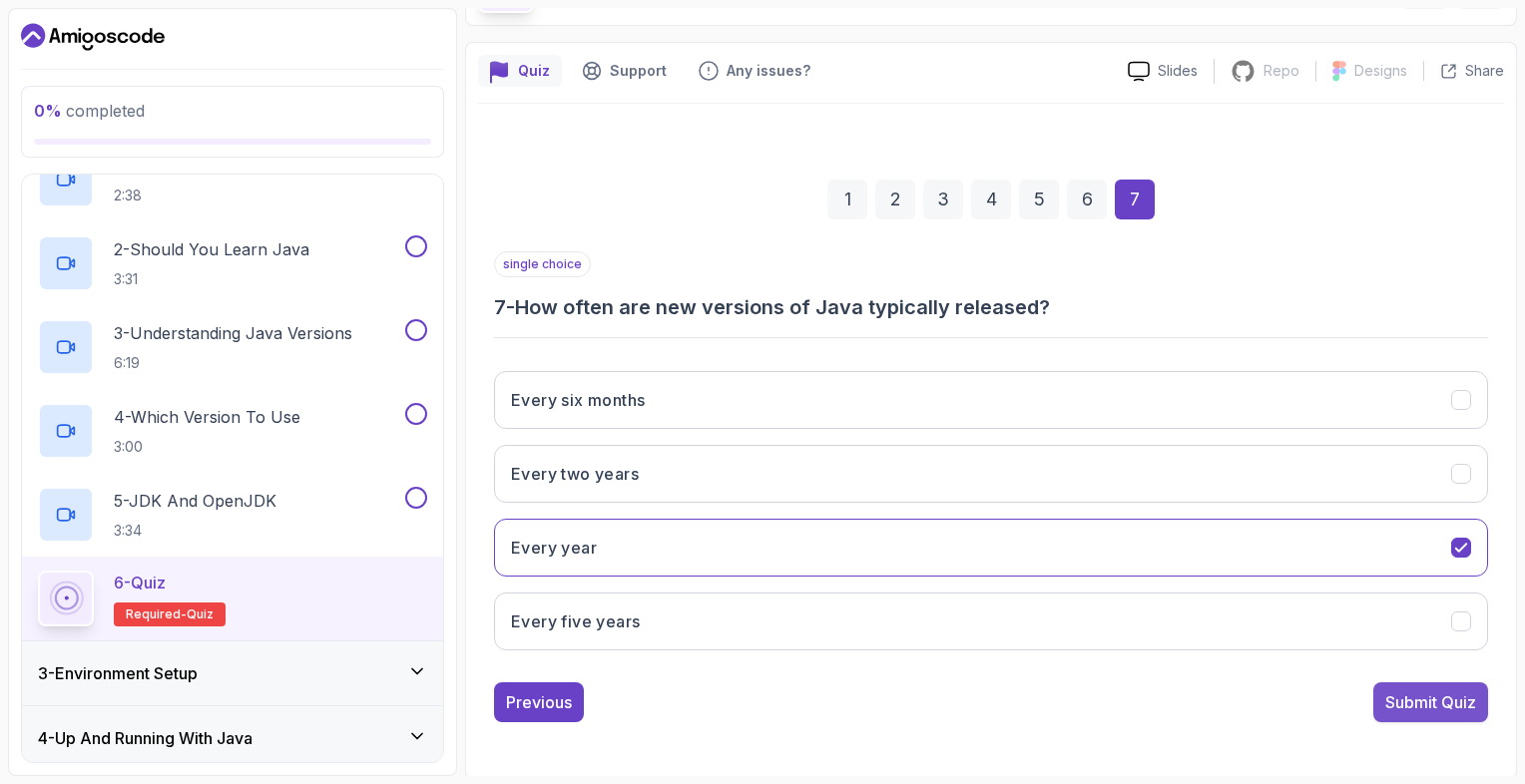 click on "Submit Quiz" at bounding box center [1430, 702] 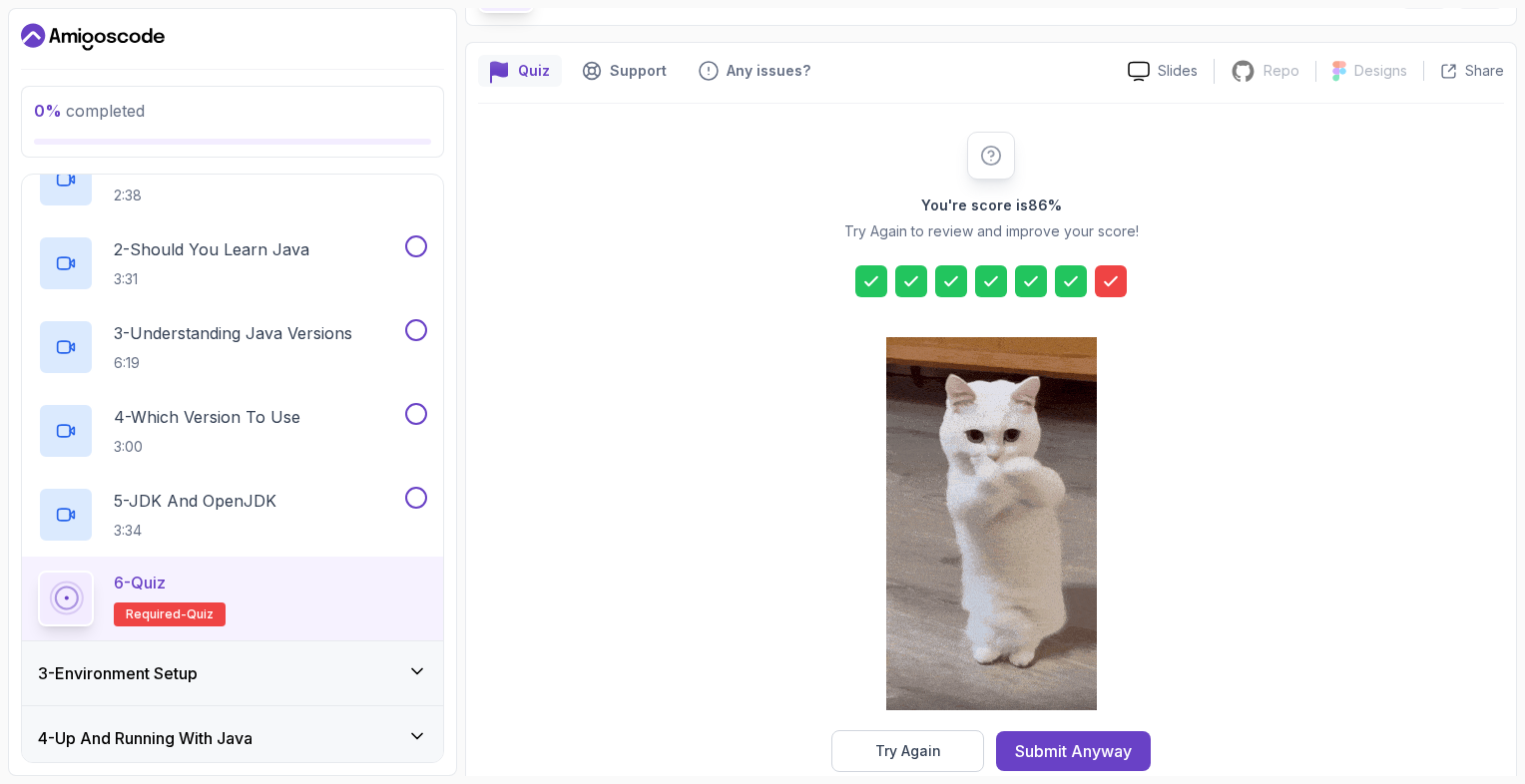 click 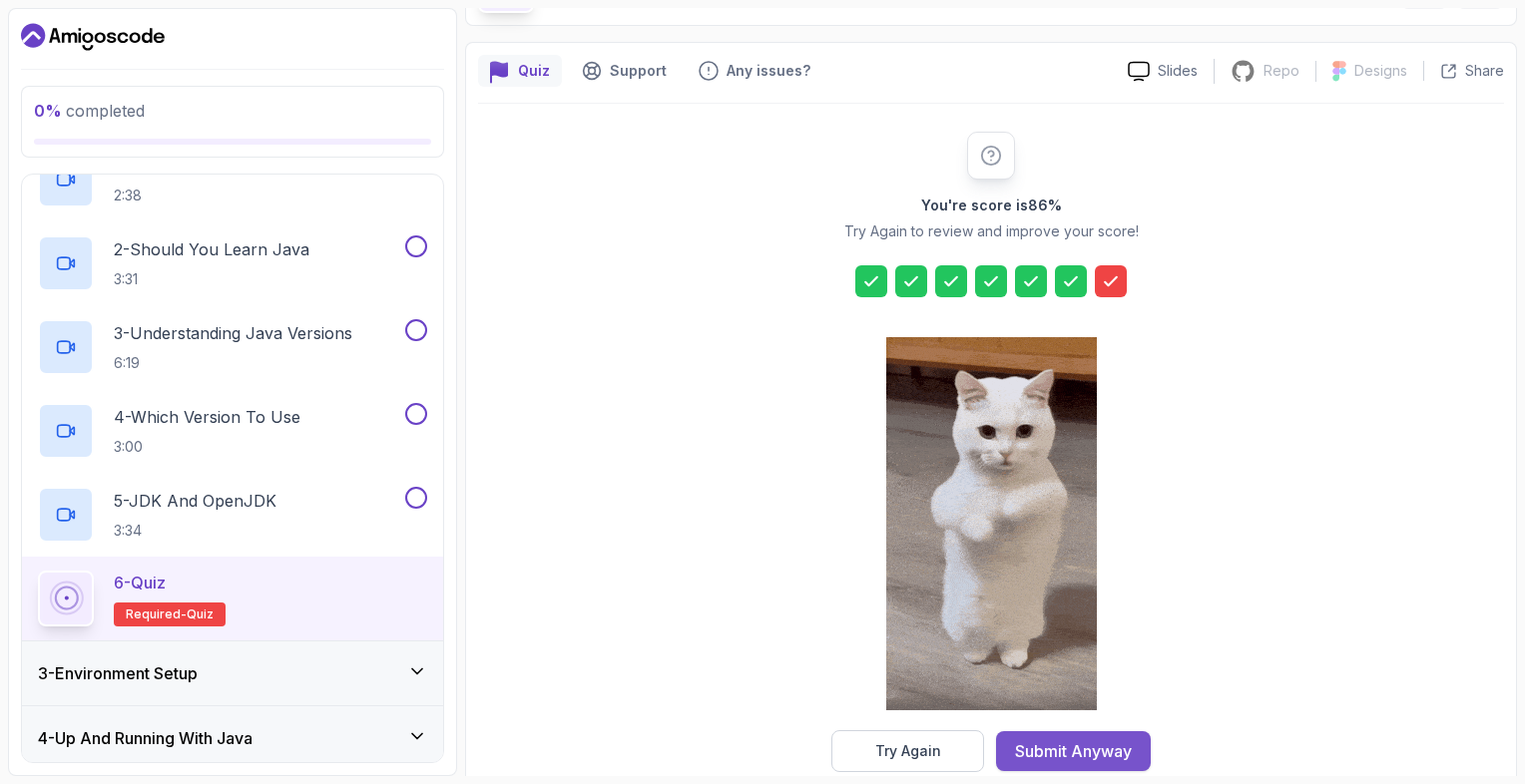 click on "Submit Anyway" at bounding box center [1073, 751] 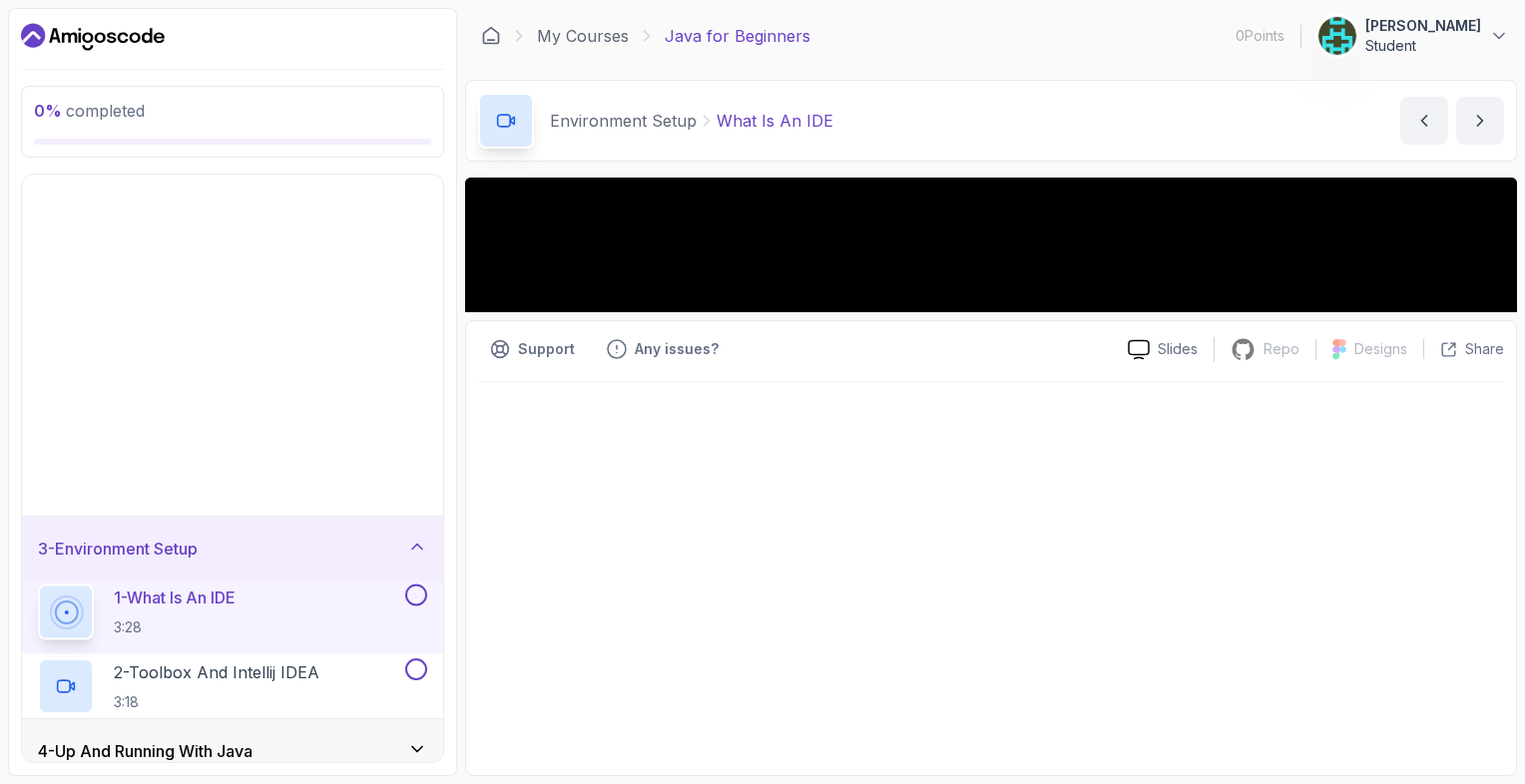 scroll, scrollTop: 0, scrollLeft: 0, axis: both 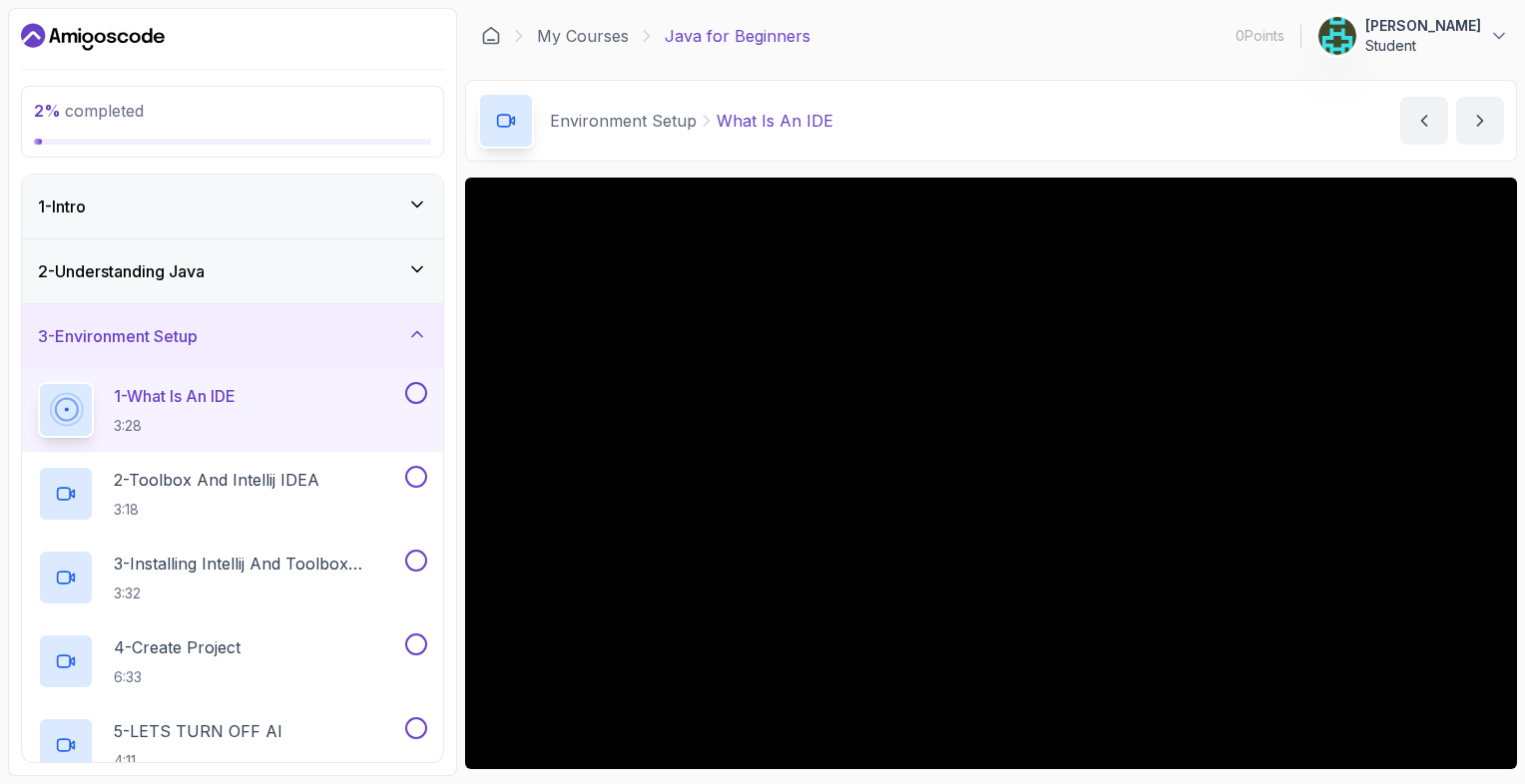 click on "2  -  Understanding Java" at bounding box center (233, 271) 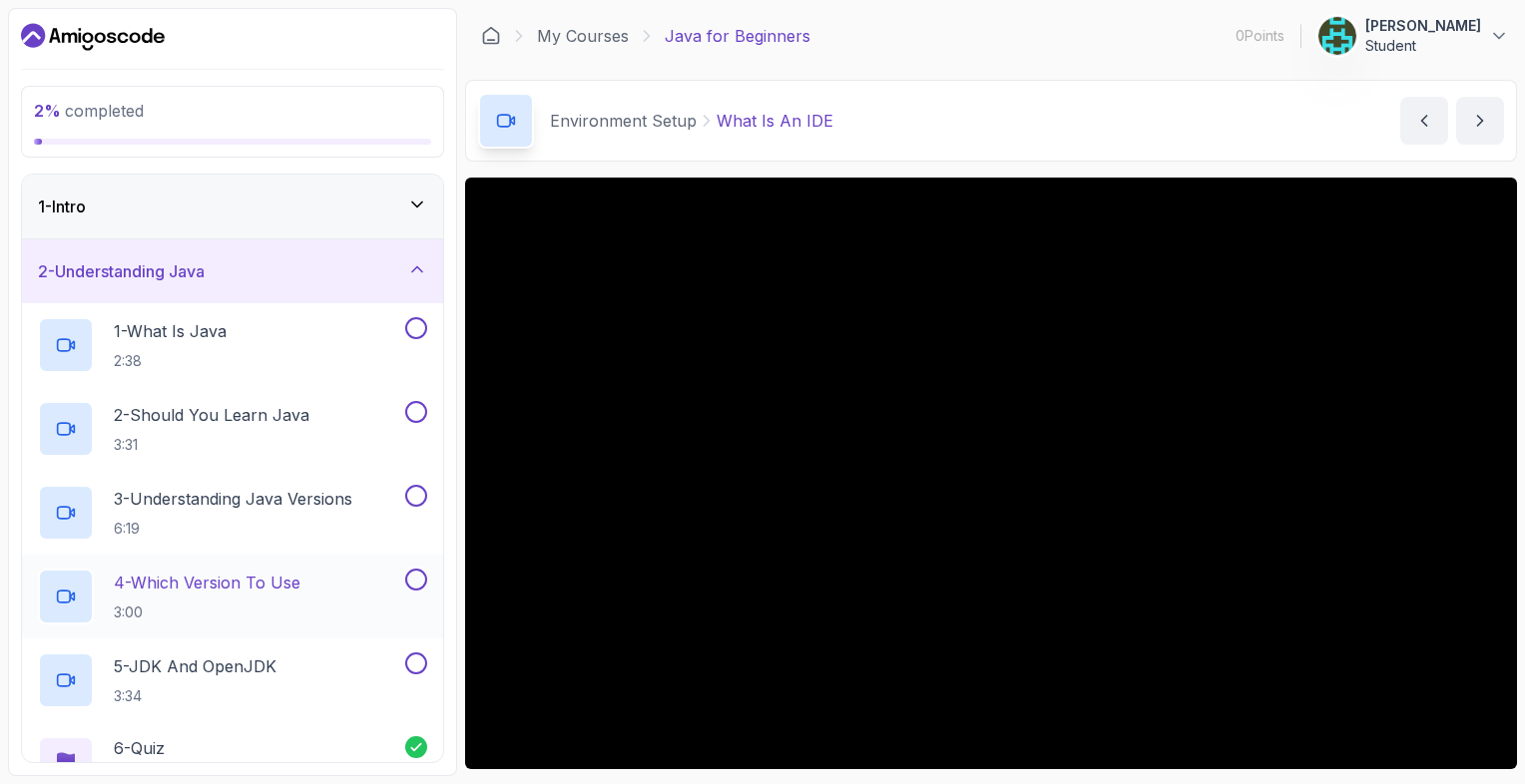 scroll, scrollTop: 167, scrollLeft: 0, axis: vertical 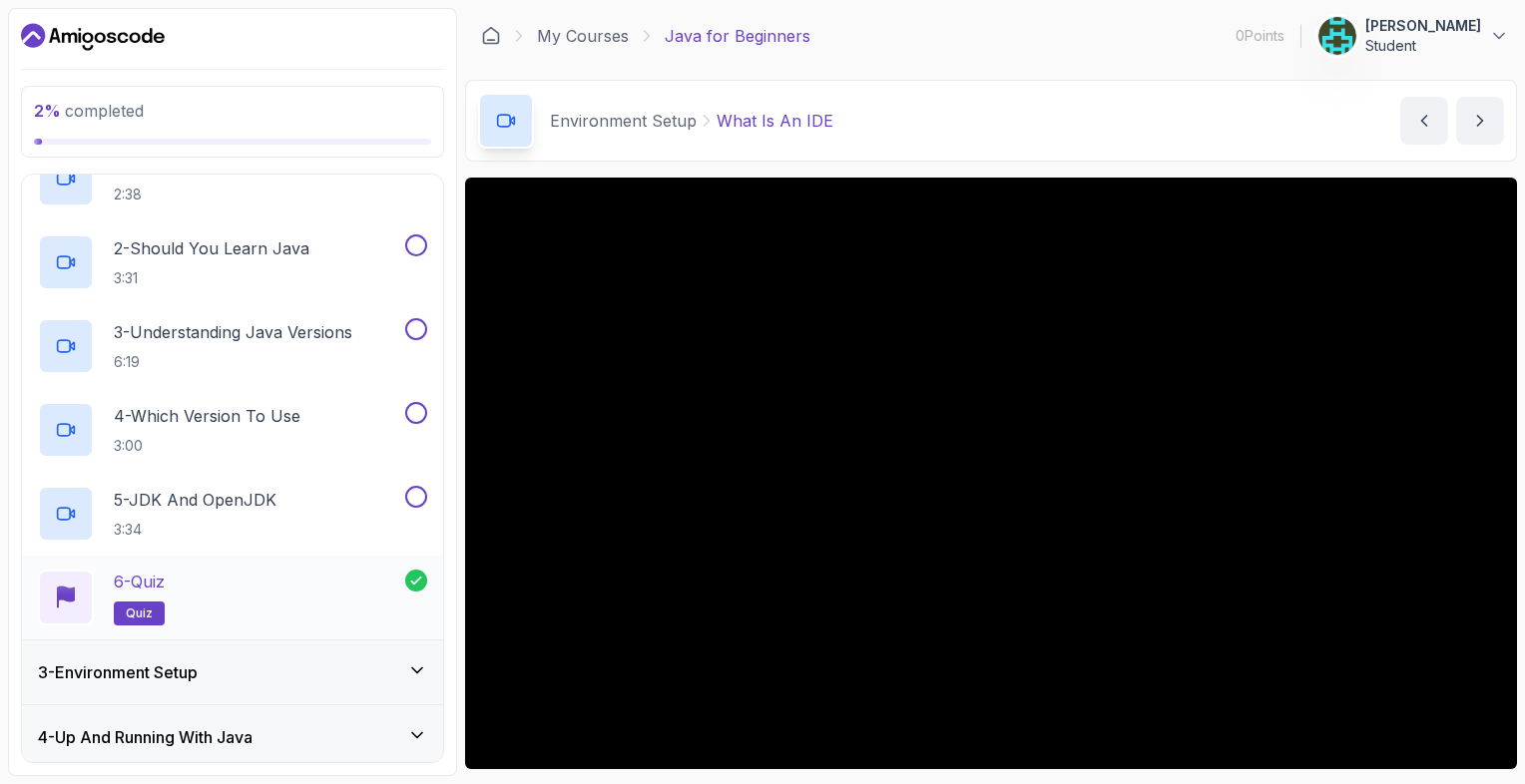 click on "6  -  Quiz quiz" at bounding box center [222, 597] 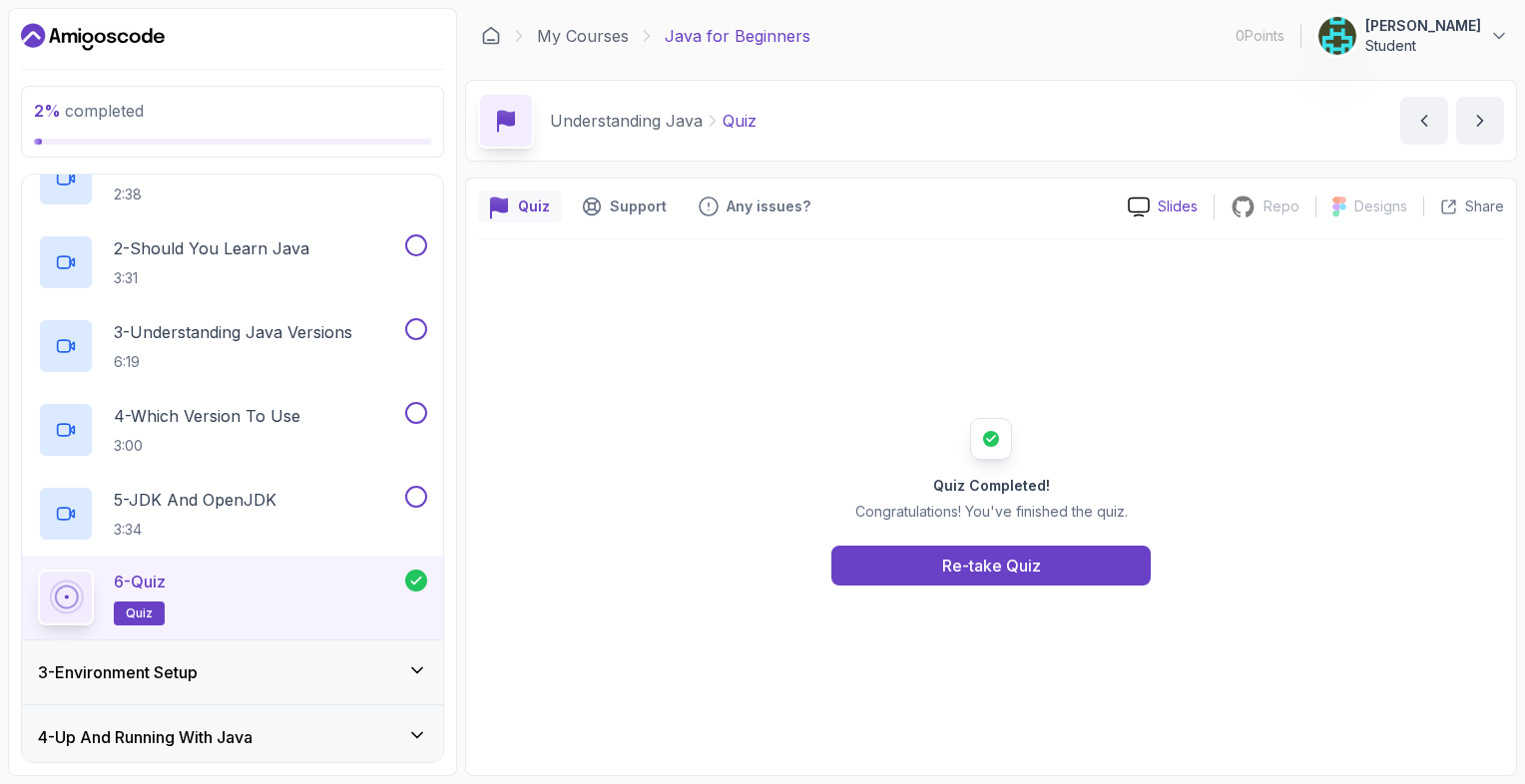 click 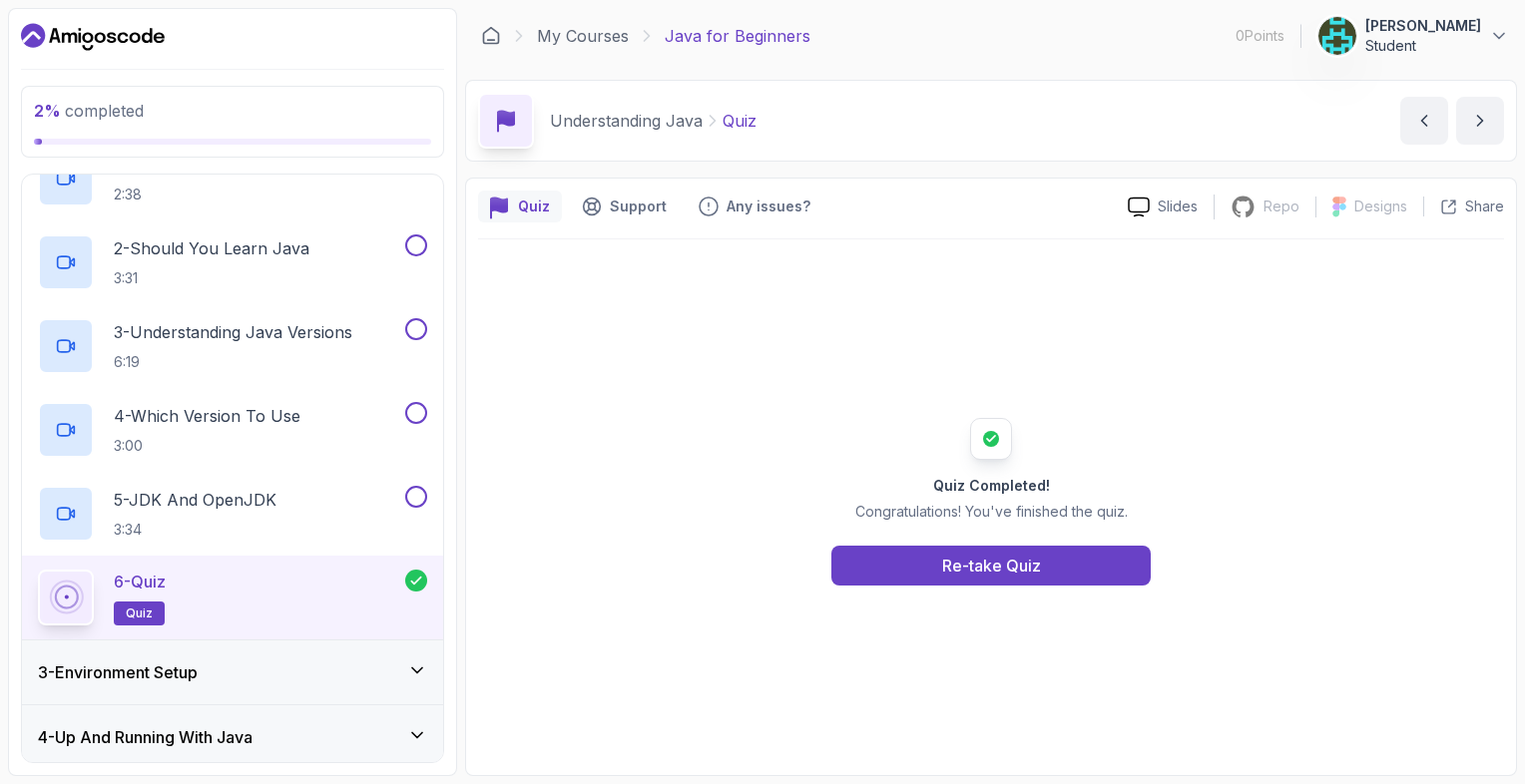 click on "3  -  Environment Setup" at bounding box center [233, 672] 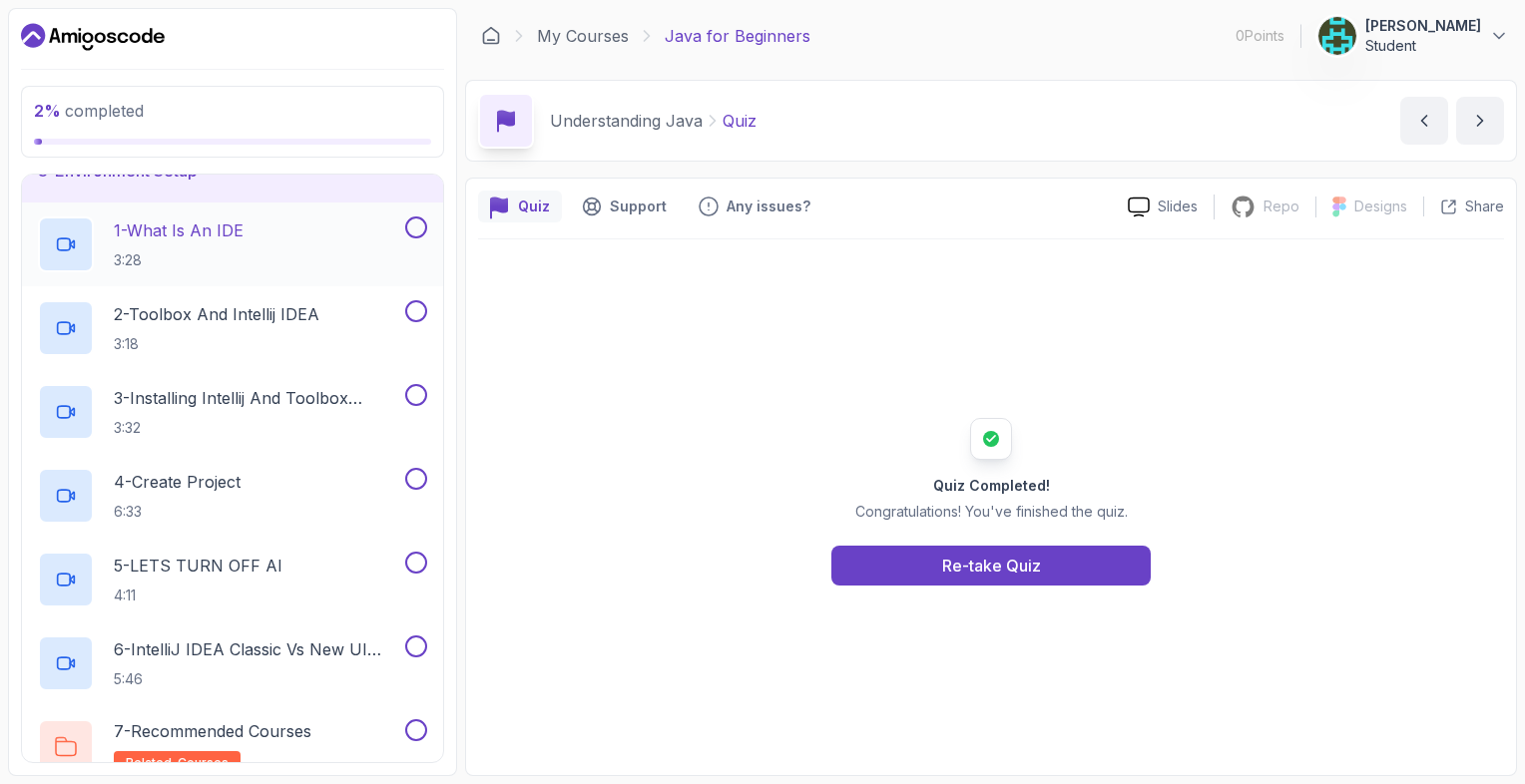 scroll, scrollTop: 331, scrollLeft: 0, axis: vertical 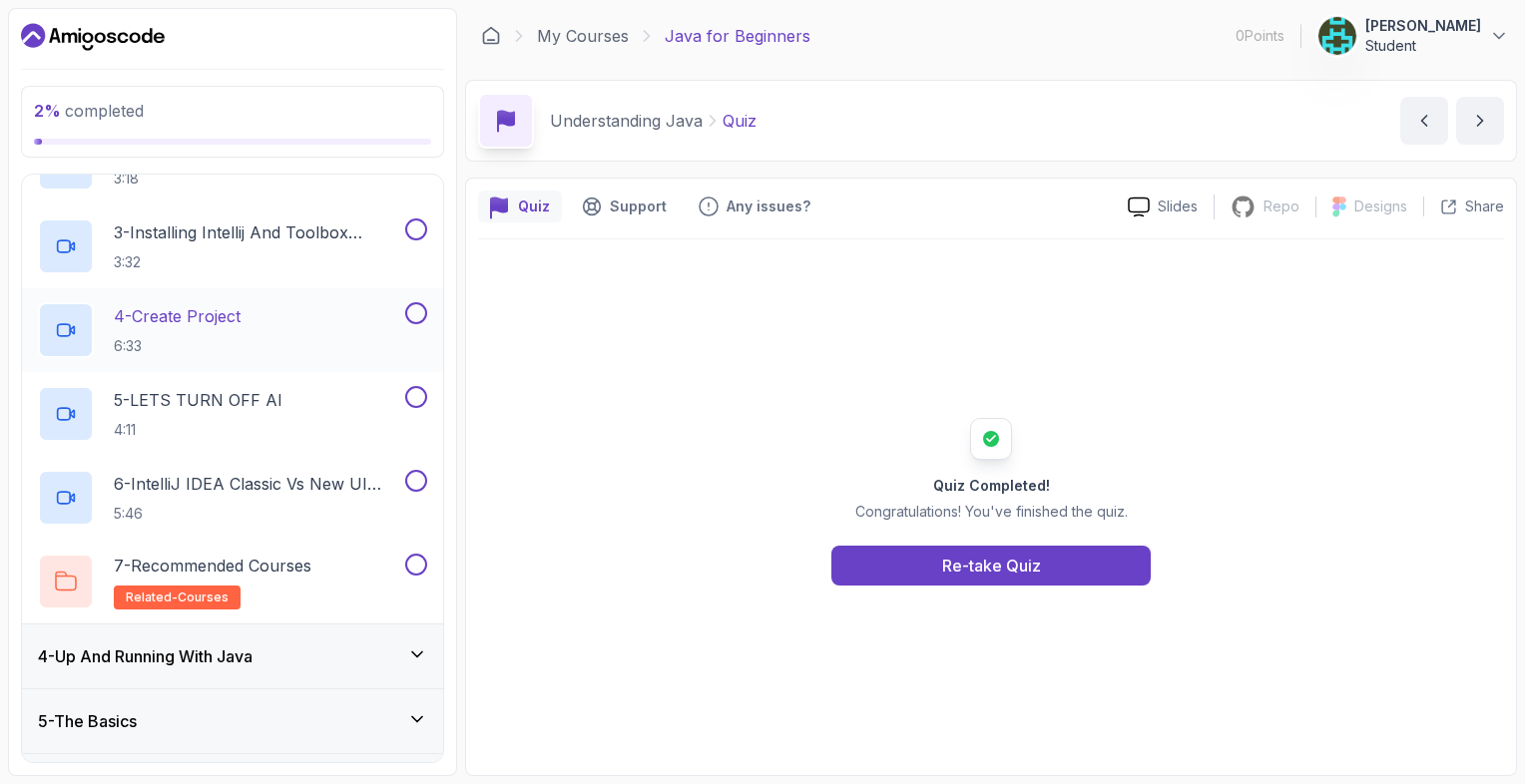 click on "4  -  Create Project 6:33" at bounding box center [220, 330] 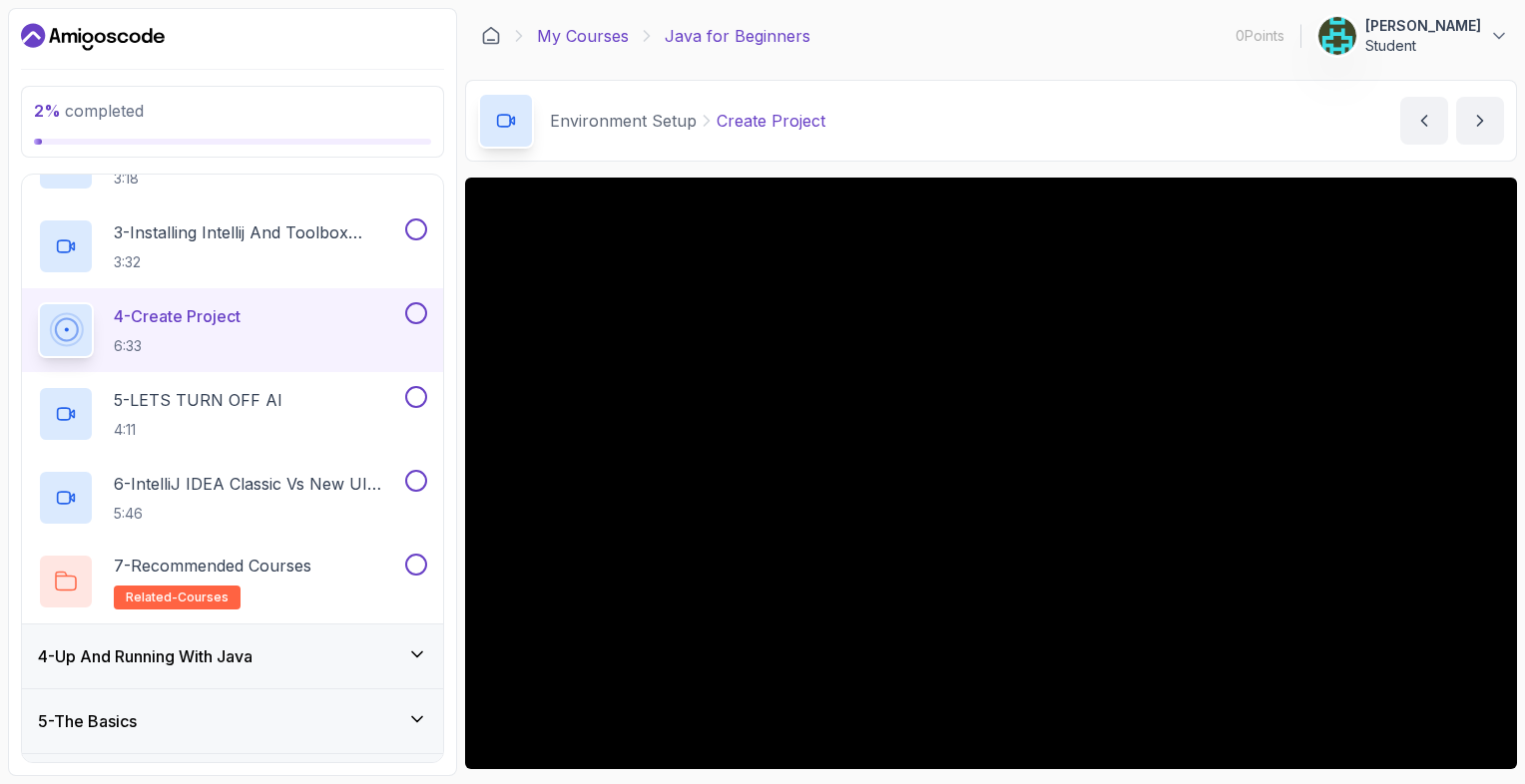 click on "My Courses" at bounding box center [583, 36] 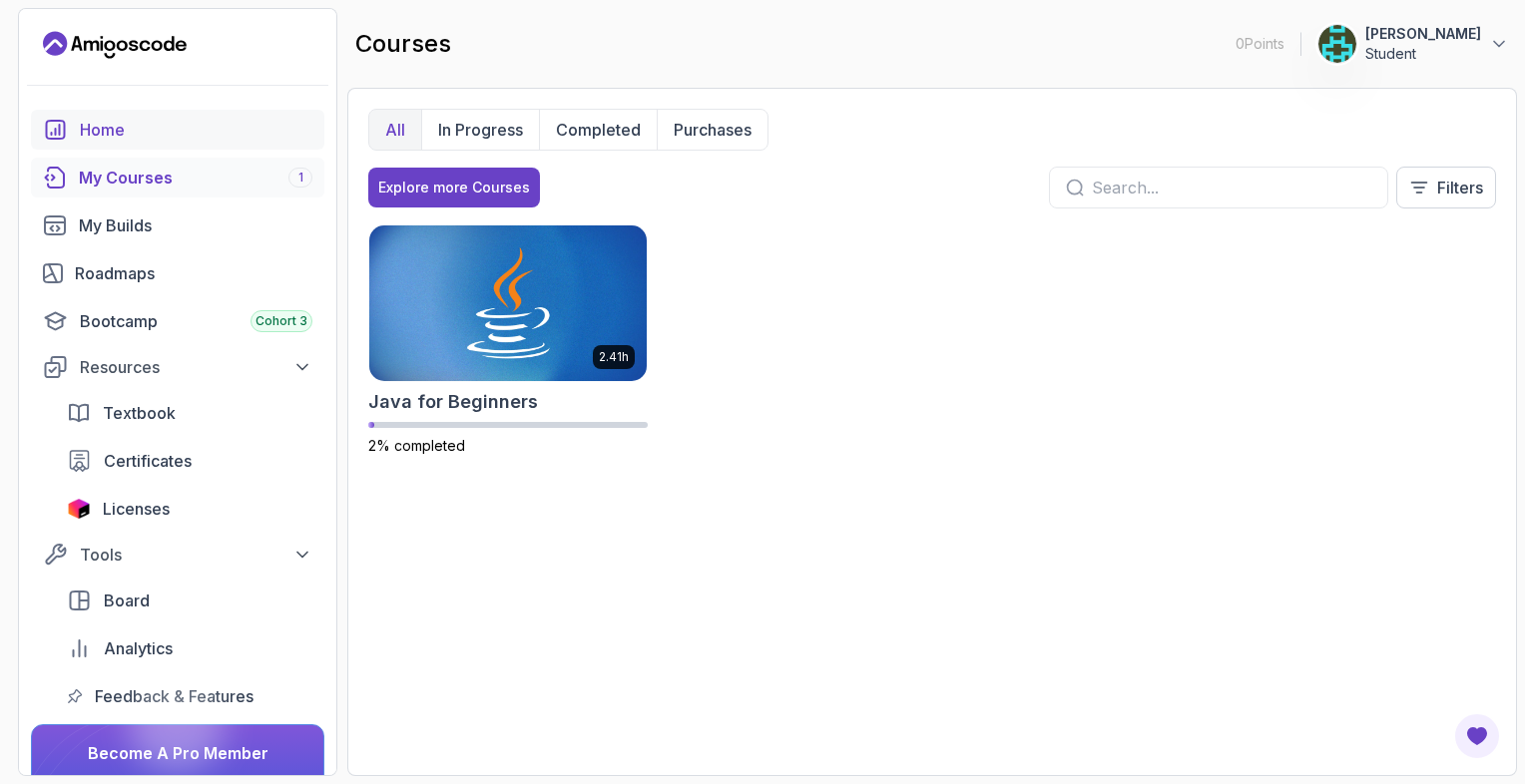 click on "Home" at bounding box center [196, 130] 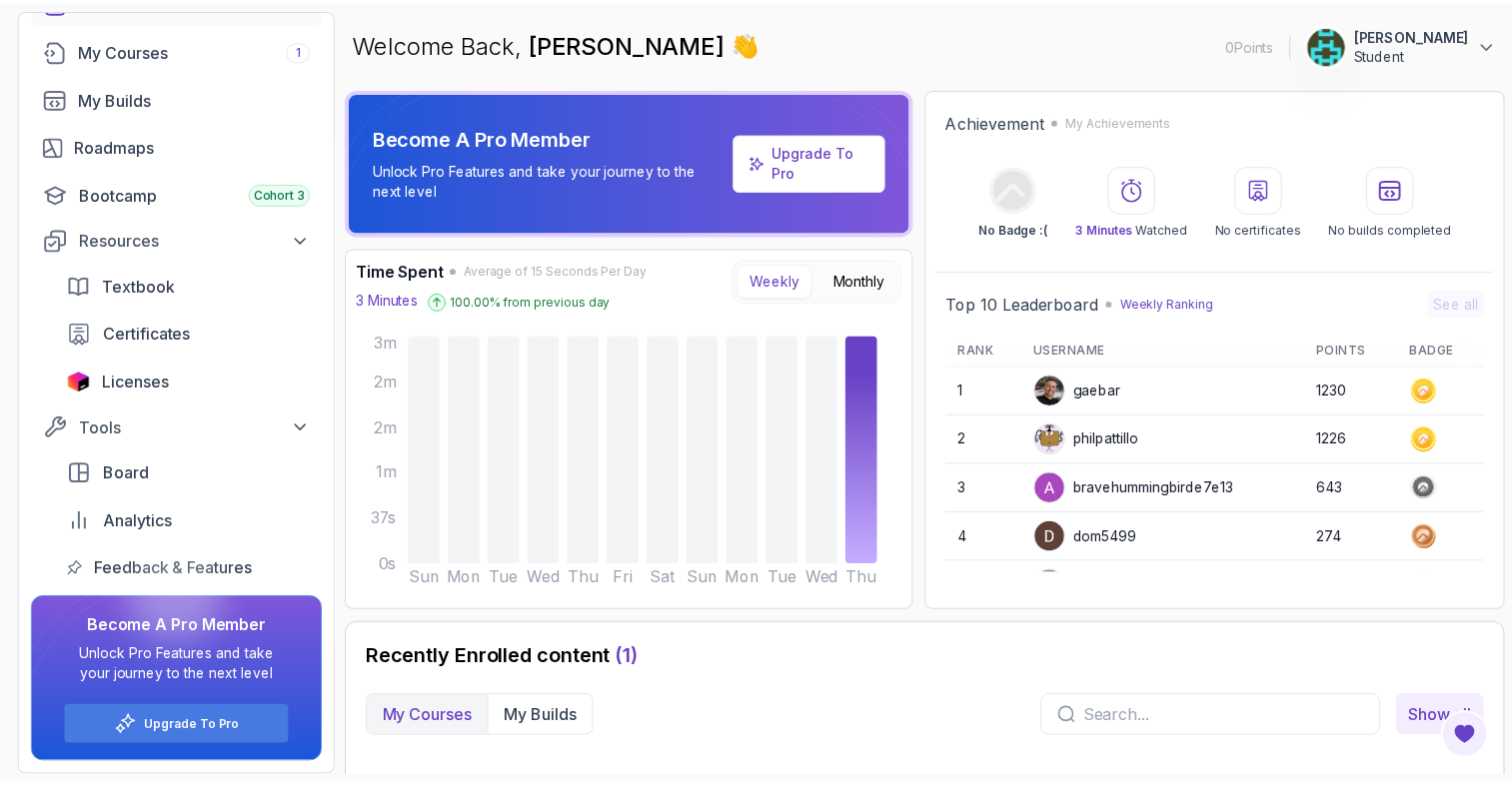 scroll, scrollTop: 0, scrollLeft: 0, axis: both 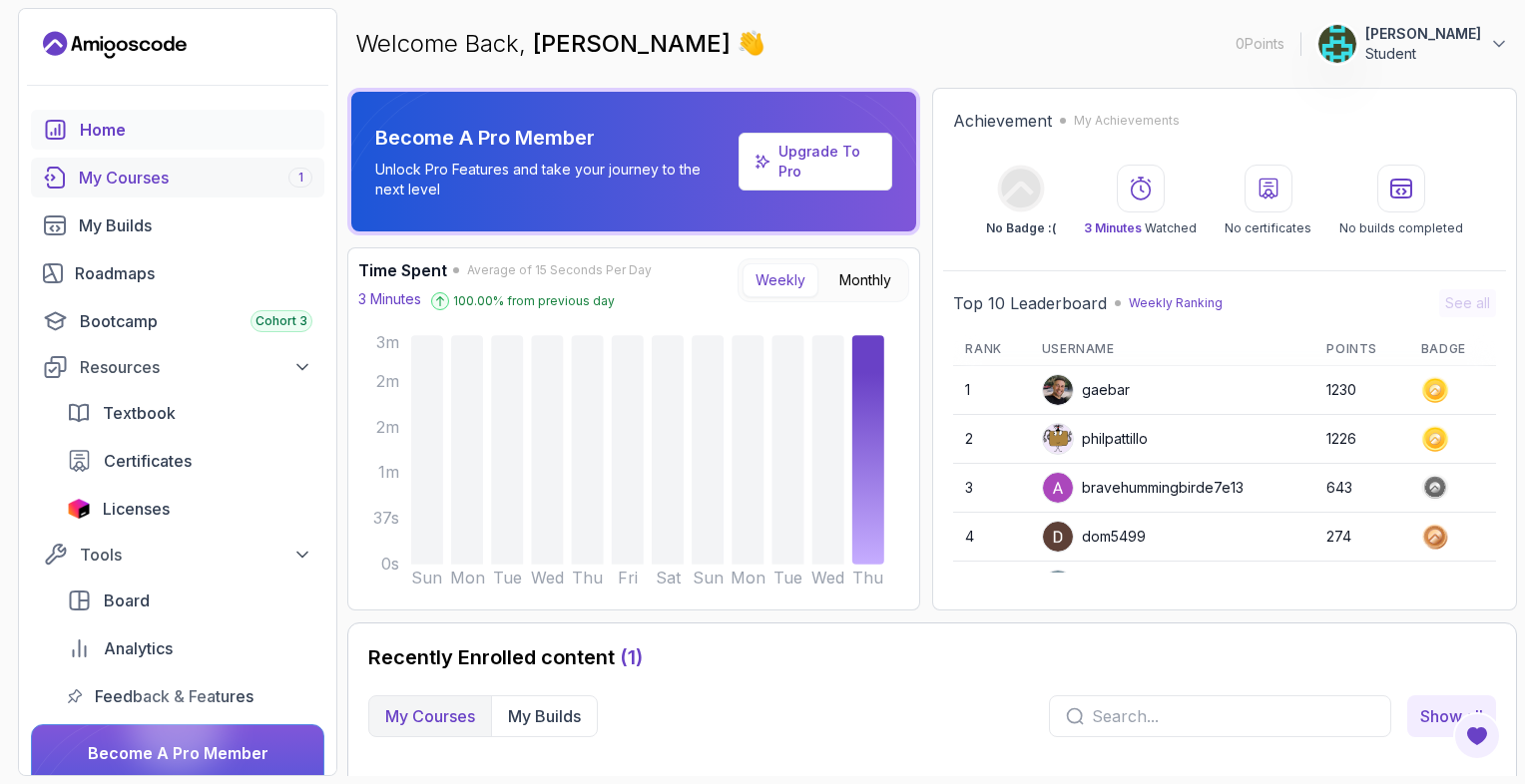 click on "My Courses 1" at bounding box center [196, 178] 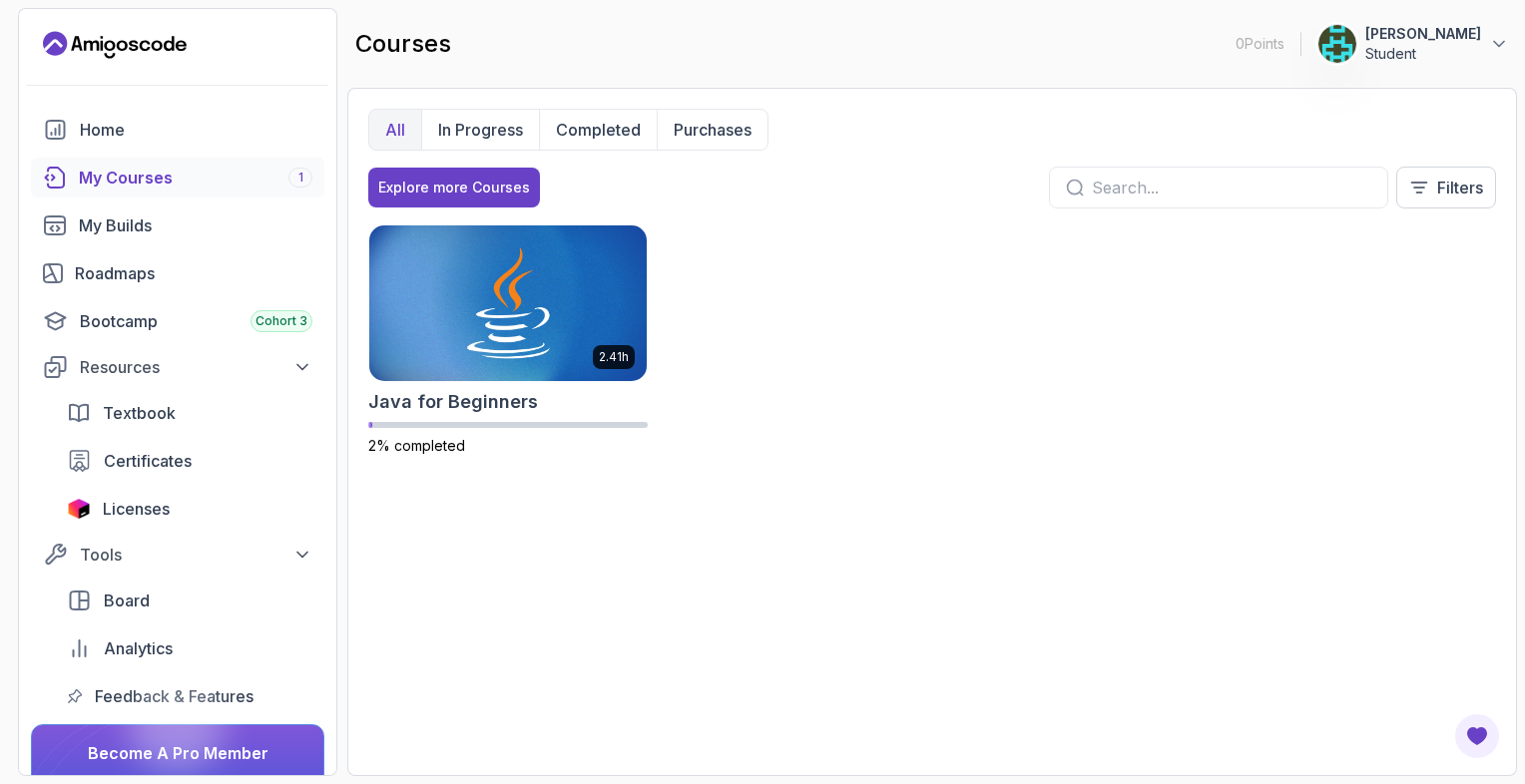 click at bounding box center (1232, 188) 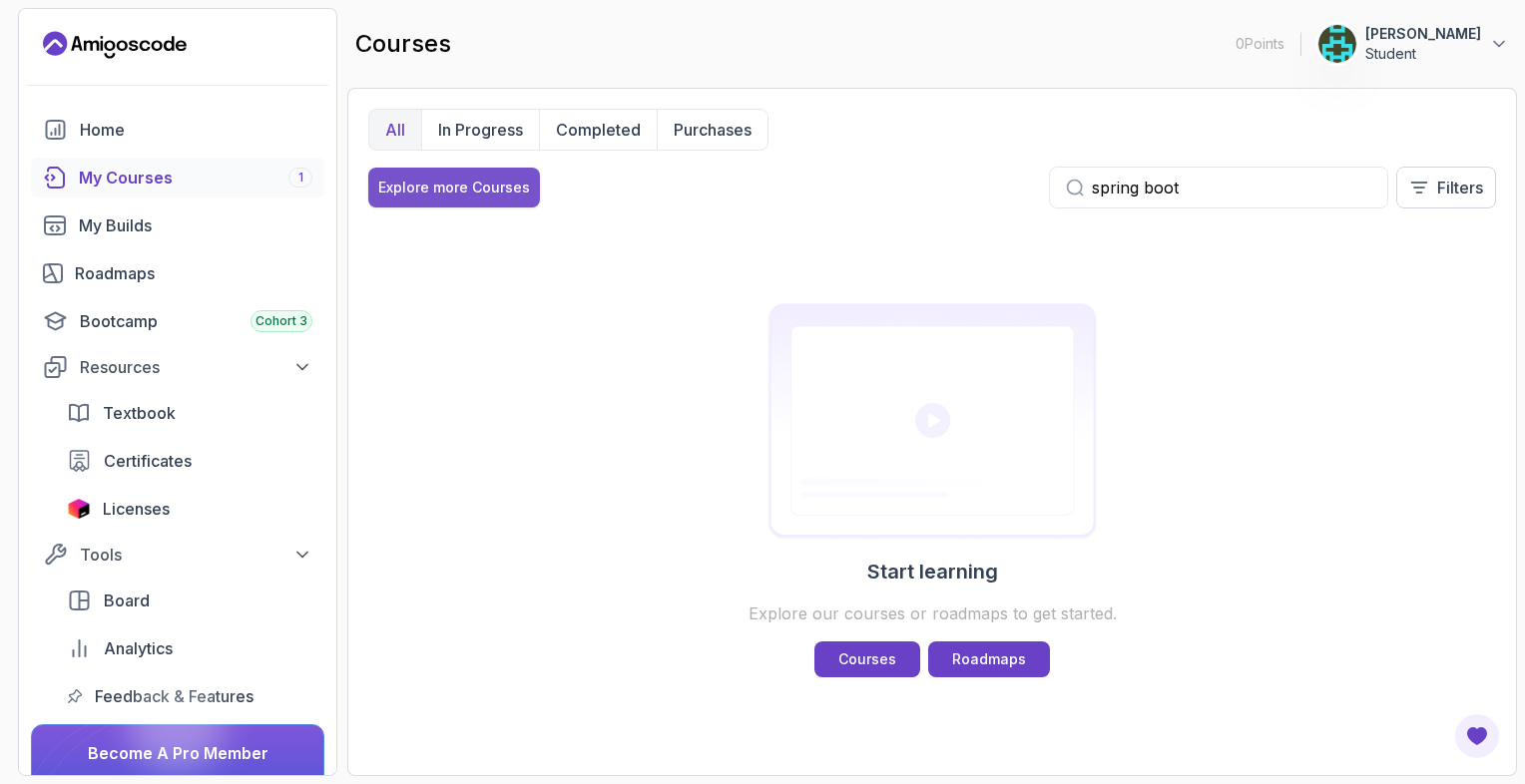 type on "spring boot" 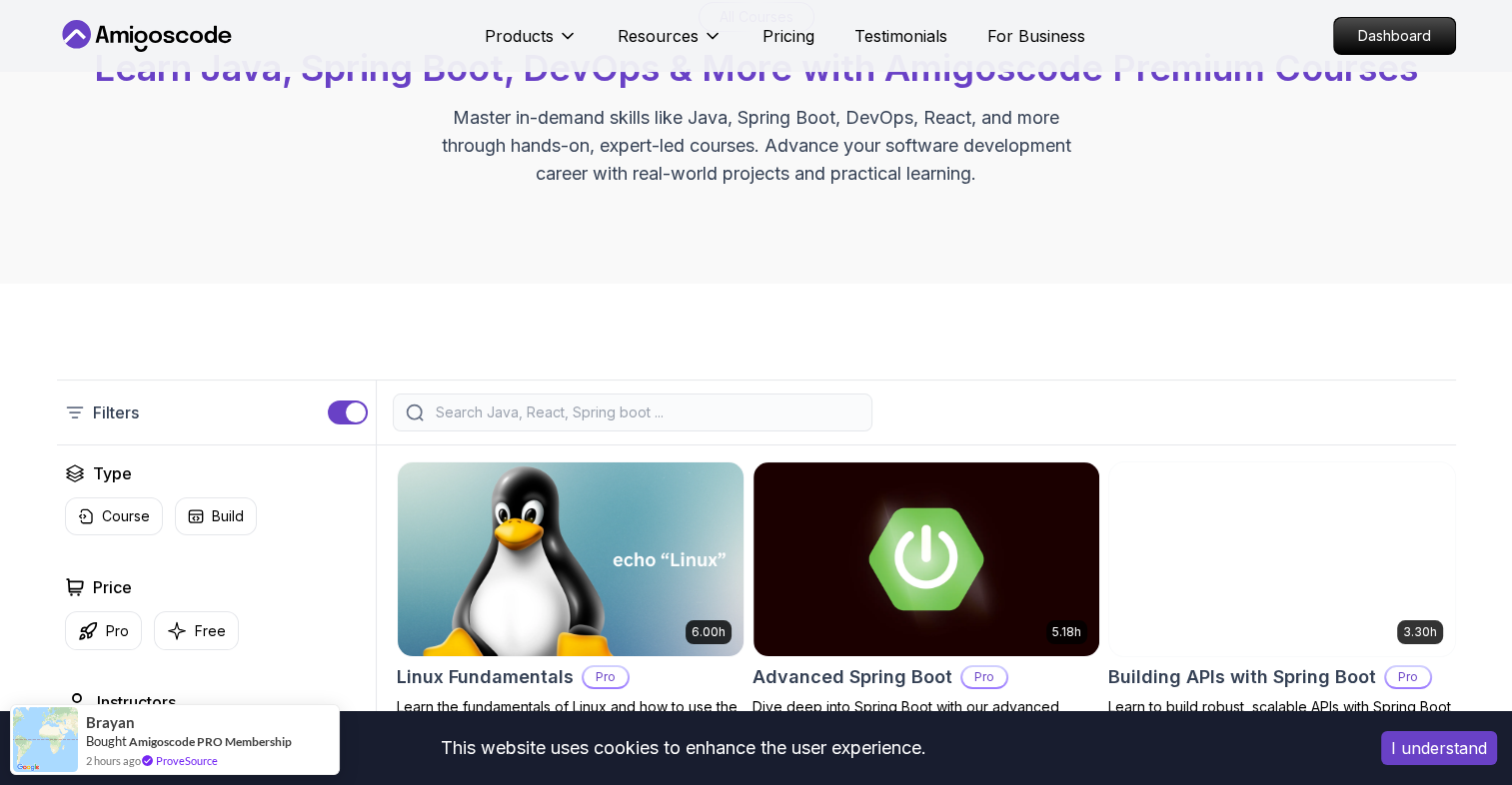 scroll, scrollTop: 499, scrollLeft: 0, axis: vertical 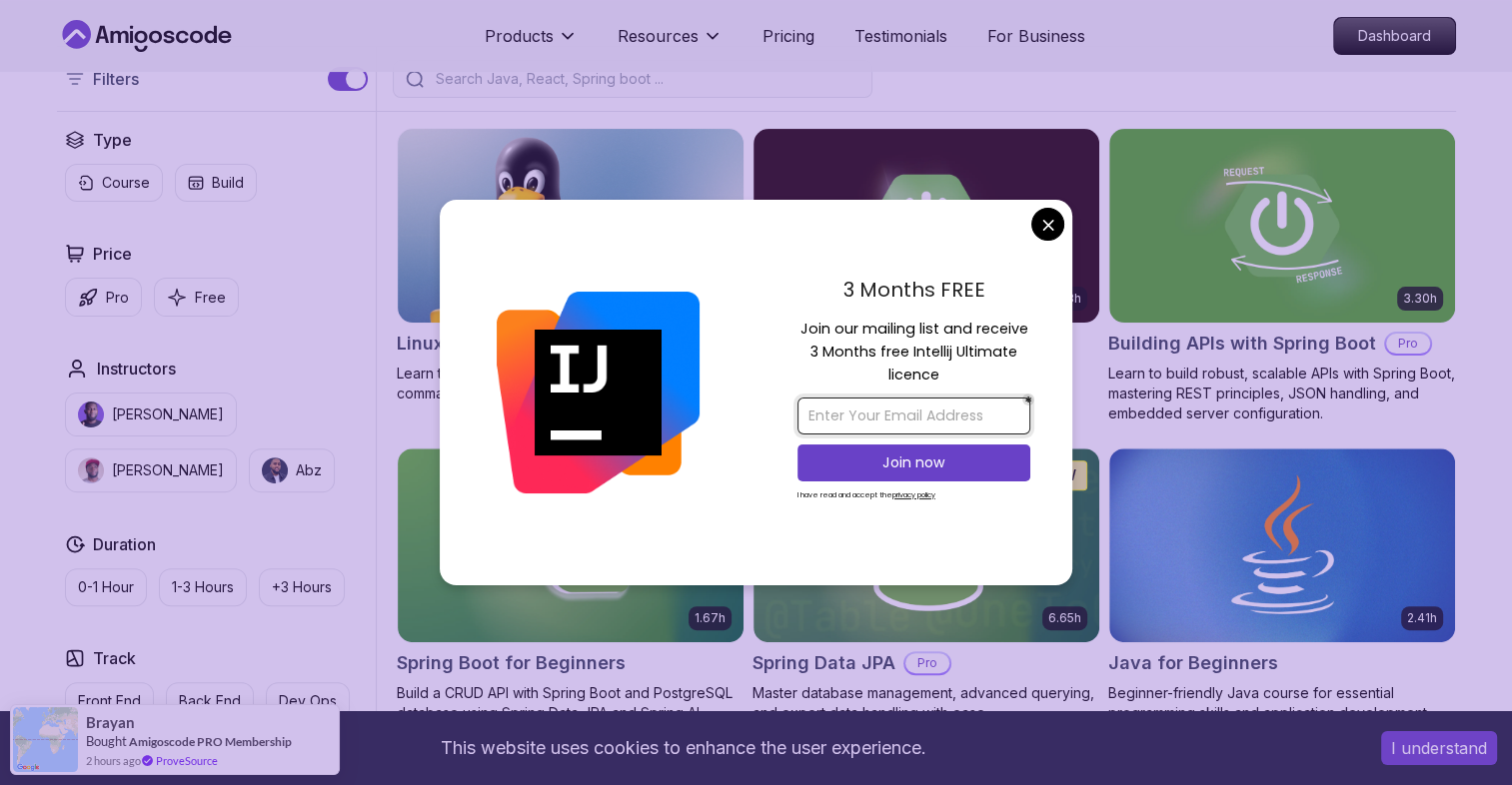click at bounding box center (913, 415) 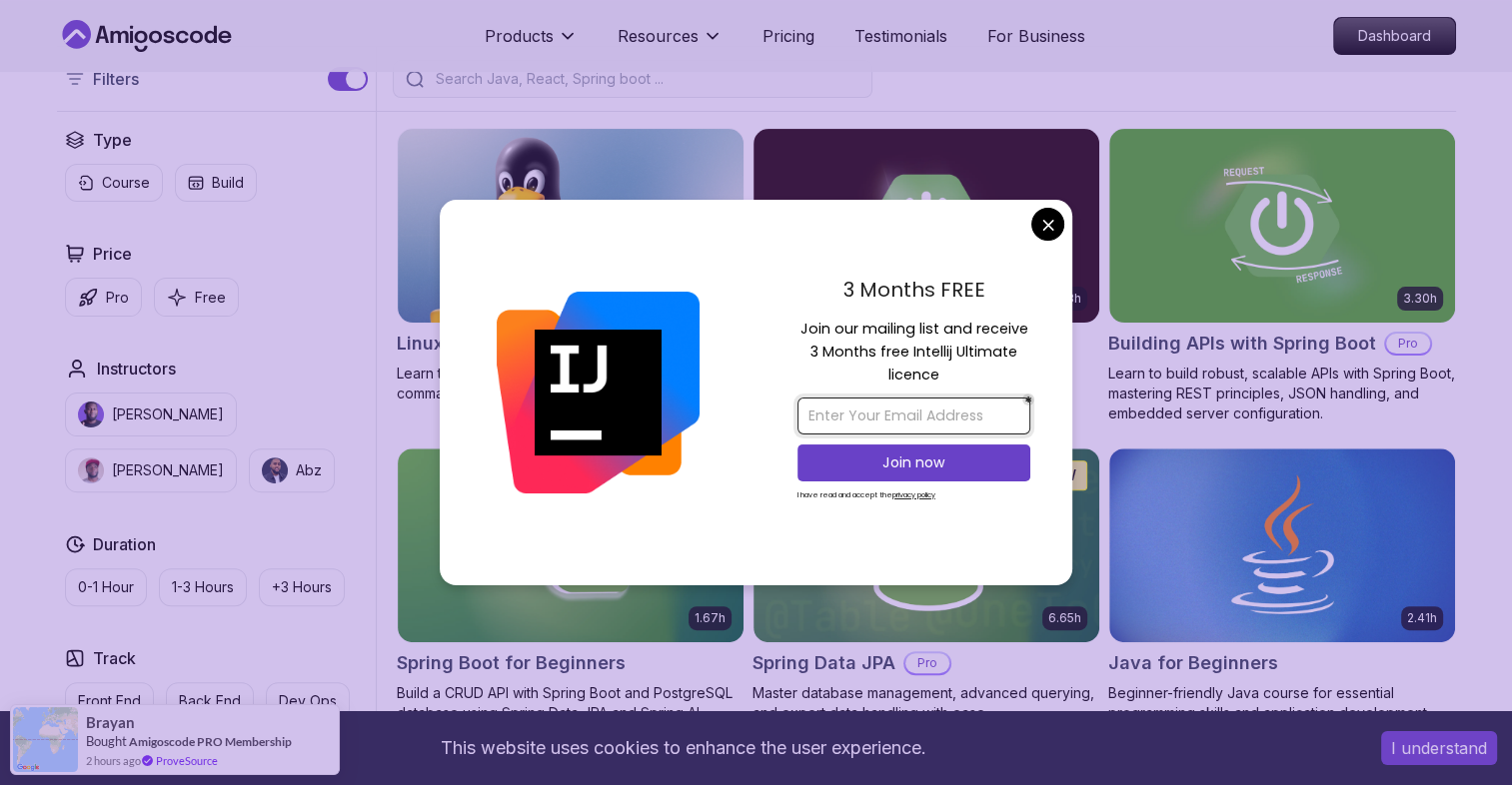 type on "alokjha20305@gmail.com" 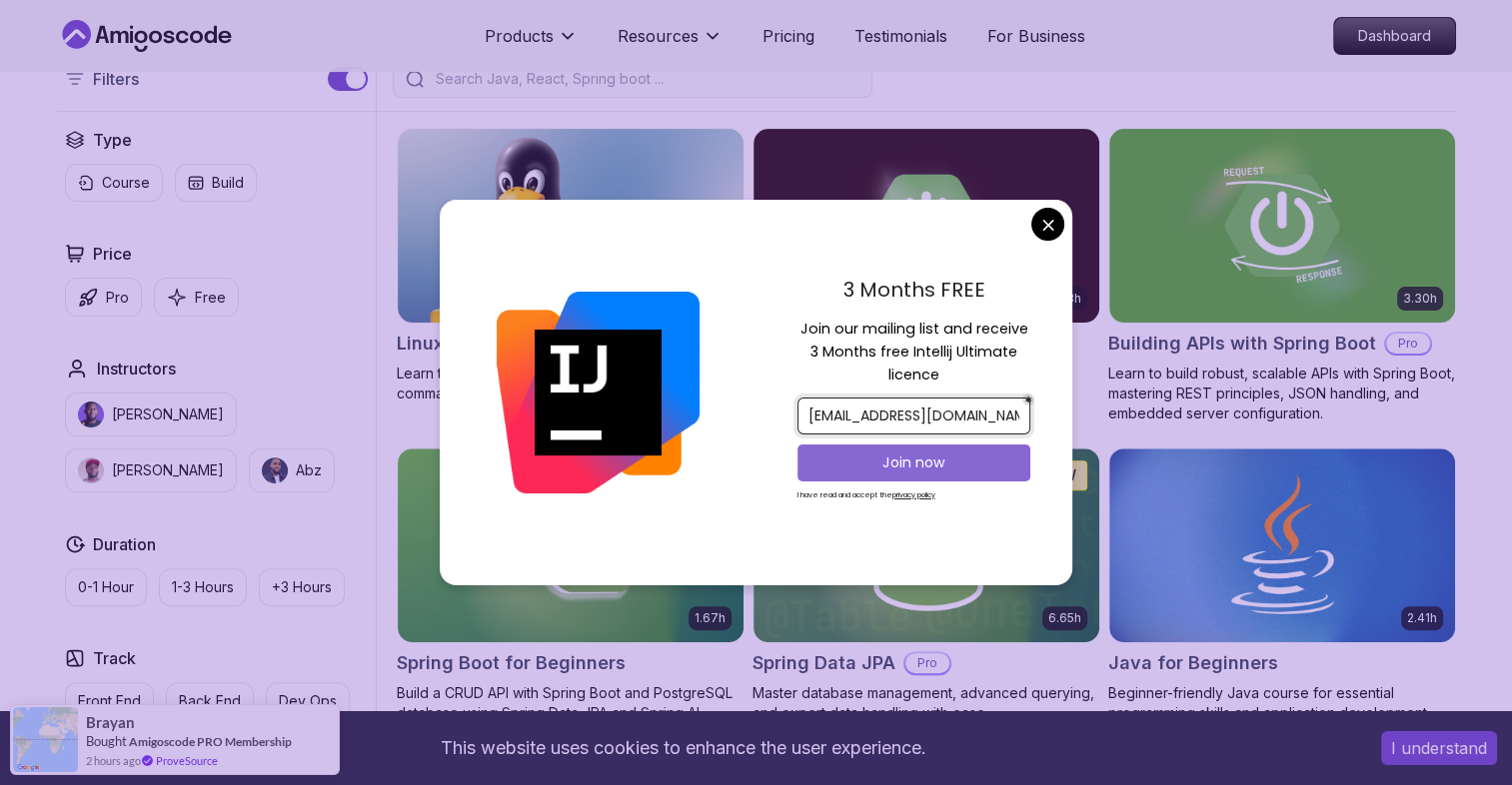 click on "Join now" at bounding box center (913, 462) 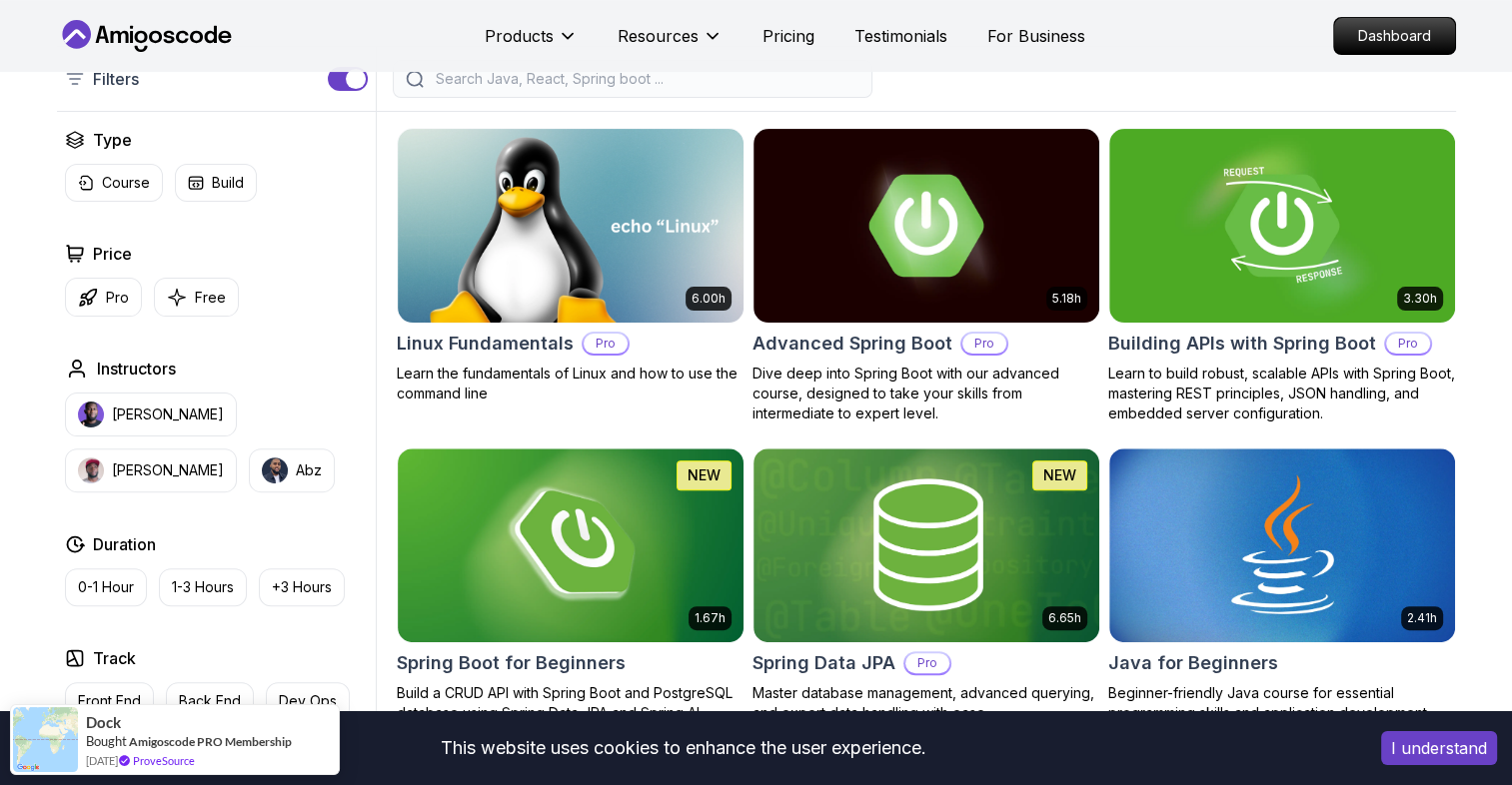 click on "This website uses cookies to enhance the user experience. I understand Products Resources Pricing Testimonials For Business Dashboard Products Resources Pricing Testimonials For Business Dashboard All Courses Learn Java, Spring Boot, DevOps & More with Amigoscode Premium Courses Master in-demand skills like Java, Spring Boot, DevOps, React, and more through hands-on, expert-led courses. Advance your software development career with real-world projects and practical learning. Filters Filters Type Course Build Price Pro Free Instructors Nelson Djalo Richard Abz Duration 0-1 Hour 1-3 Hours +3 Hours Track Front End Back End Dev Ops Full Stack Level Junior Mid-level Senior 6.00h Linux Fundamentals Pro Learn the fundamentals of Linux and how to use the command line 5.18h Advanced Spring Boot Pro Dive deep into Spring Boot with our advanced course, designed to take your skills from intermediate to expert level. 3.30h Building APIs with Spring Boot Pro 1.67h NEW Spring Boot for Beginners 6.65h NEW Spring Data JPA Pro" at bounding box center (756, 4479) 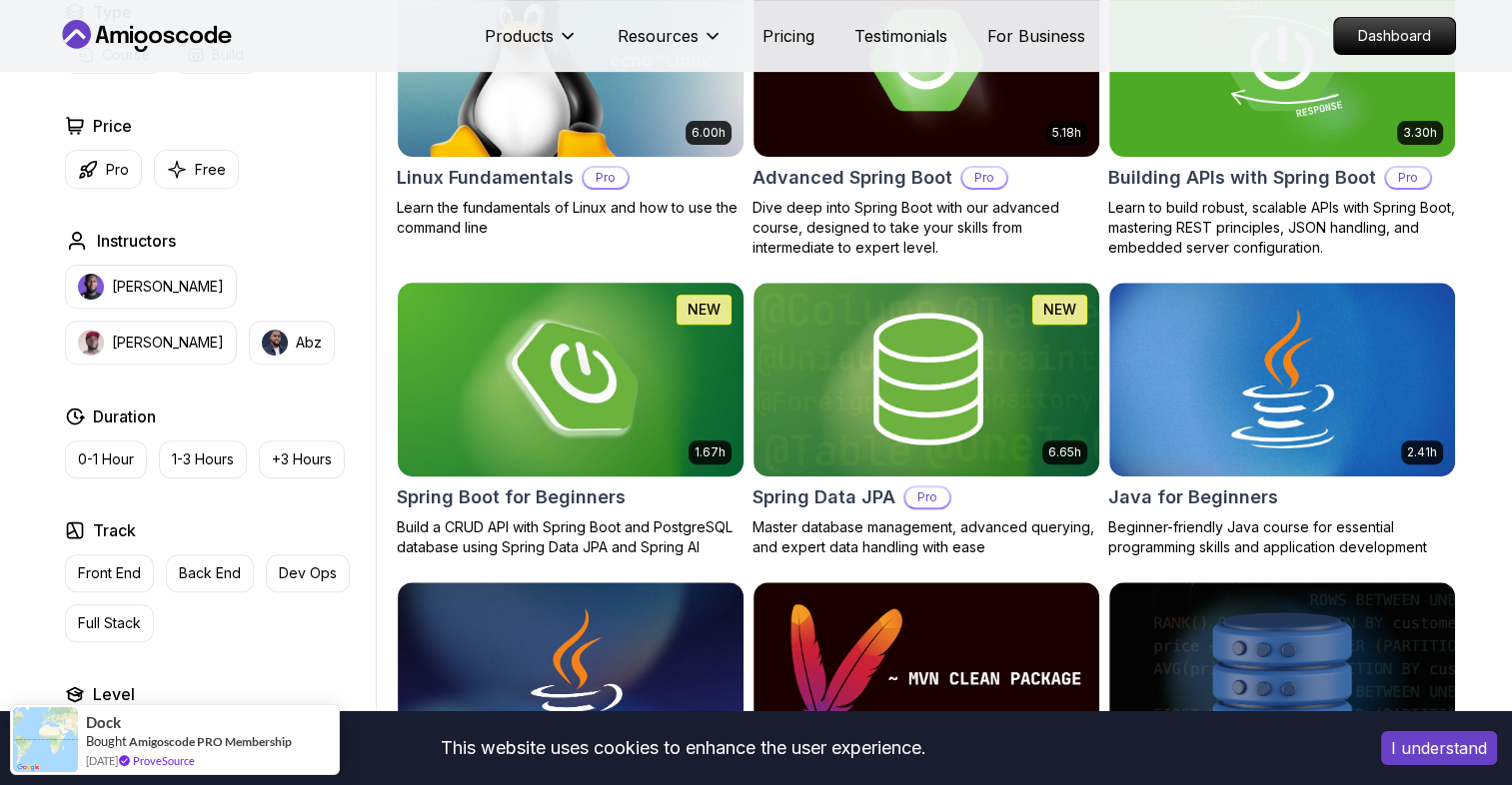 click at bounding box center (570, 379) 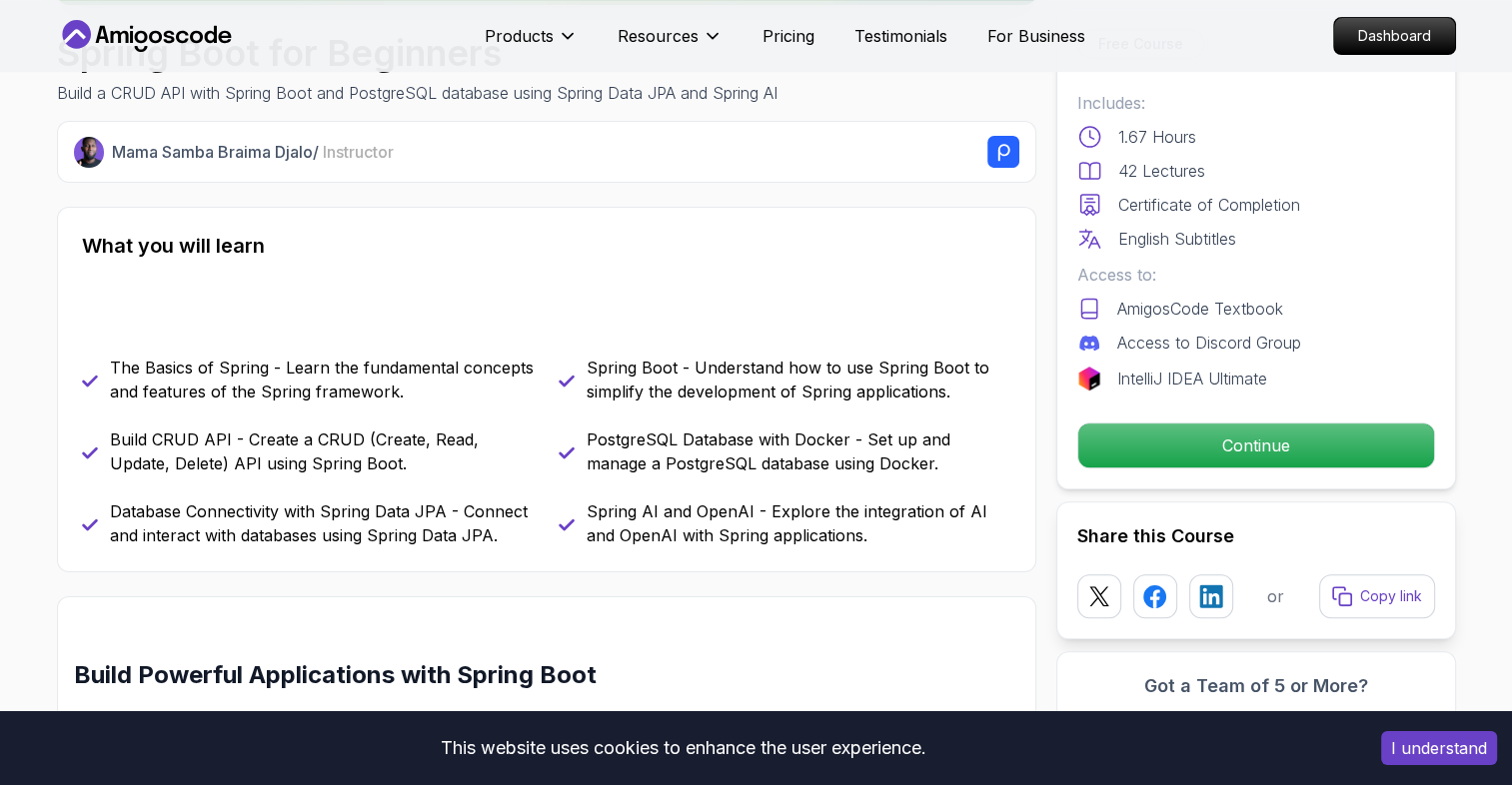 scroll, scrollTop: 0, scrollLeft: 0, axis: both 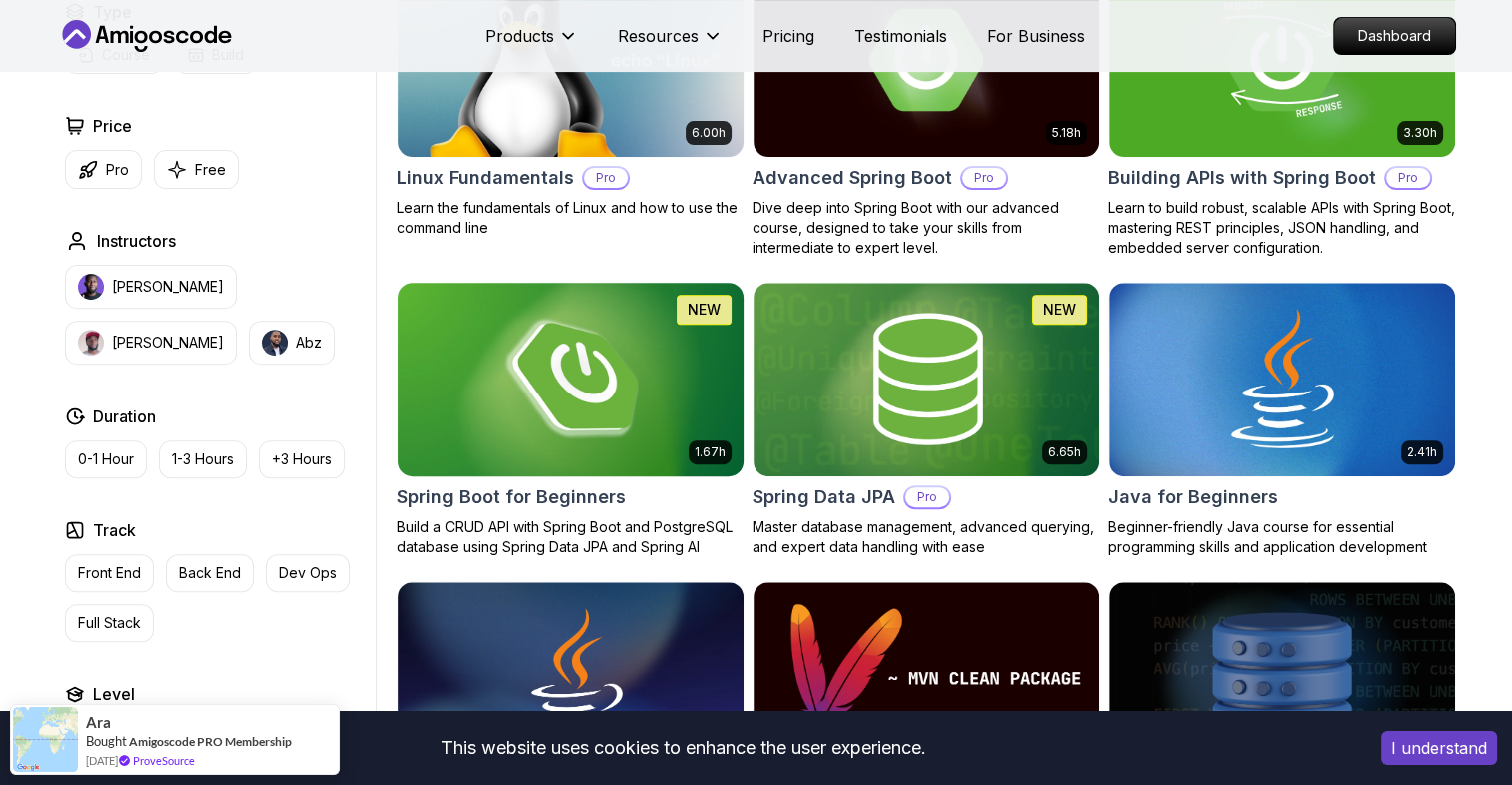 click at bounding box center (570, 379) 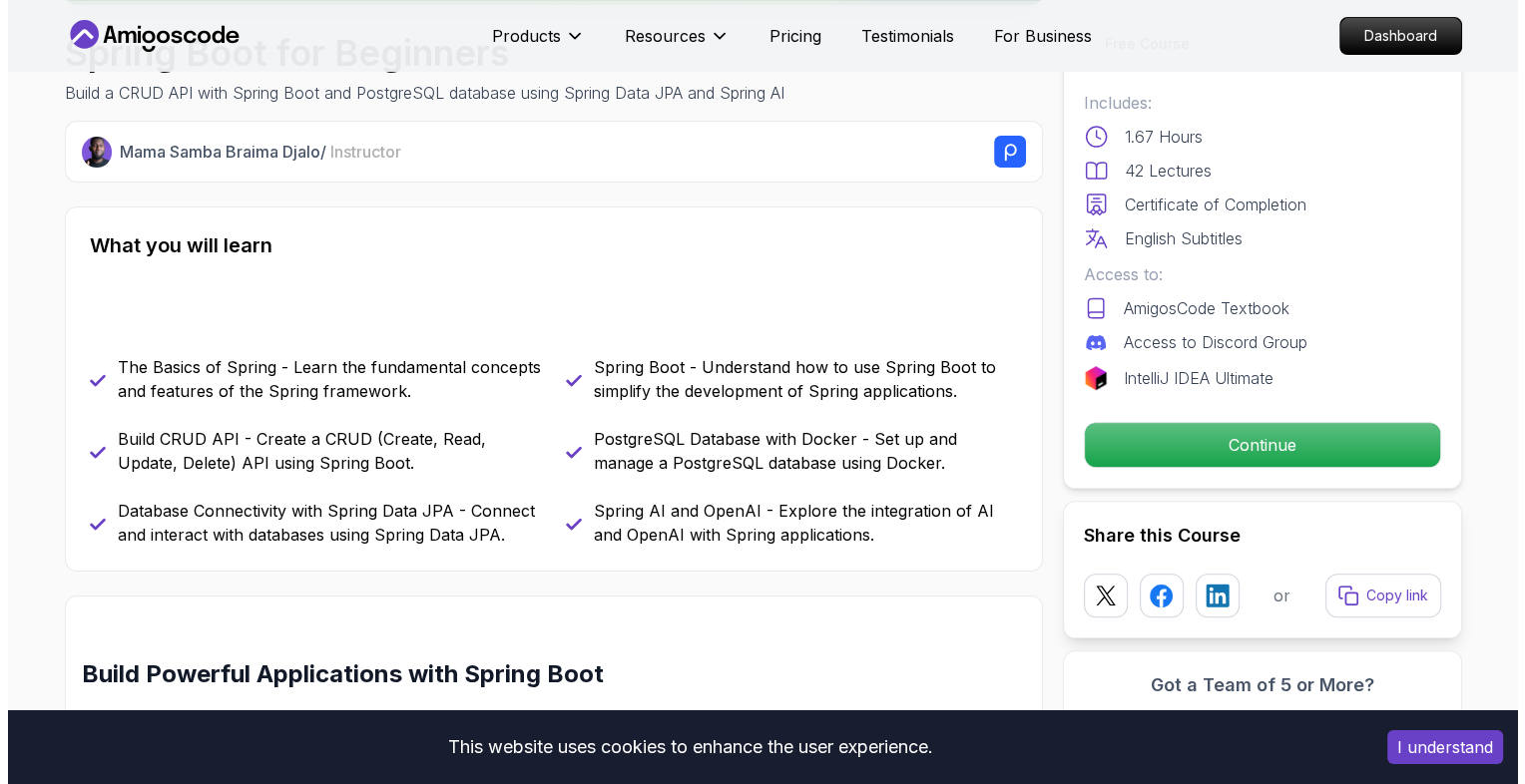 scroll, scrollTop: 0, scrollLeft: 0, axis: both 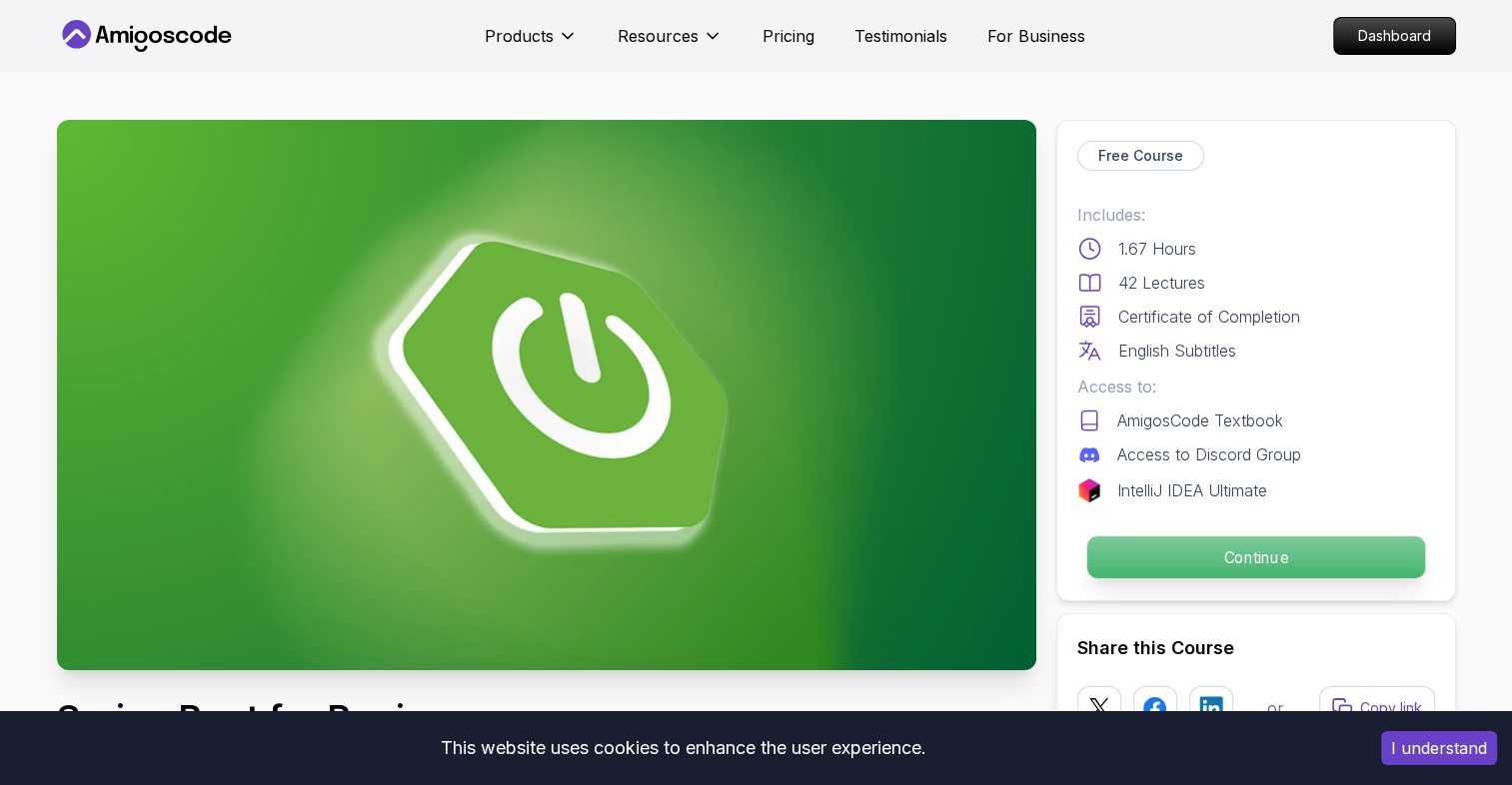 click on "Continue" at bounding box center [1255, 557] 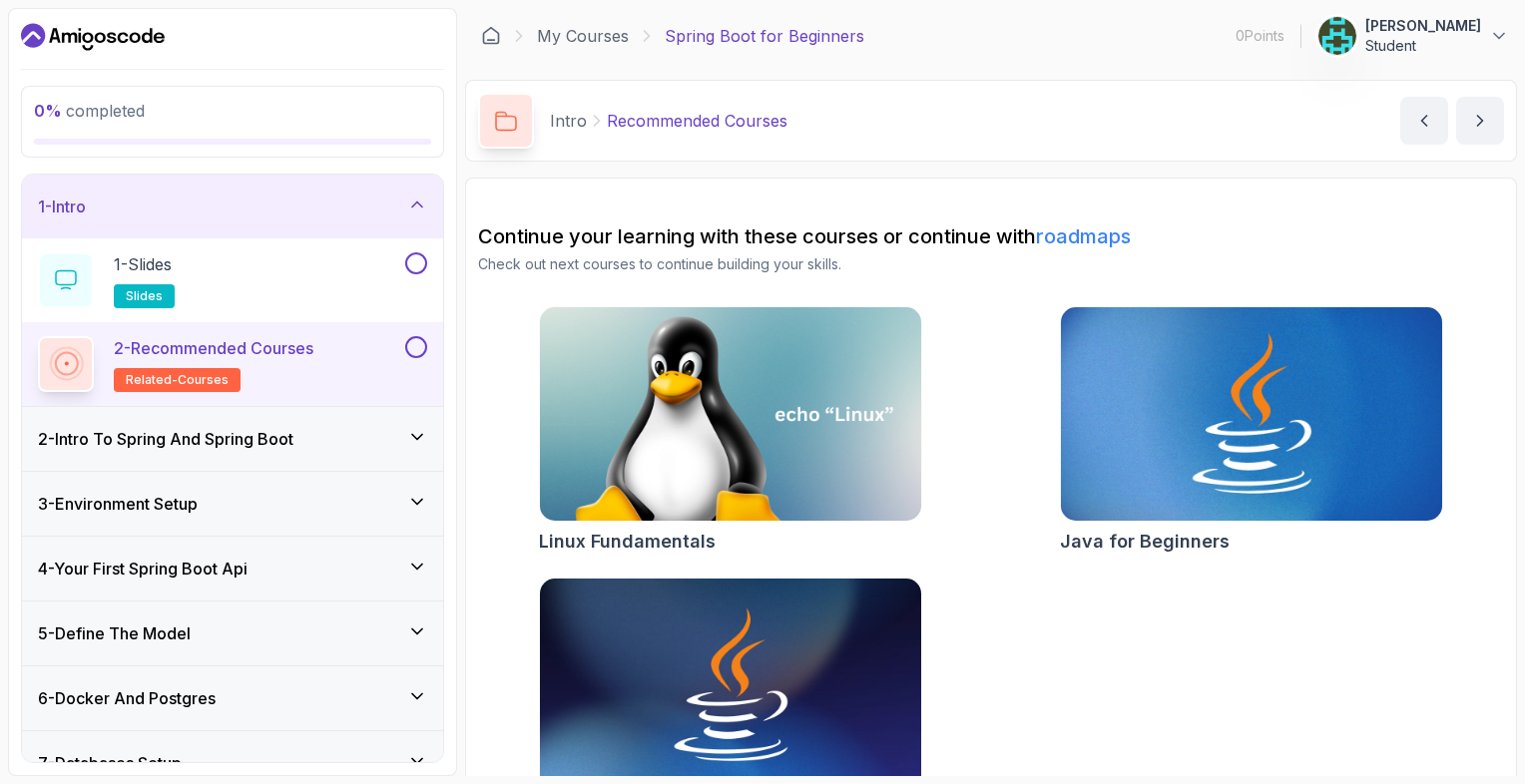 scroll, scrollTop: 69, scrollLeft: 0, axis: vertical 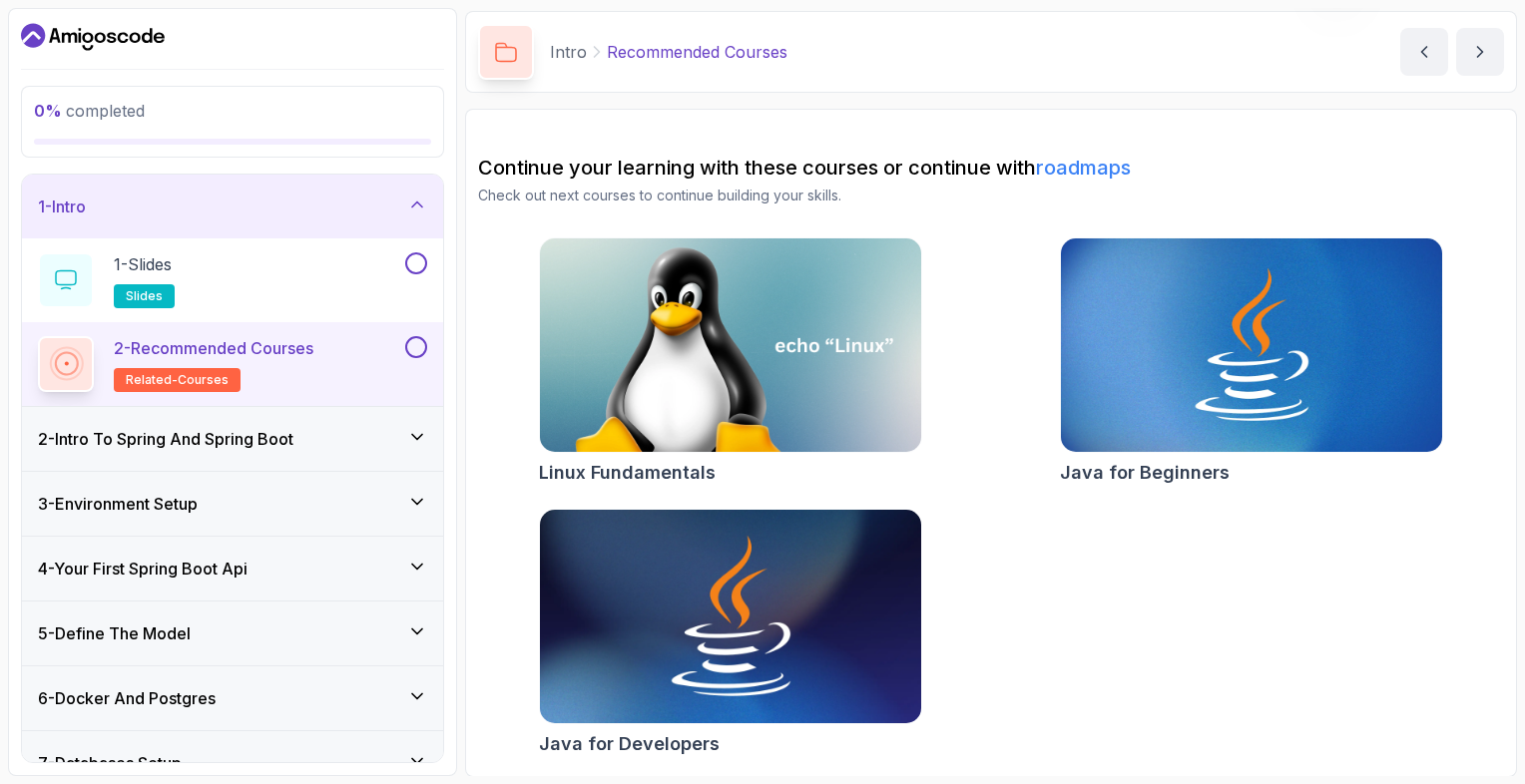 click at bounding box center (730, 616) 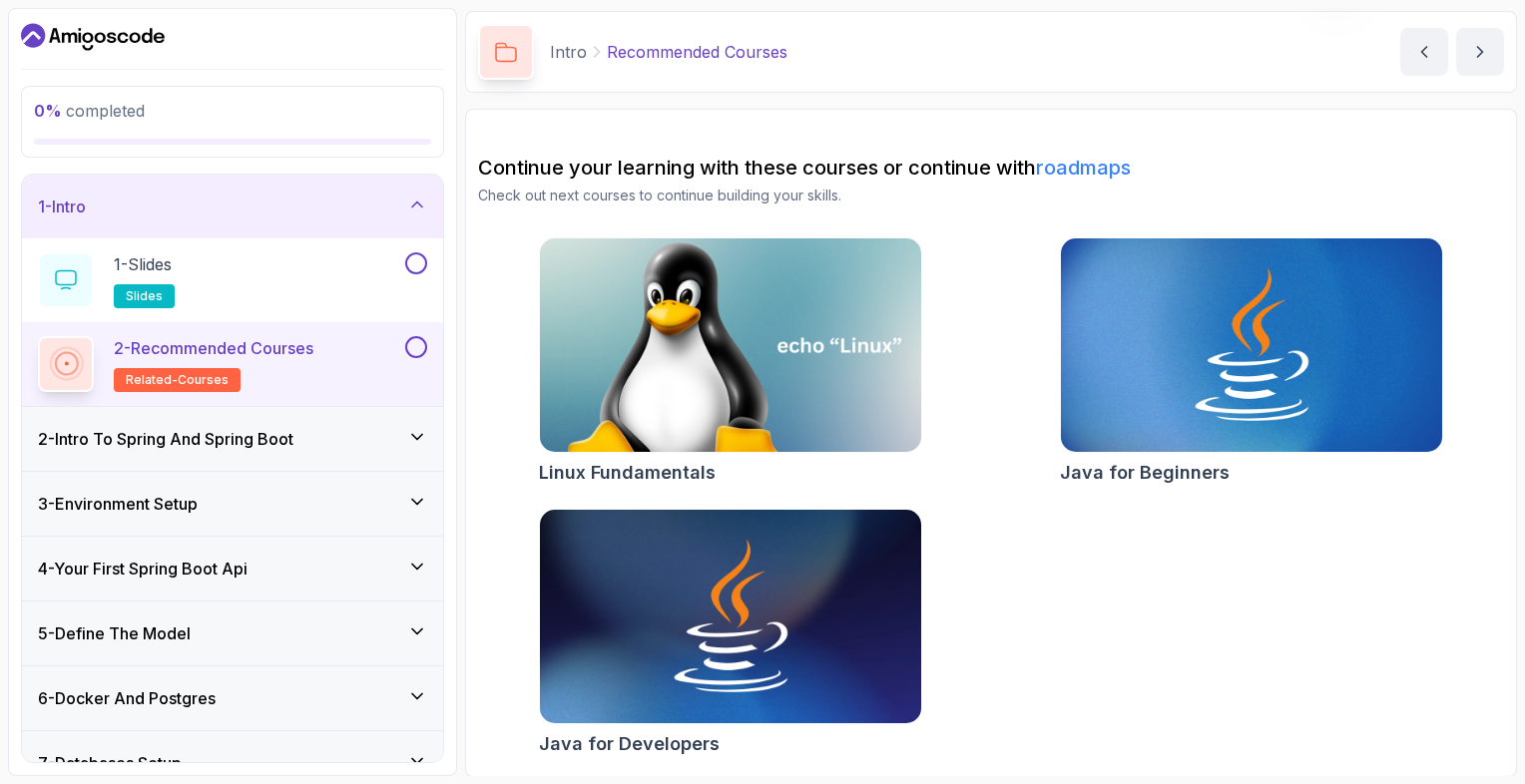 click at bounding box center (730, 345) 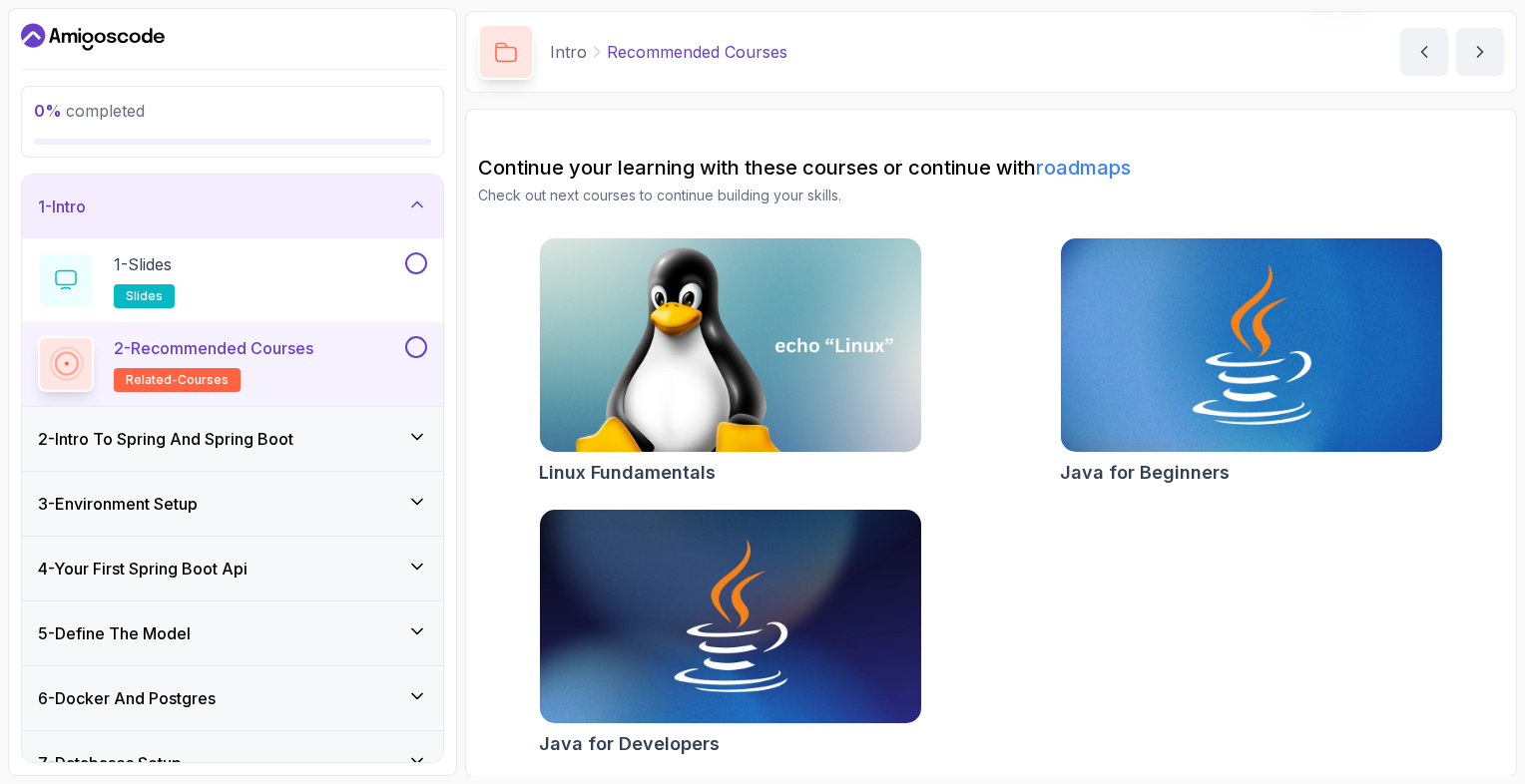 click at bounding box center [1251, 345] 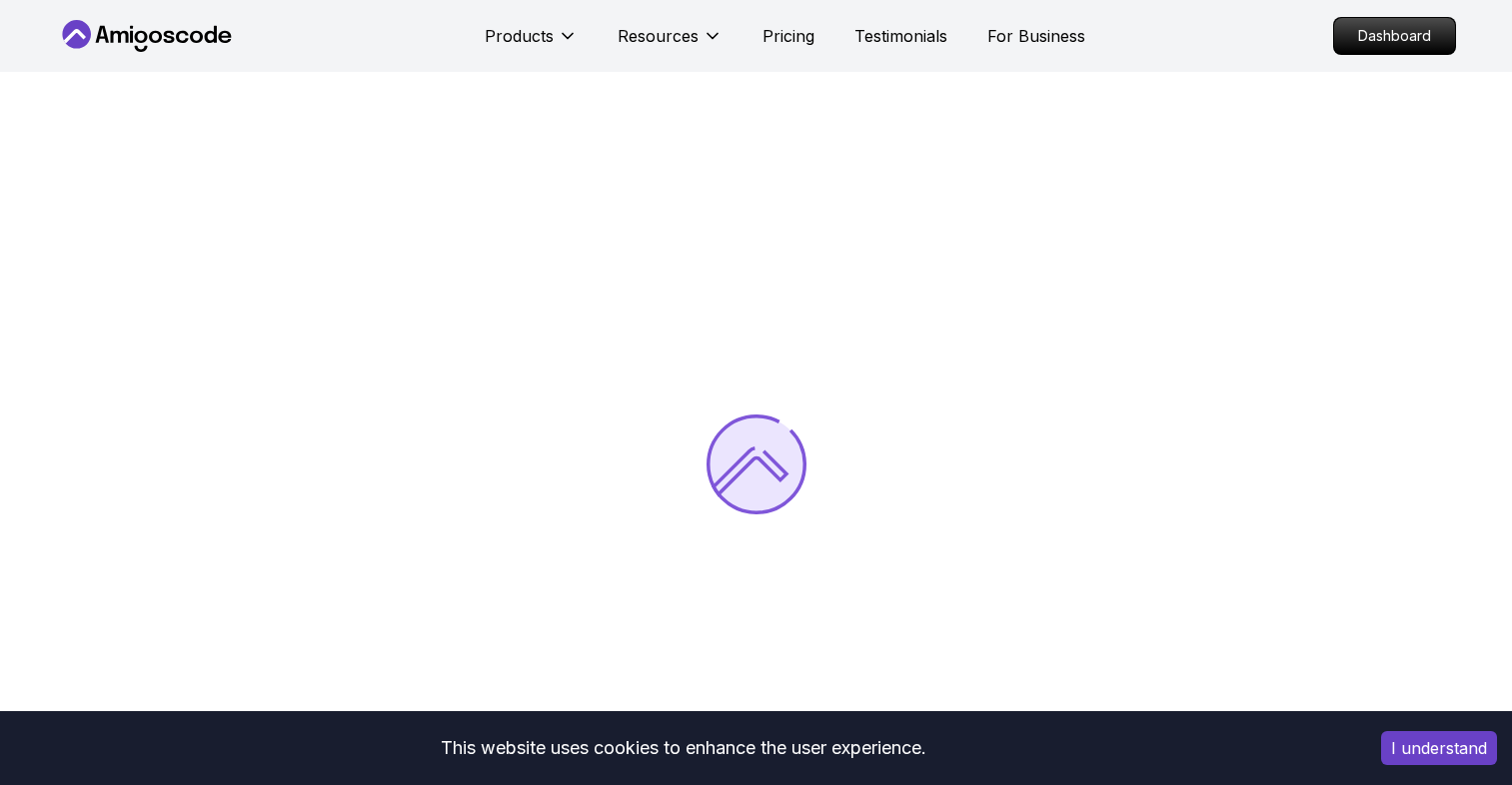 scroll, scrollTop: 0, scrollLeft: 0, axis: both 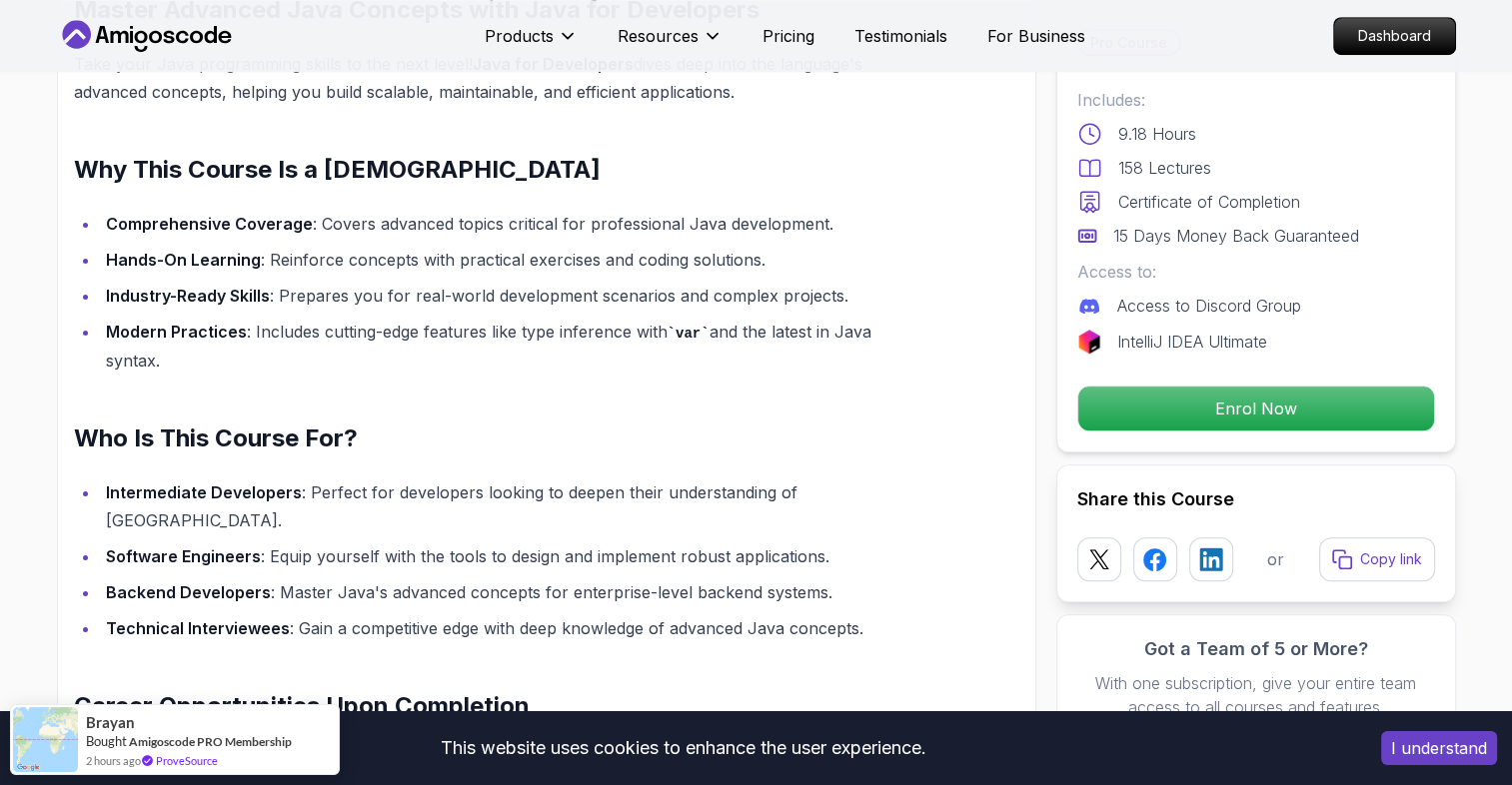 click on "This website uses cookies to enhance the user experience. I understand Products Resources Pricing Testimonials For Business Dashboard Products Resources Pricing Testimonials For Business Dashboard Java for Developers Learn advanced Java concepts to build scalable and maintainable applications. Mama Samba Braima Djalo  /   Instructor Pro Course Includes: 9.18 Hours 158 Lectures Certificate of Completion 15 Days Money Back Guaranteed Access to: Access to Discord Group IntelliJ IDEA Ultimate Enrol Now Share this Course or Copy link Got a Team of 5 or More? With one subscription, give your entire team access to all courses and features. Check our Business Plan Mama Samba Braima Djalo  /   Instructor What you will learn java intellij terminal bash Advanced Language Features - Understand access modifiers, the static keyword, and advanced method functionalities. Object-Oriented Programming - Dive into classes, objects, constructors, and concepts like `@Override` and `equals()`.
Java for Developers
var" at bounding box center [756, 3572] 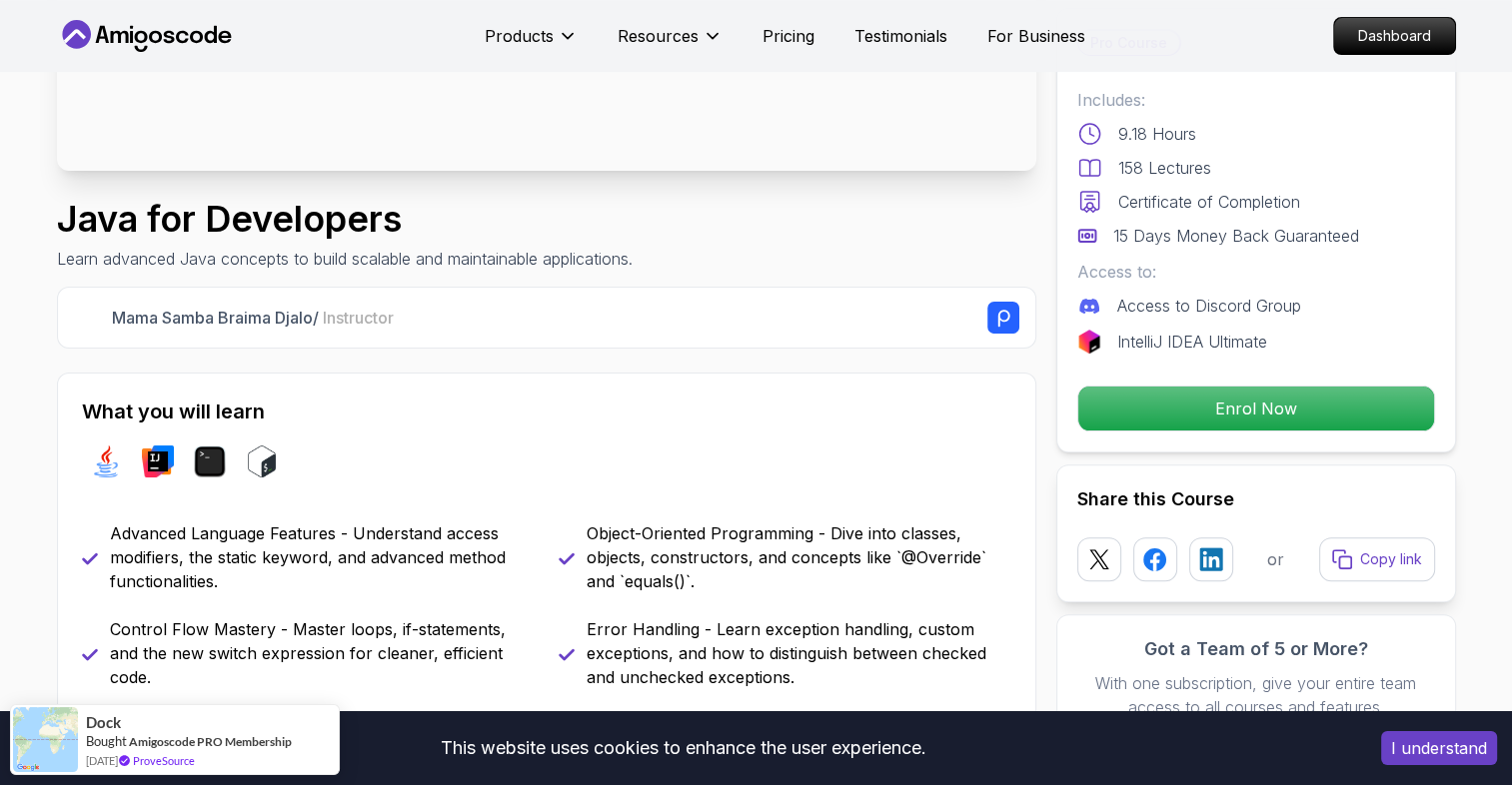 scroll, scrollTop: 333, scrollLeft: 0, axis: vertical 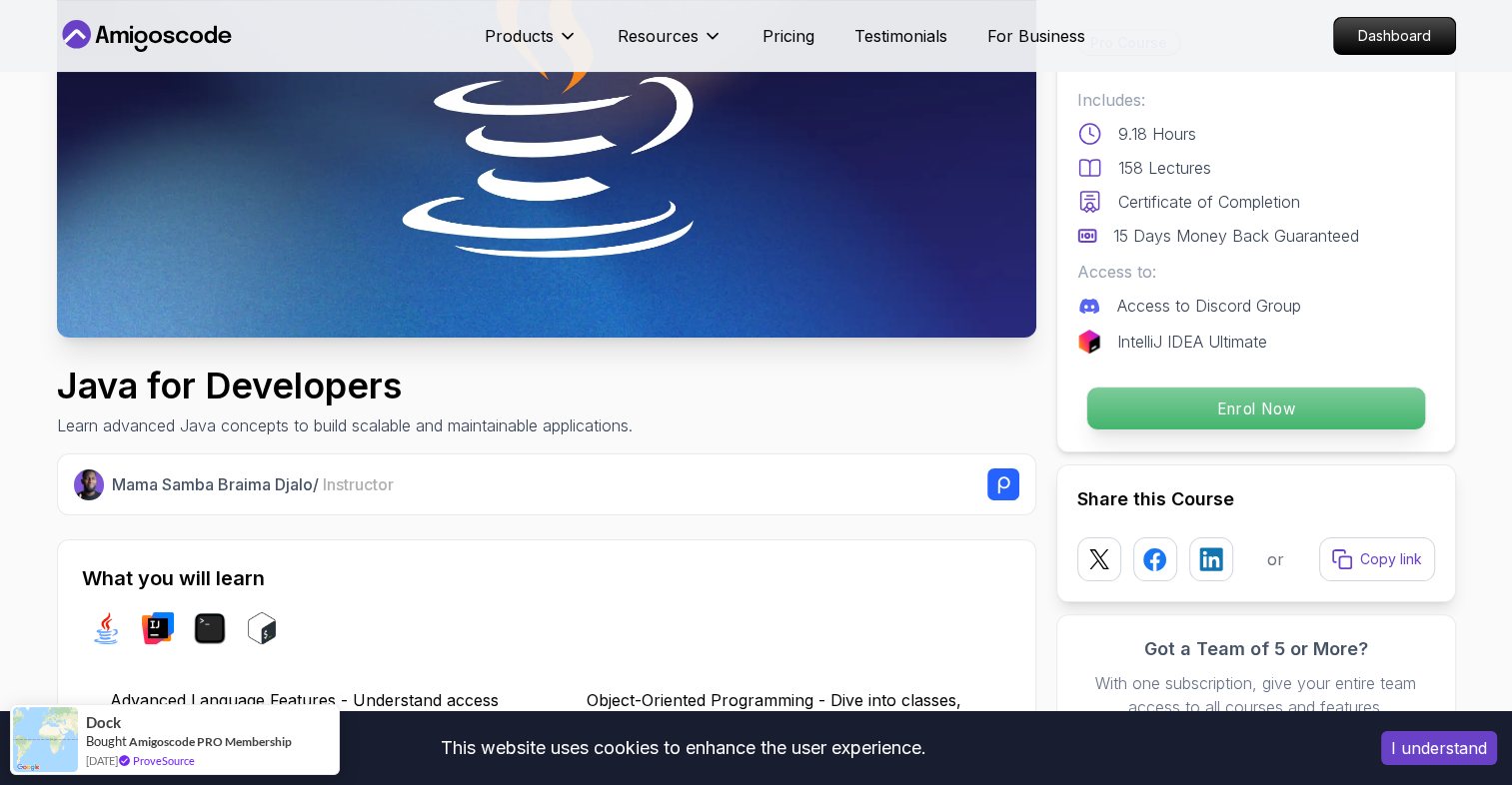 click on "Enrol Now" at bounding box center [1255, 408] 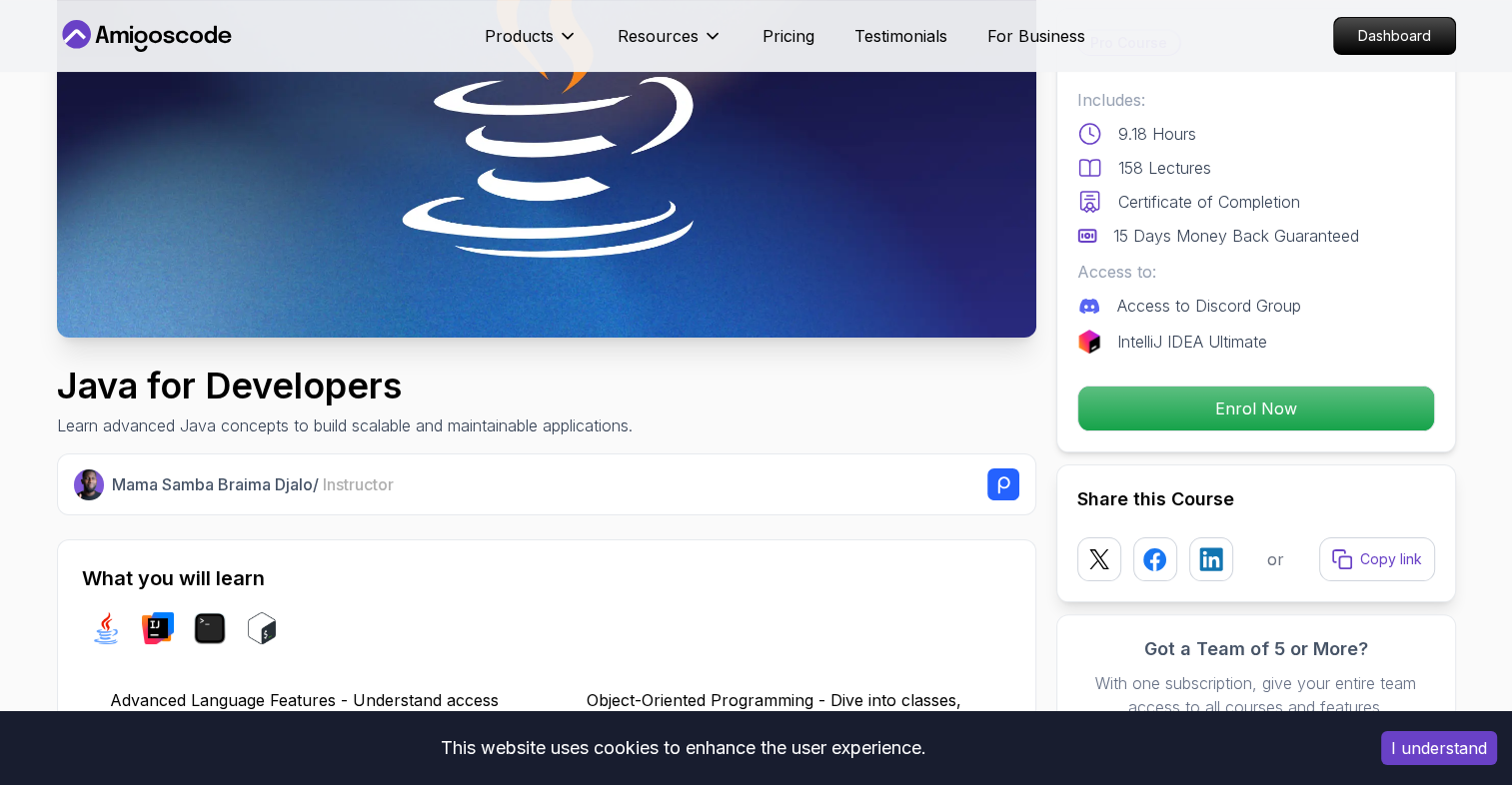 scroll, scrollTop: 4638, scrollLeft: 0, axis: vertical 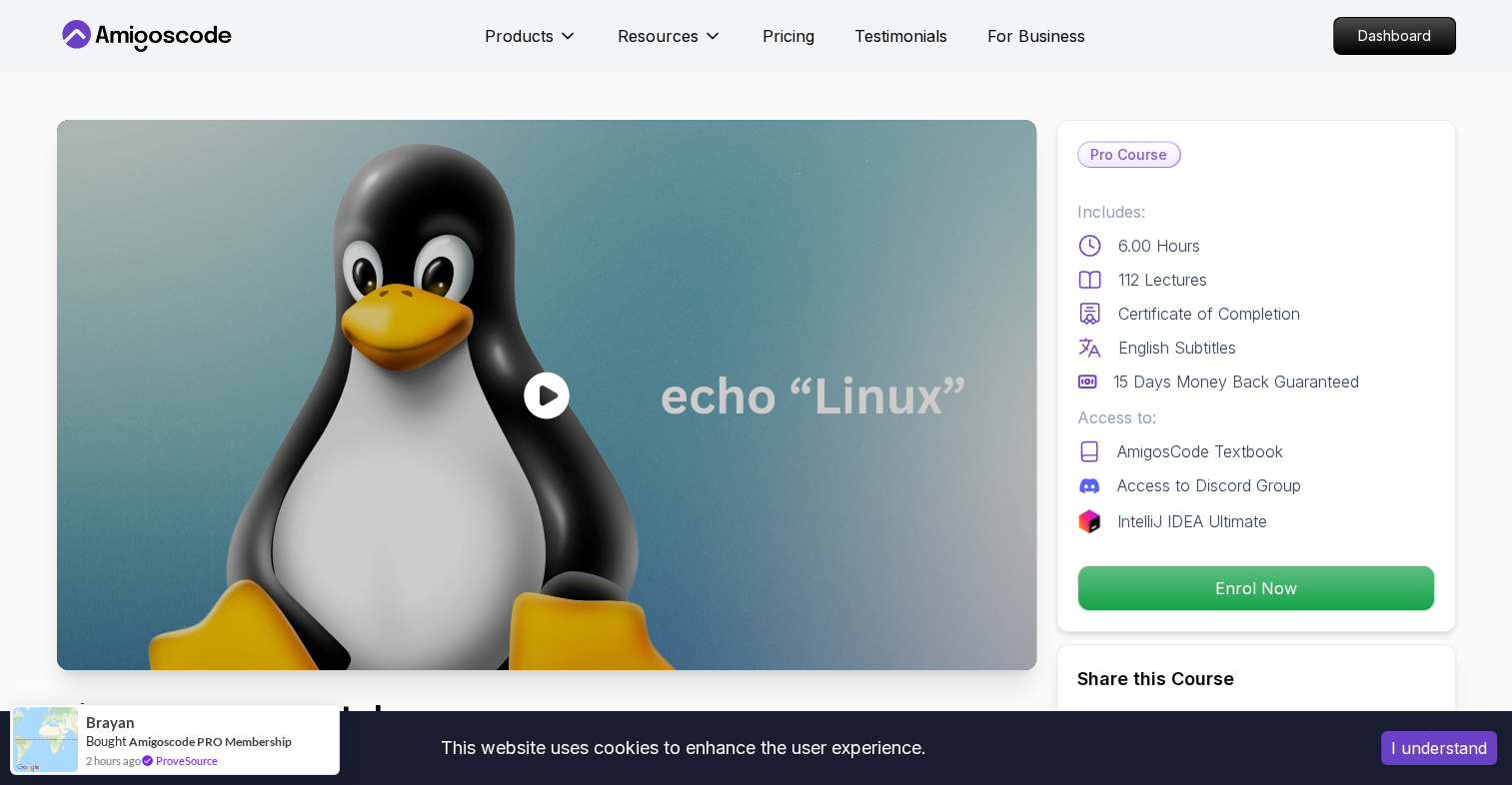click on "This website uses cookies to enhance the user experience. I understand Products Resources Pricing Testimonials For Business Dashboard Products Resources Pricing Testimonials For Business Dashboard Linux Fundamentals Learn the fundamentals of Linux and how to use the command line Mama Samba Braima Djalo  /   Instructor Pro Course Includes: 6.00 Hours 112 Lectures Certificate of Completion English Subtitles 15 Days Money Back Guaranteed Access to: AmigosCode Textbook Access to Discord Group IntelliJ IDEA Ultimate Enrol Now Share this Course or Copy link Got a Team of 5 or More? With one subscription, give your entire team access to all courses and features. Check our Business Plan Mama Samba Braima Djalo  /   Instructor What you will learn linux ubuntu terminal bash Getting Started with Linux - An introduction to the Linux operating system and its history. Linux Installation (Mac, Windows, Linux) - Step-by-[PERSON_NAME] to installing Linux on different platforms.
Why Should You Take This Course" at bounding box center [756, 4219] 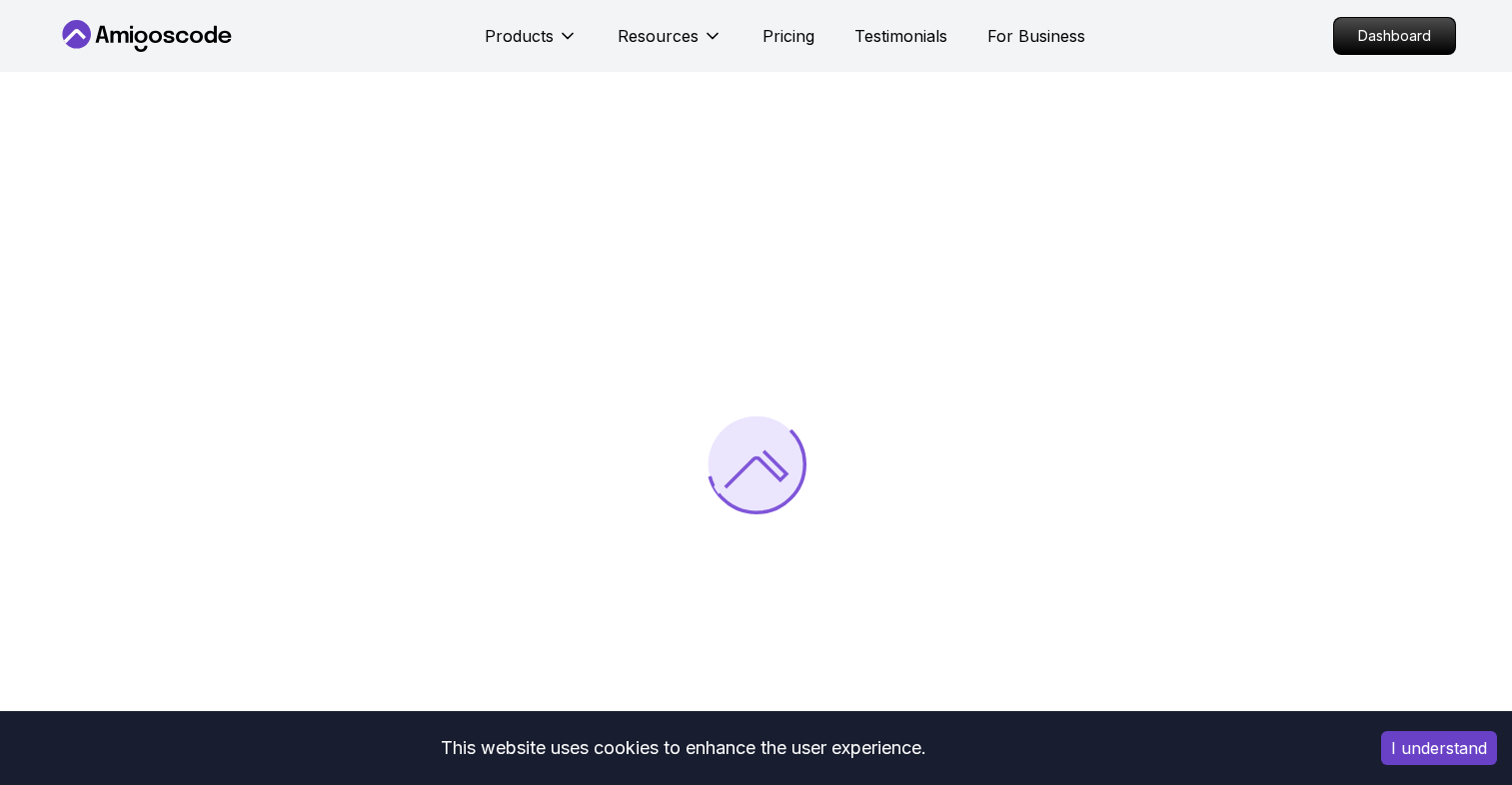 scroll, scrollTop: 0, scrollLeft: 0, axis: both 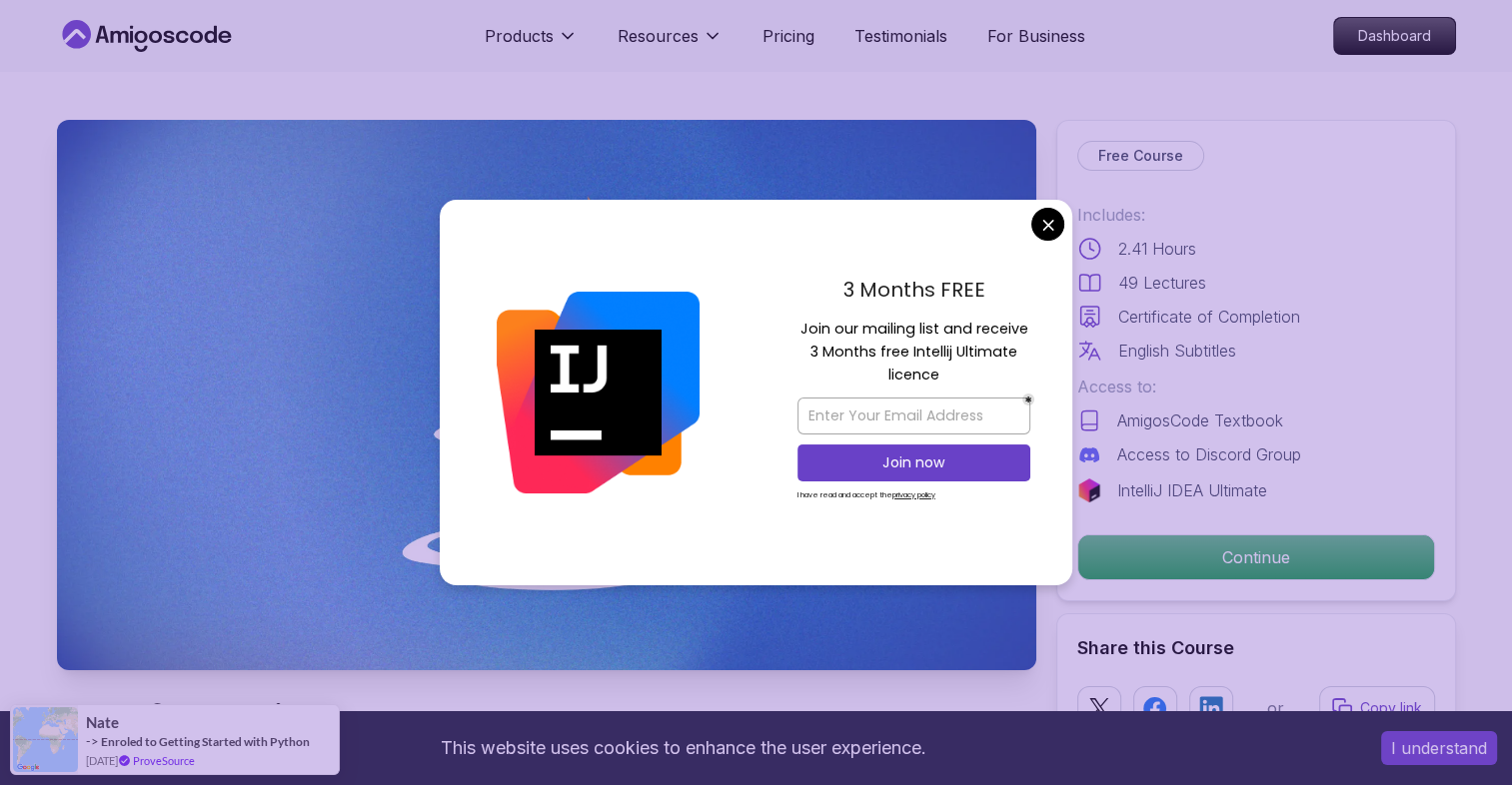 click on "This website uses cookies to enhance the user experience. I understand Products Resources Pricing Testimonials For Business Dashboard Products Resources Pricing Testimonials For Business Dashboard Java for Beginners Beginner-friendly Java course for essential programming skills and application development Mama Samba Braima Djalo  /   Instructor Free Course Includes: 2.41 Hours 49 Lectures Certificate of Completion English Subtitles Access to: AmigosCode Textbook Access to Discord Group IntelliJ IDEA Ultimate Continue Share this Course or Copy link Got a Team of 5 or More? With one subscription, give your entire team access to all courses and features. Check our Business Plan Mama Samba Braima Djalo  /   Instructor What you will learn java intellij terminal bash Java Usages - Learn the various applications and use cases of Java in the real world. Compiled vs Interpreted, Static vs Dynamic Typing - Understand the differences between compiled and interpreted languages, and static vs dynamic typing." at bounding box center [756, 4059] 